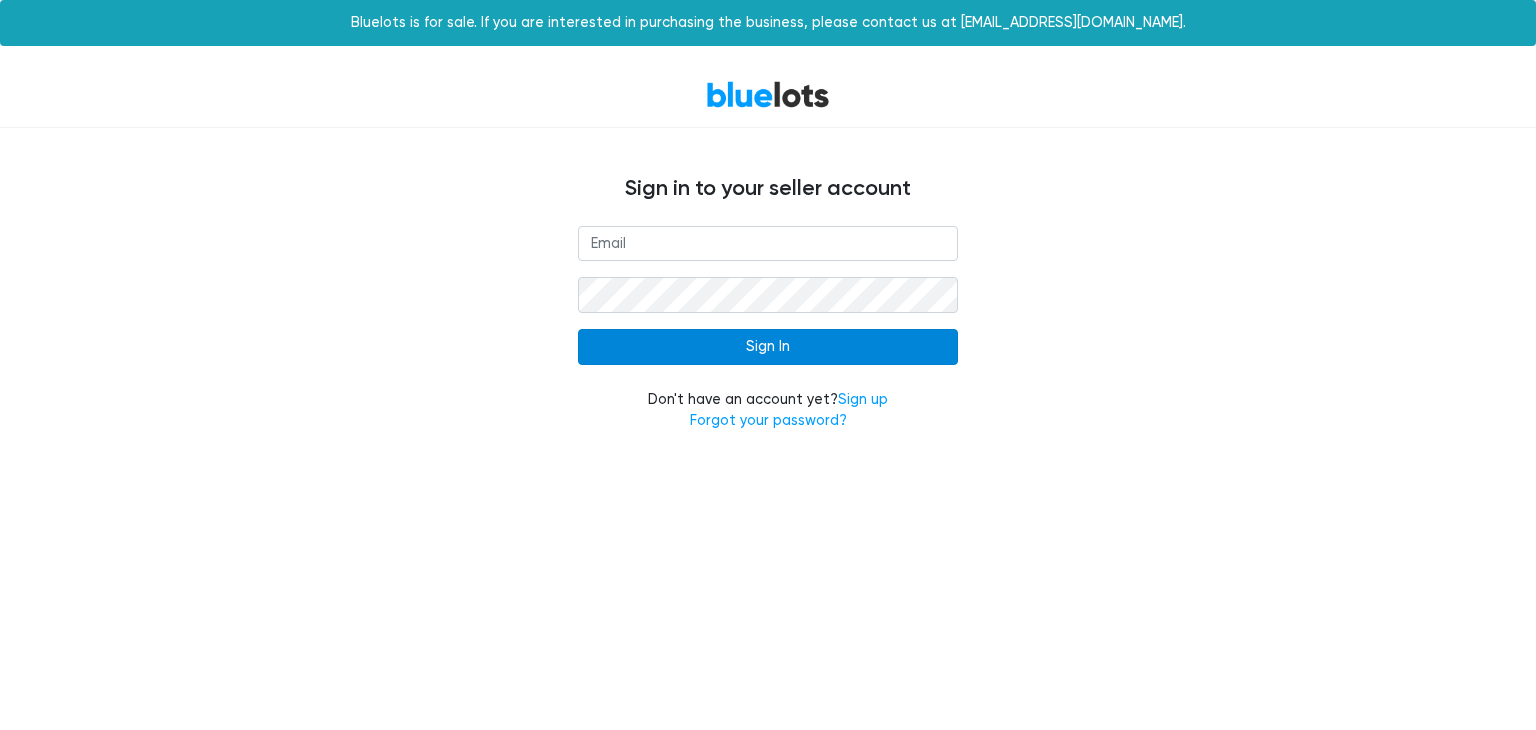 scroll, scrollTop: 0, scrollLeft: 0, axis: both 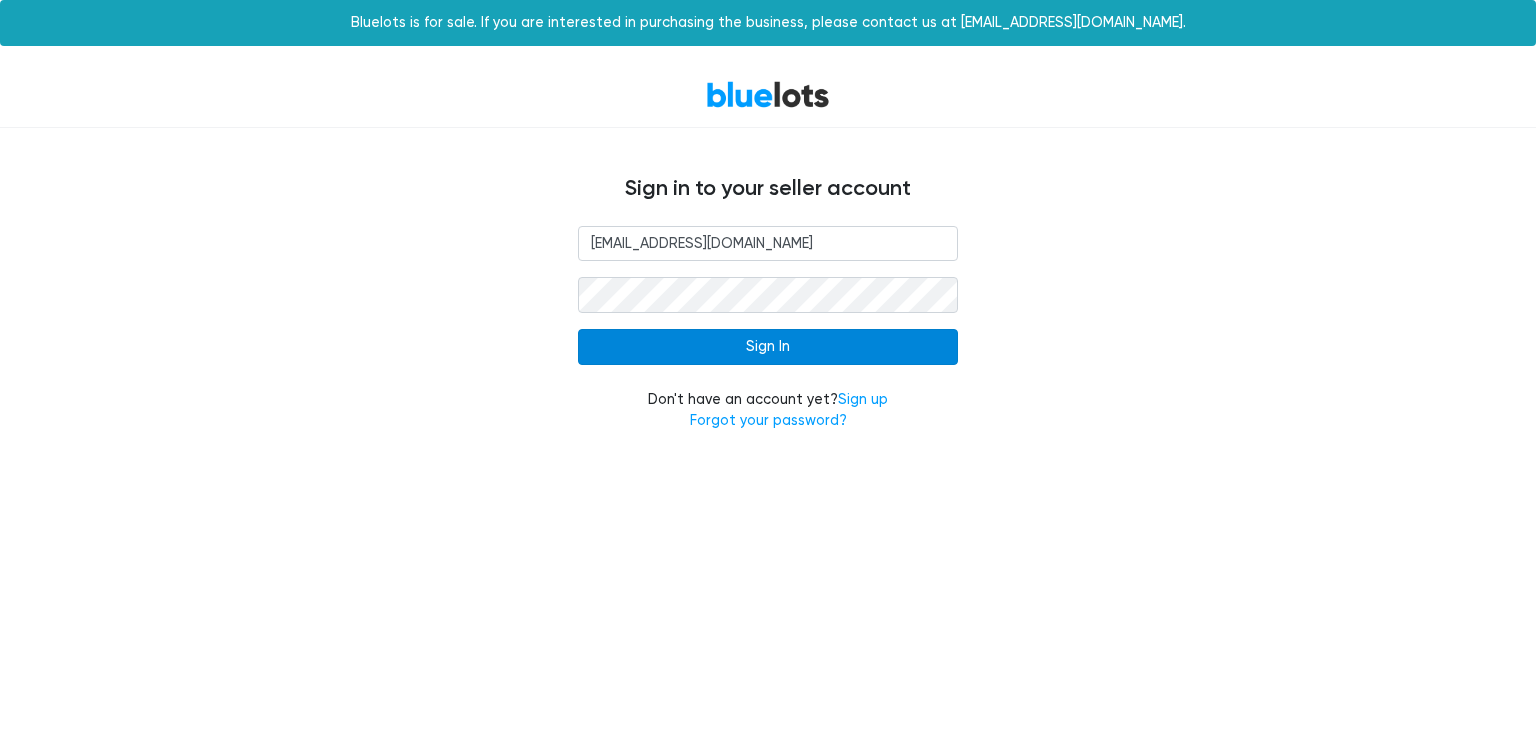 click on "Sign In" at bounding box center [768, 347] 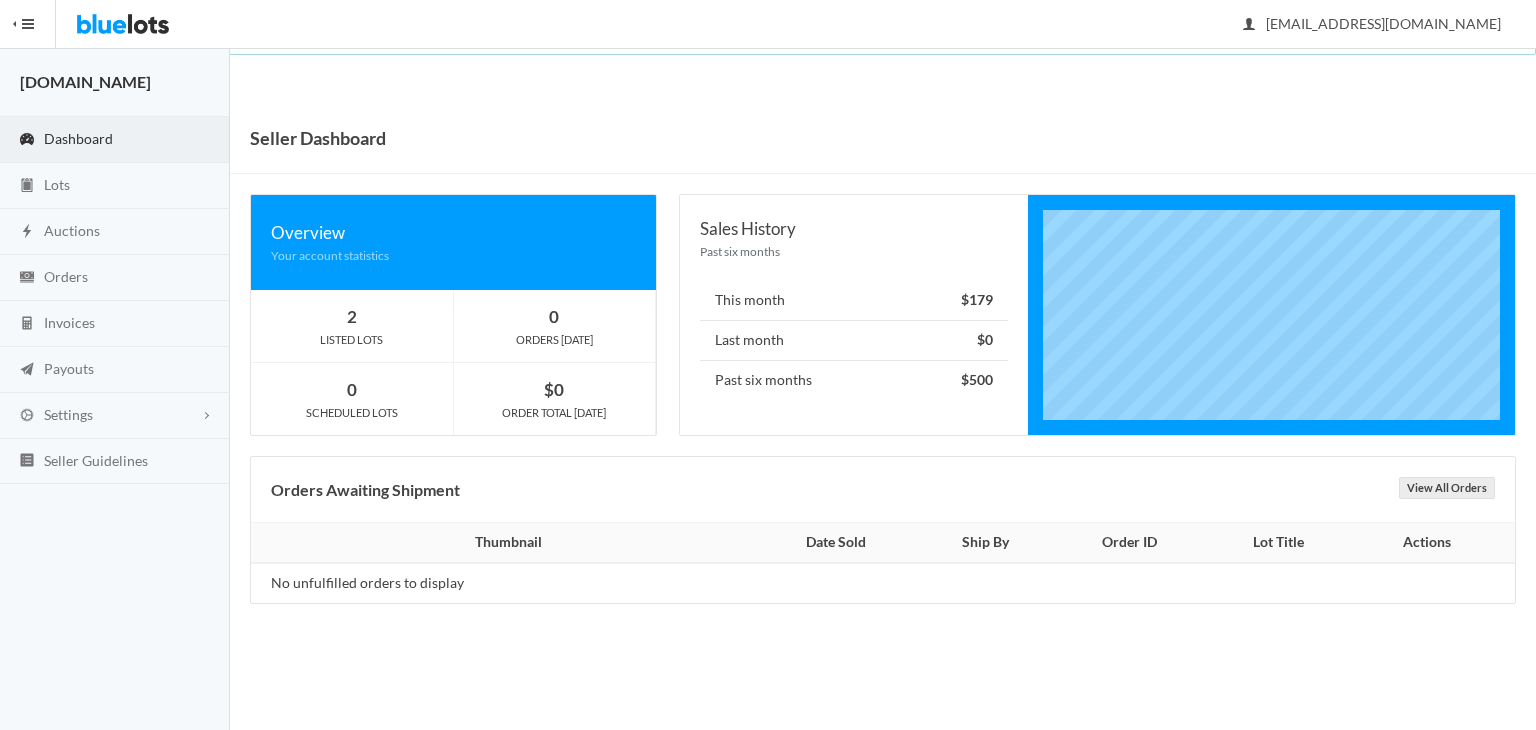scroll, scrollTop: 0, scrollLeft: 0, axis: both 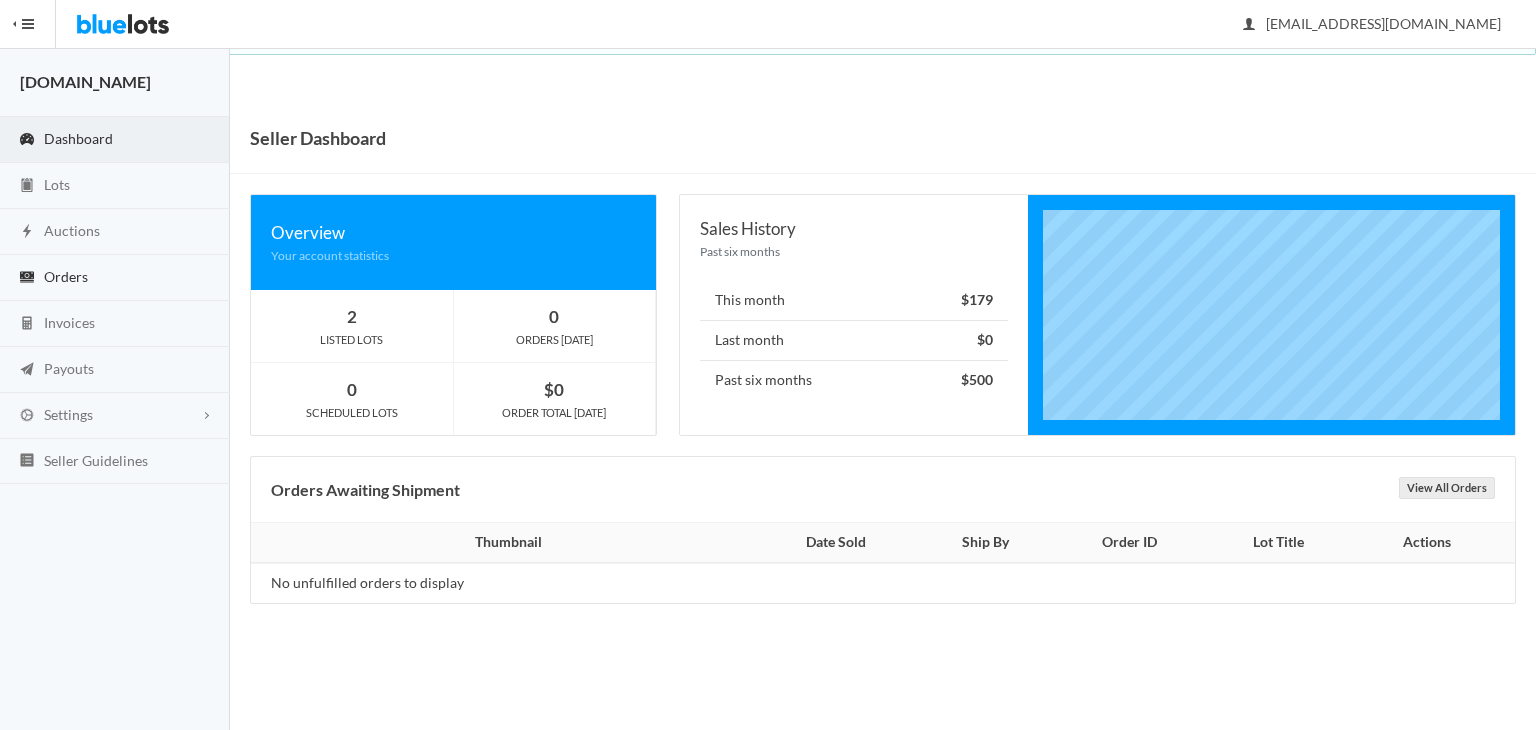 click on "Orders" at bounding box center (66, 276) 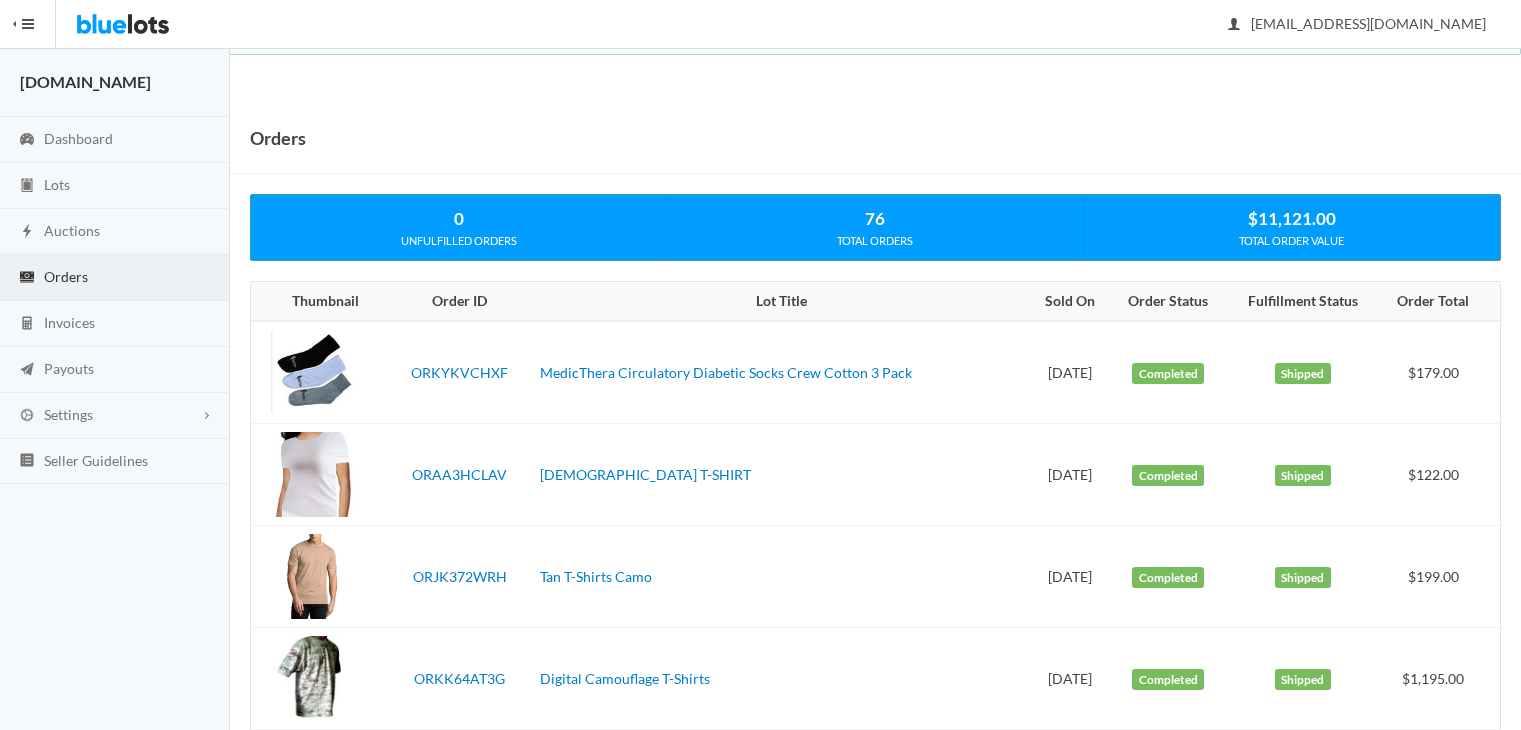 scroll, scrollTop: 0, scrollLeft: 0, axis: both 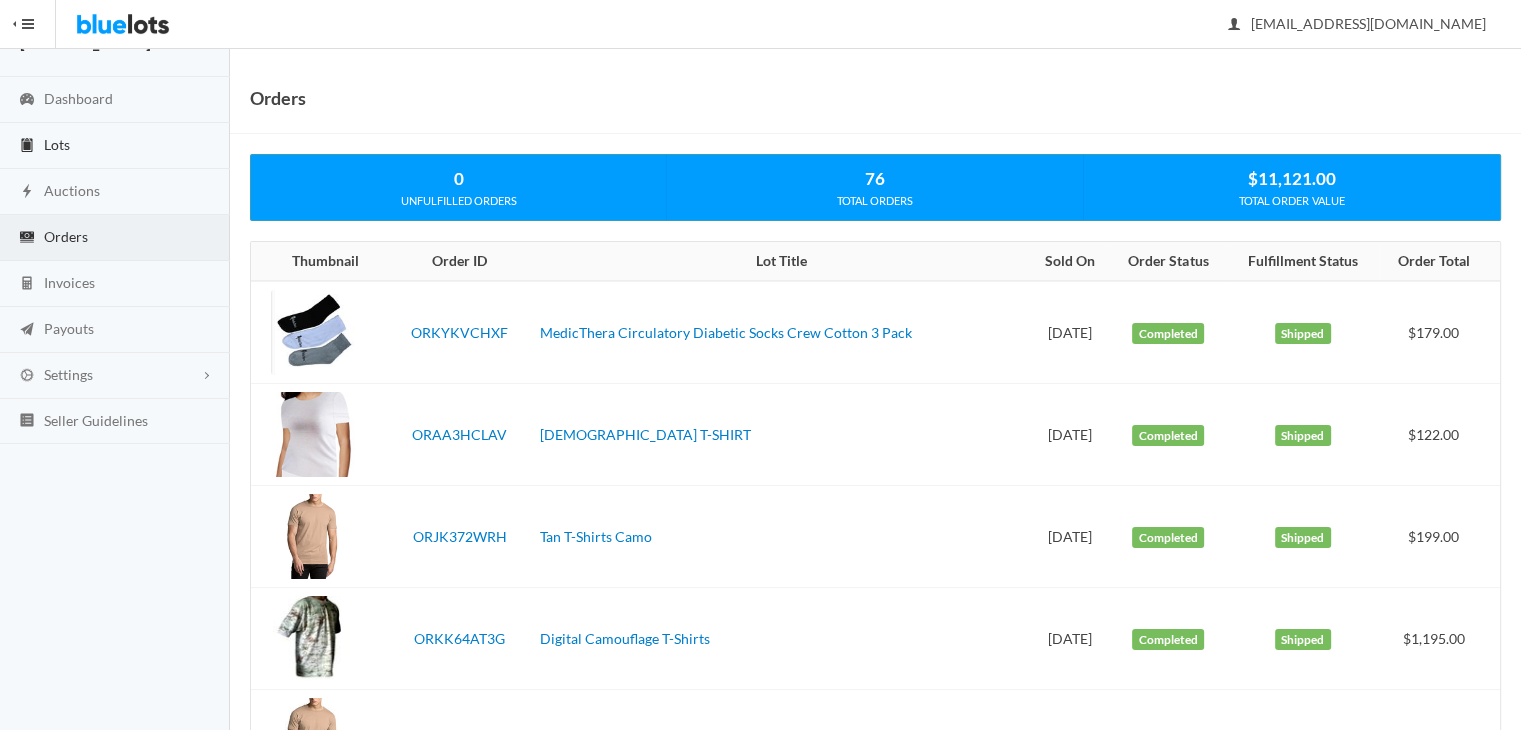 click on "Lots" at bounding box center (57, 144) 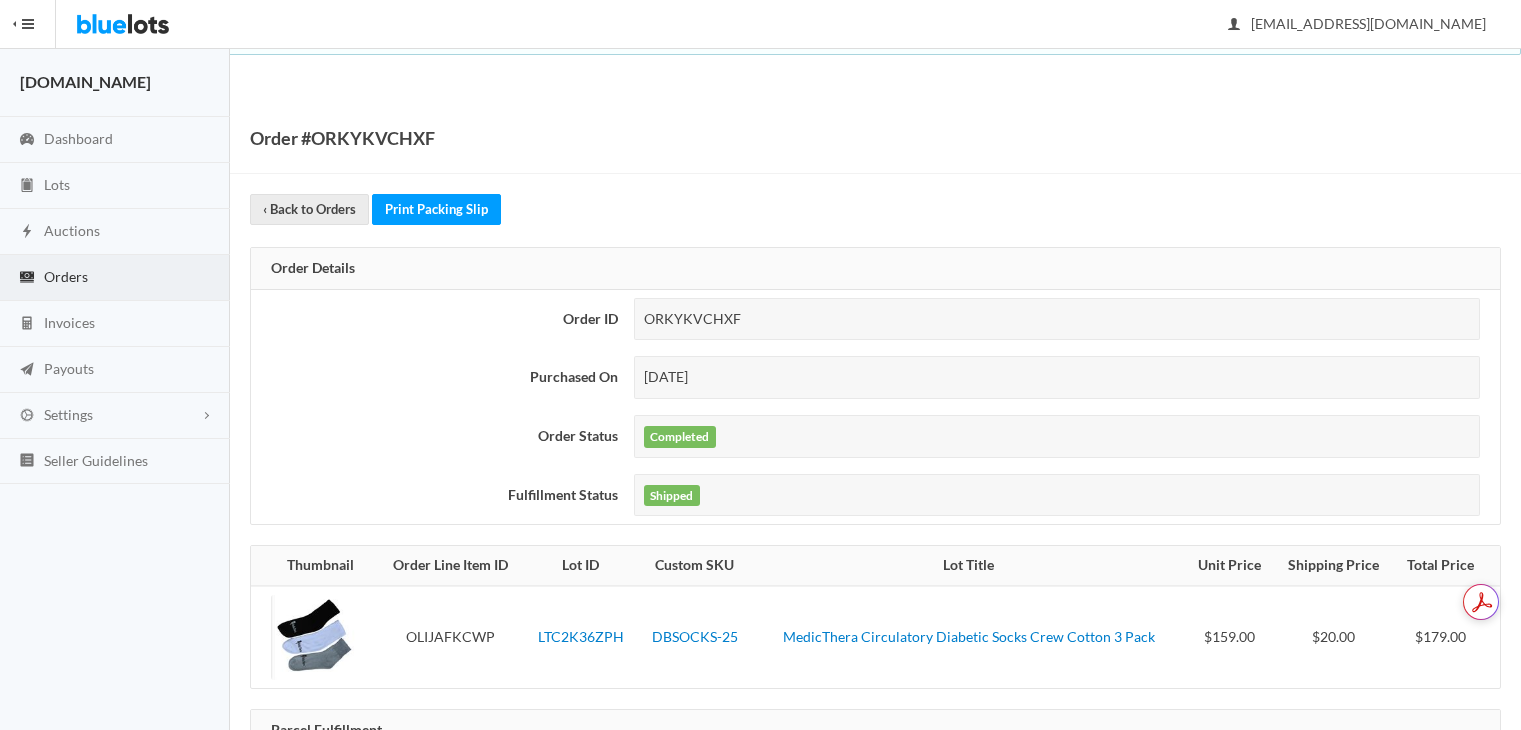 scroll, scrollTop: 0, scrollLeft: 0, axis: both 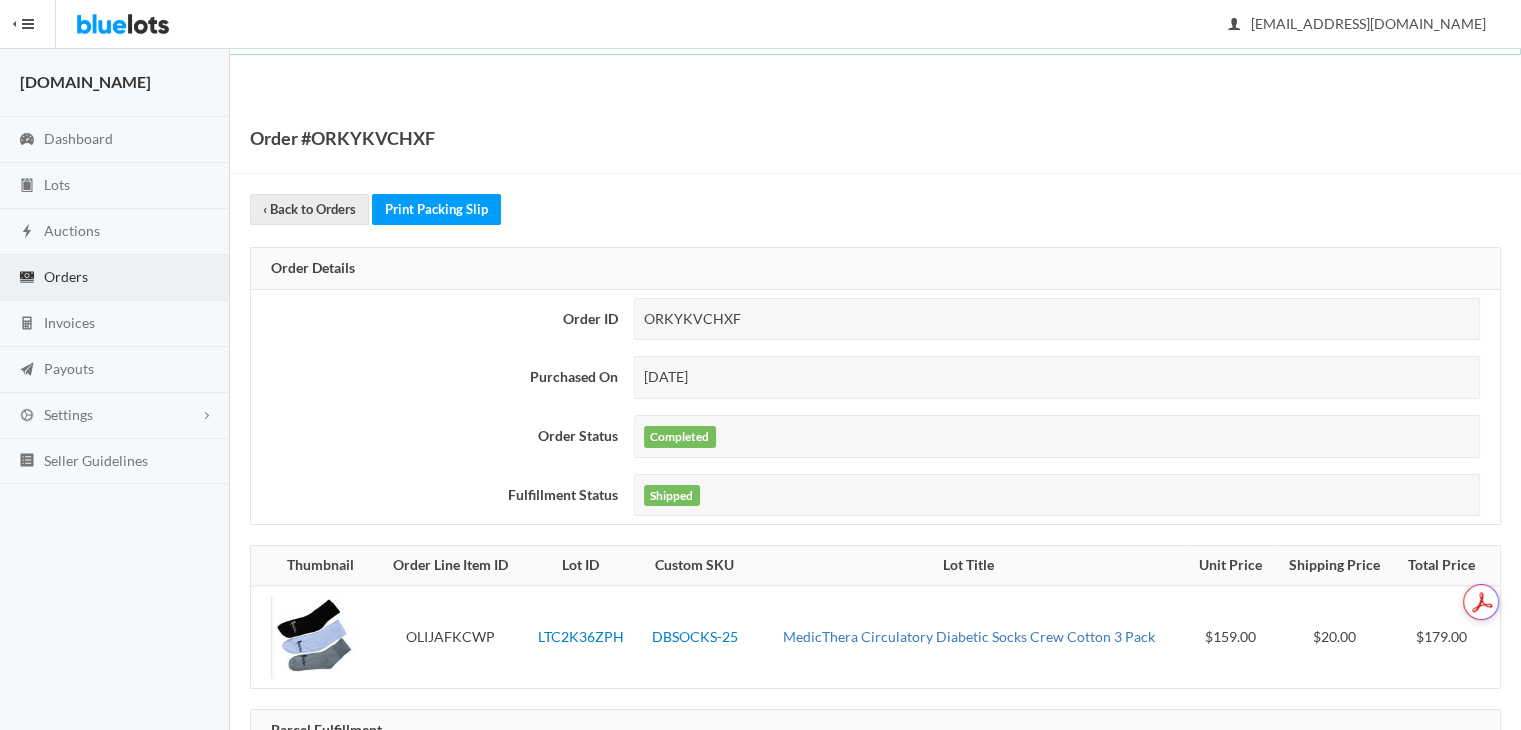 click on "MedicThera Circulatory Diabetic Socks Crew Cotton 3 Pack" at bounding box center [969, 636] 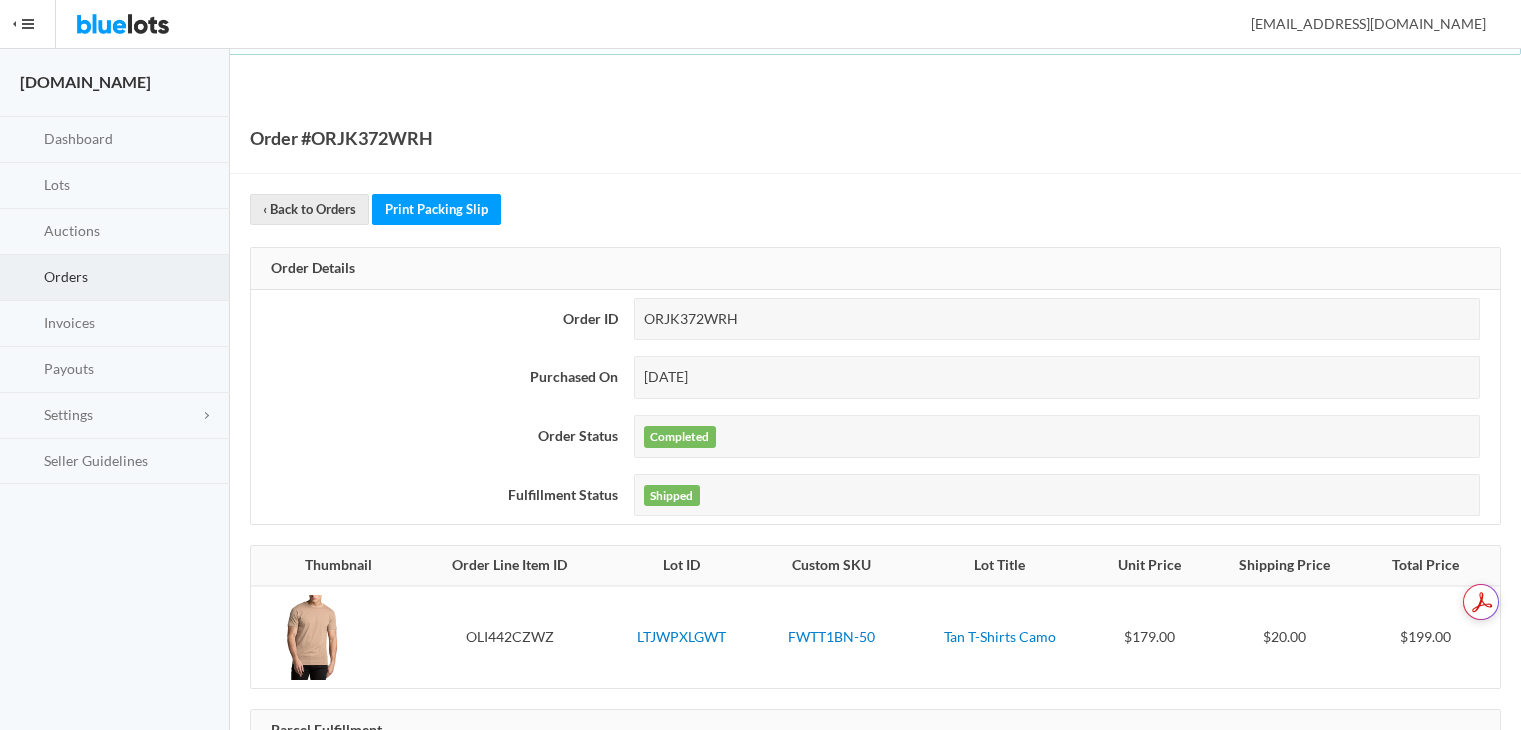 scroll, scrollTop: 0, scrollLeft: 0, axis: both 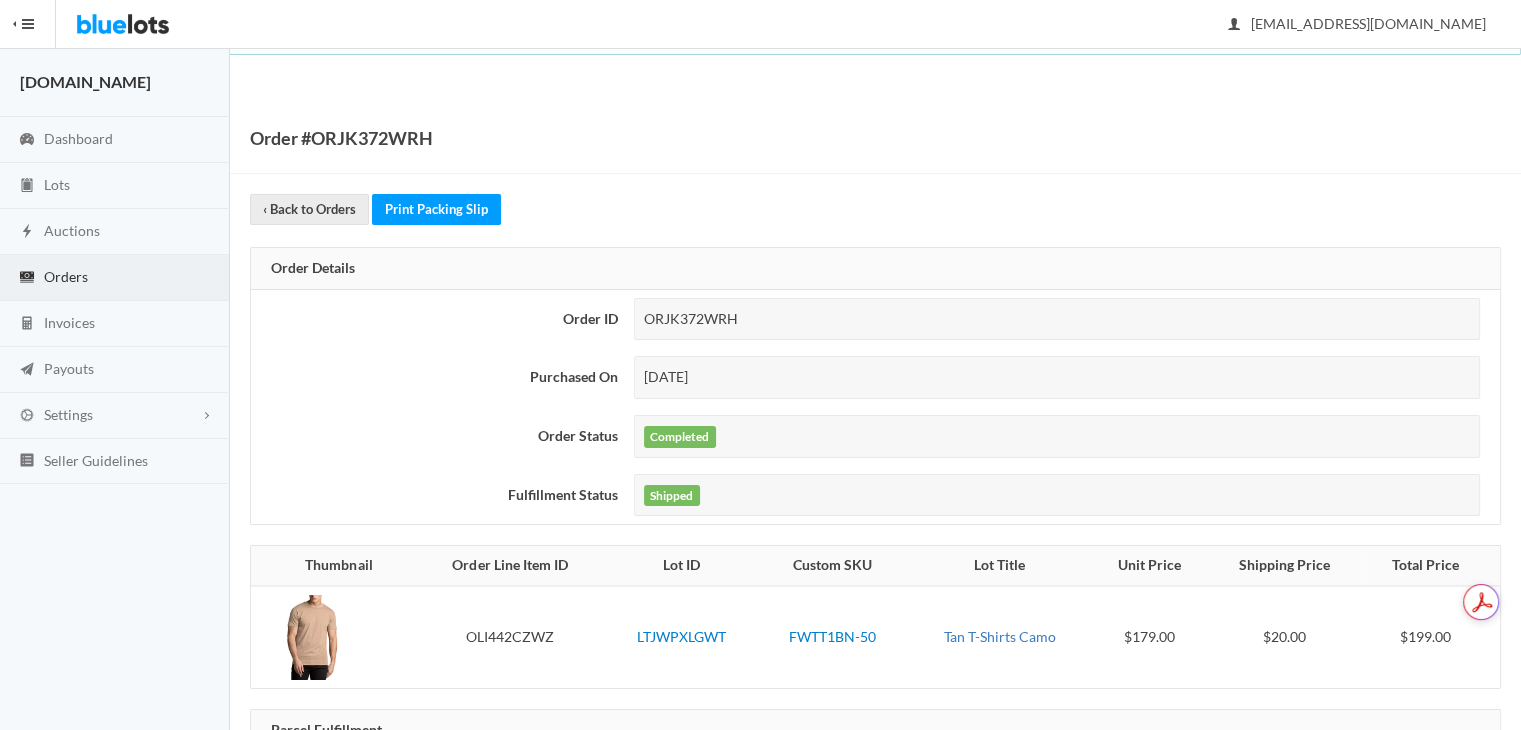 click on "Tan T-Shirts Camo" at bounding box center (1000, 636) 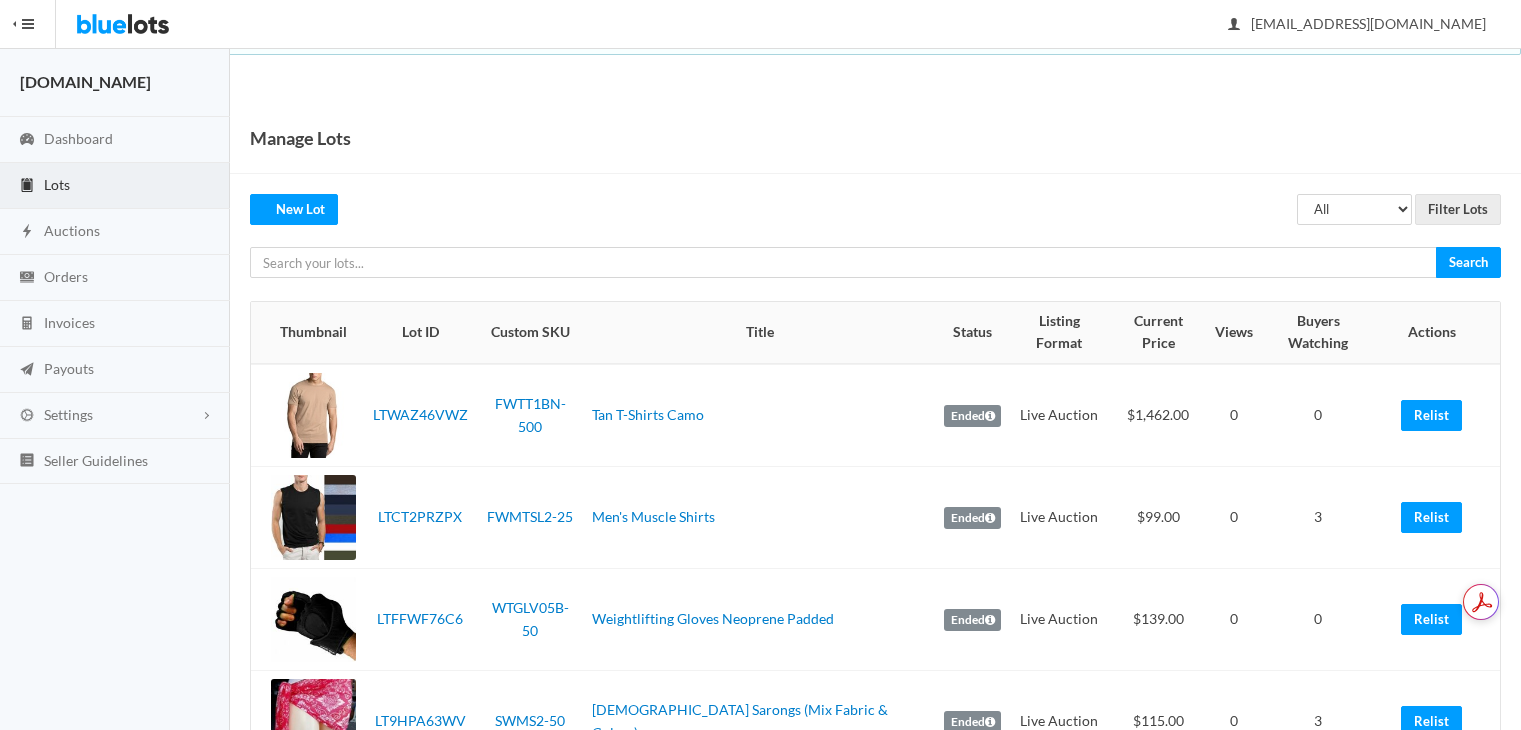 scroll, scrollTop: 0, scrollLeft: 0, axis: both 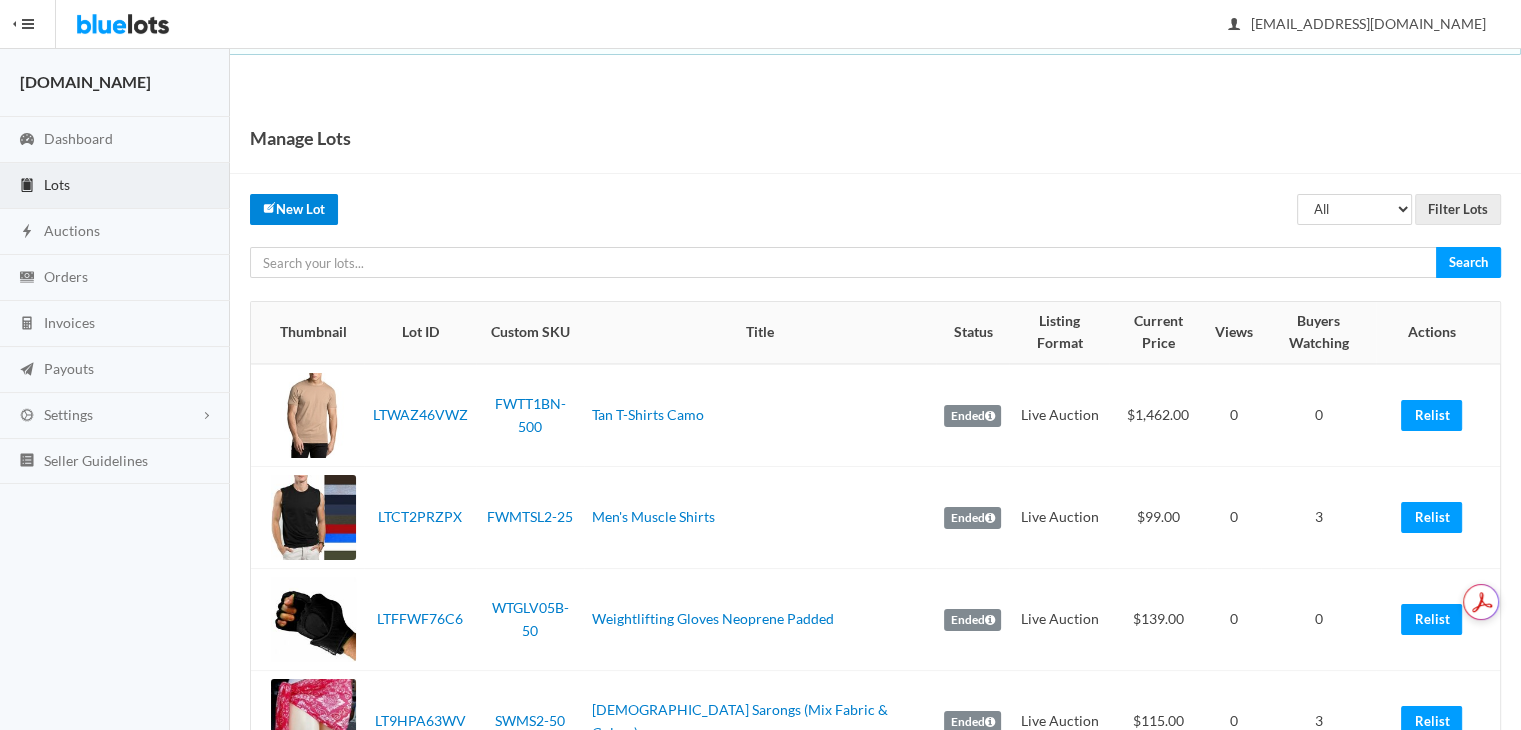 click on "New Lot" at bounding box center [294, 209] 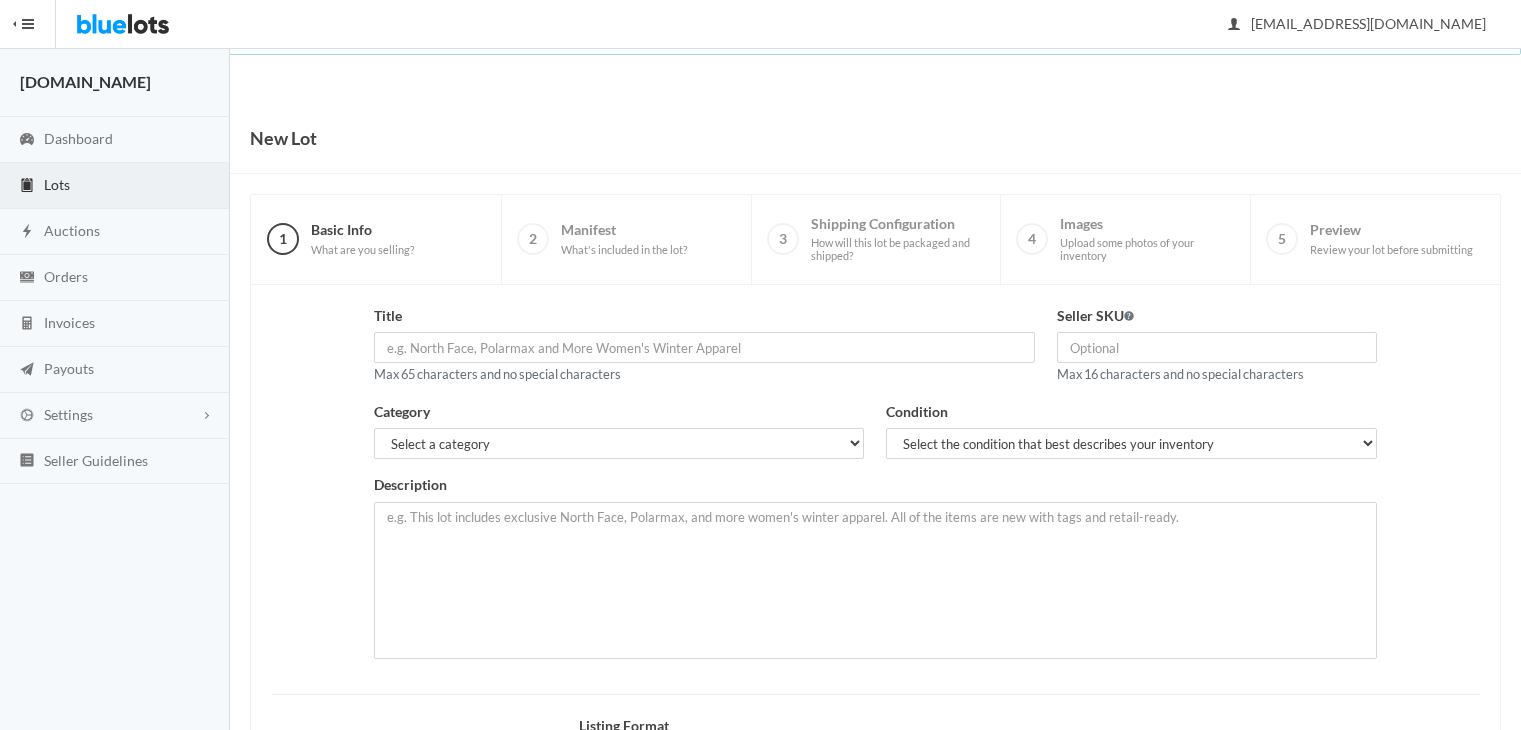 scroll, scrollTop: 0, scrollLeft: 0, axis: both 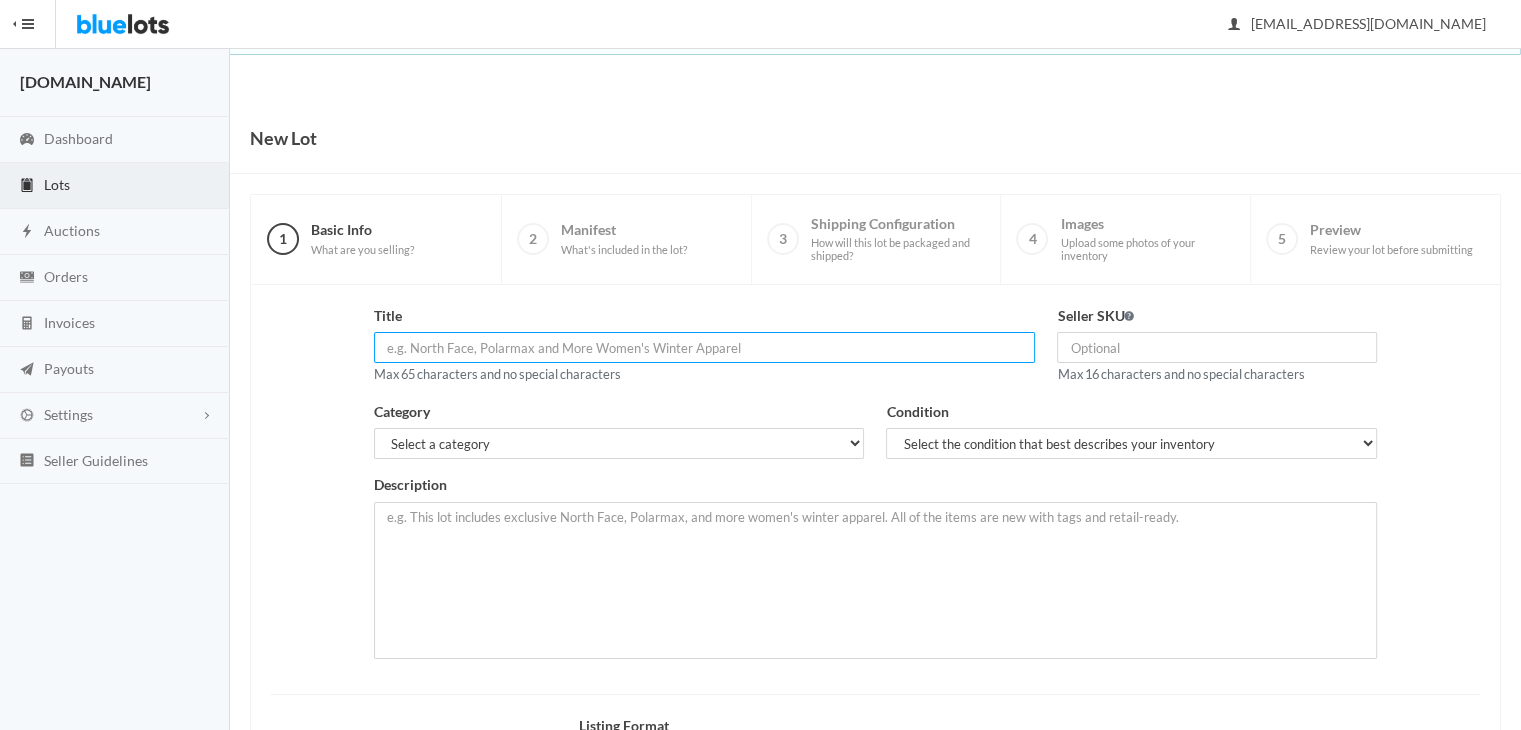 click at bounding box center [705, 347] 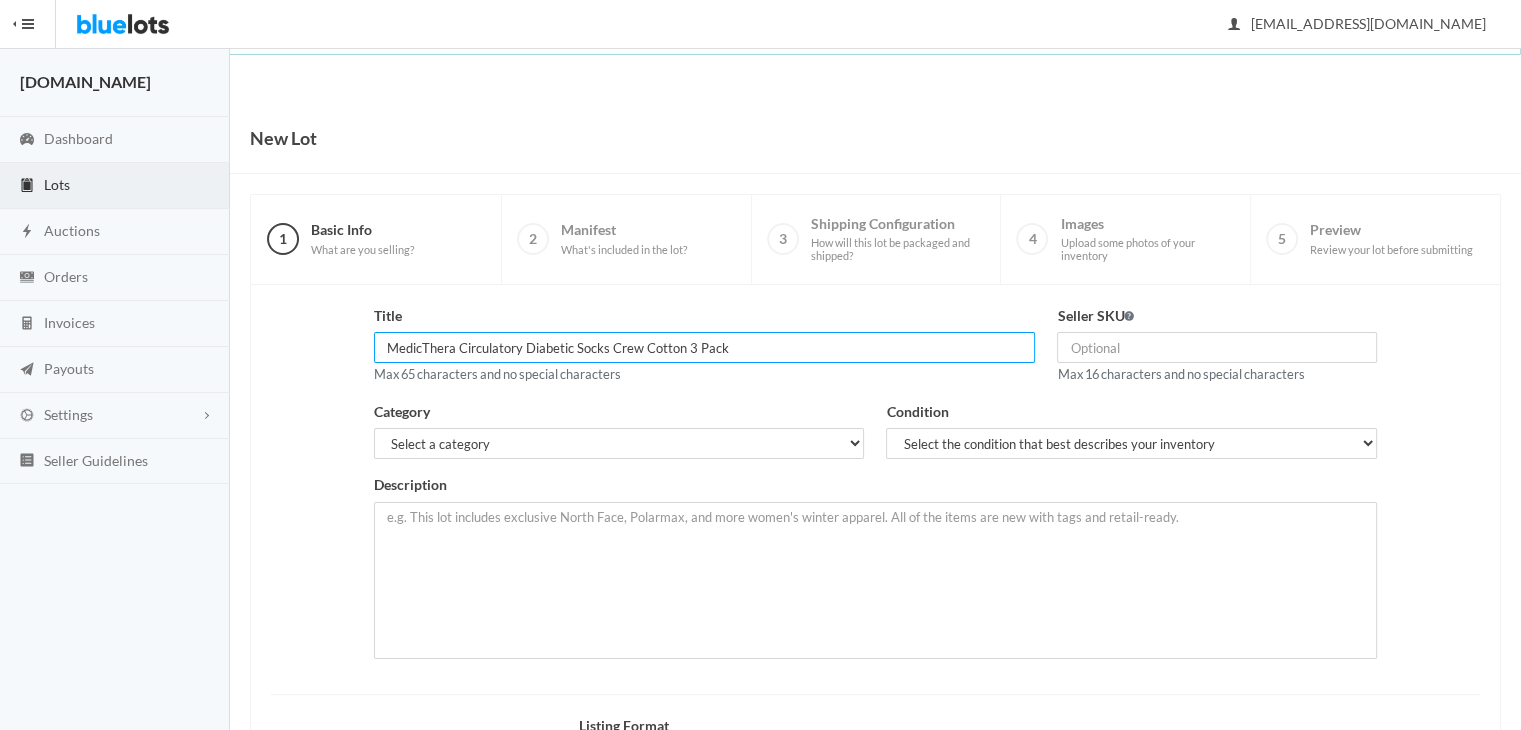 type on "MedicThera Circulatory Diabetic Socks Crew Cotton 3 Pack" 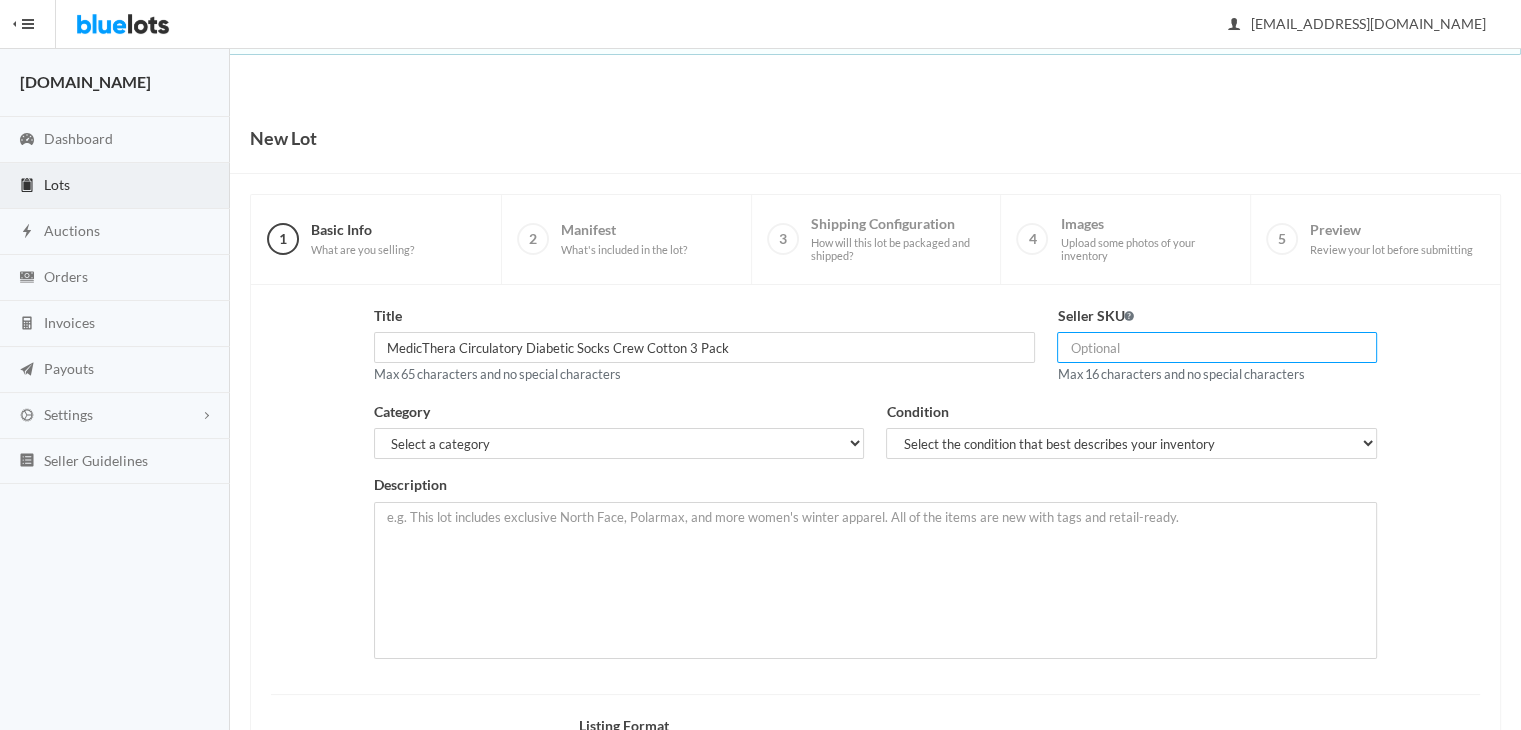 click at bounding box center [1217, 347] 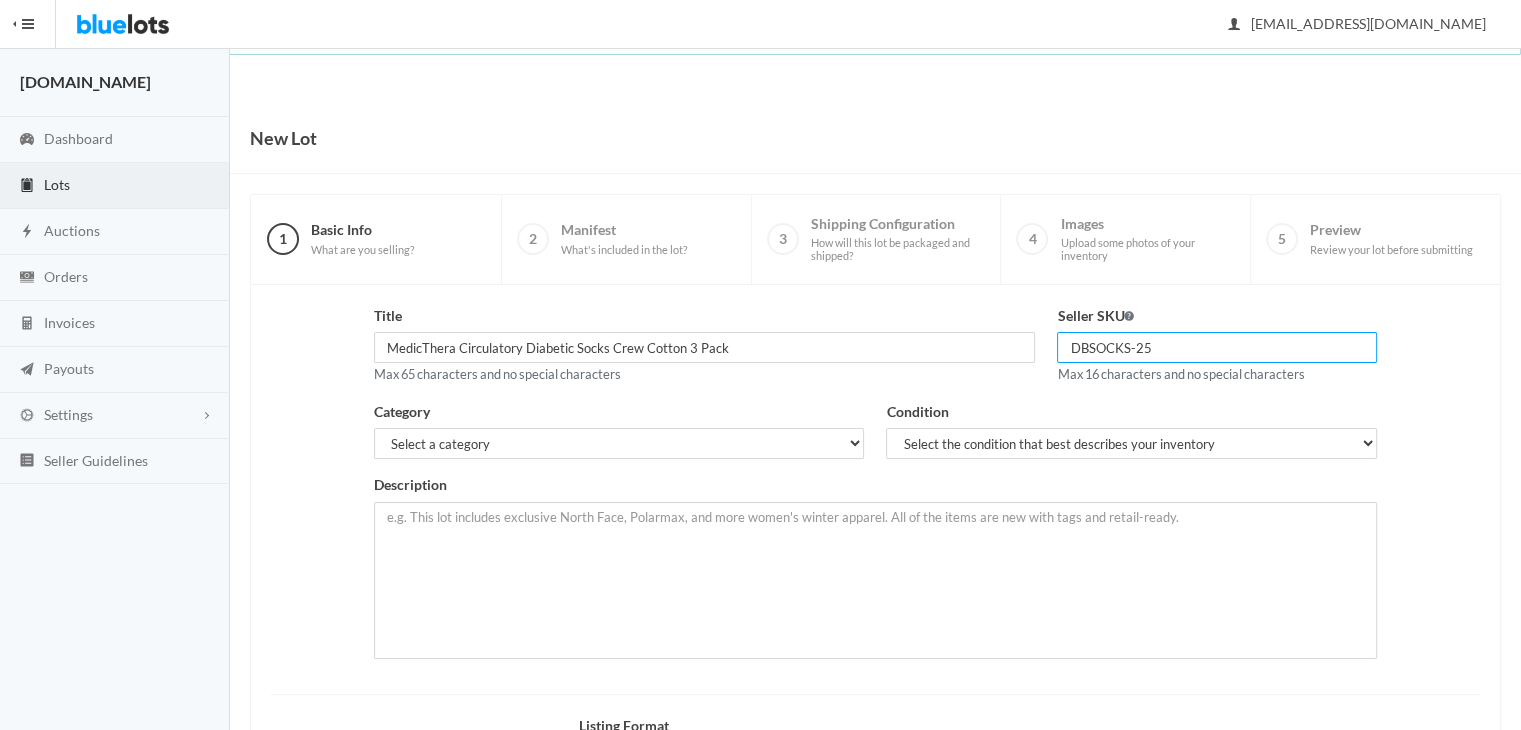 type on "DBSOCKS-25" 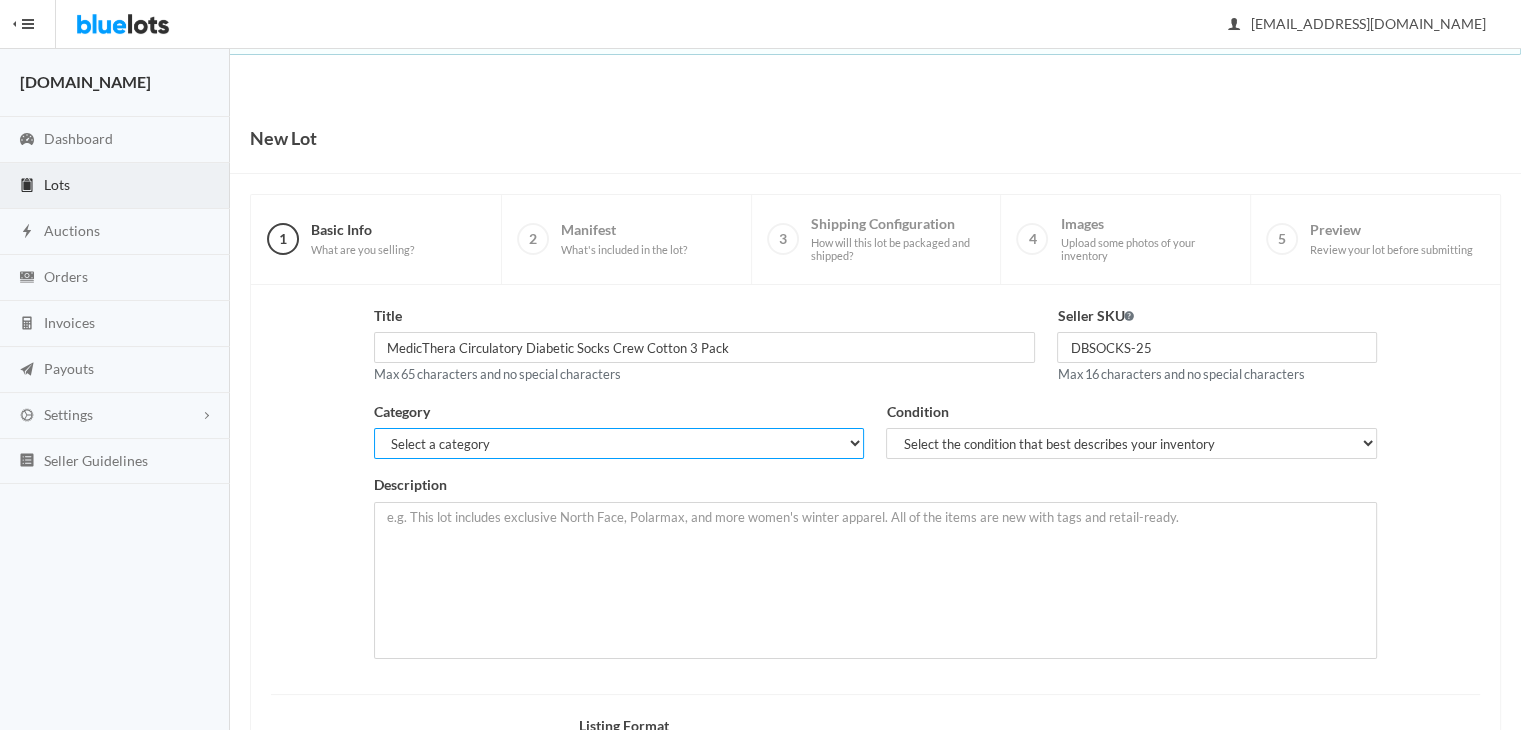 click on "Select a category
Electronics
Clothing, Shoes & Accessories
Appliances
Home & Garden
Sporting Goods
Toys & Baby
Health & Beauty
Business & Industrial
General Merchandise" at bounding box center [619, 443] 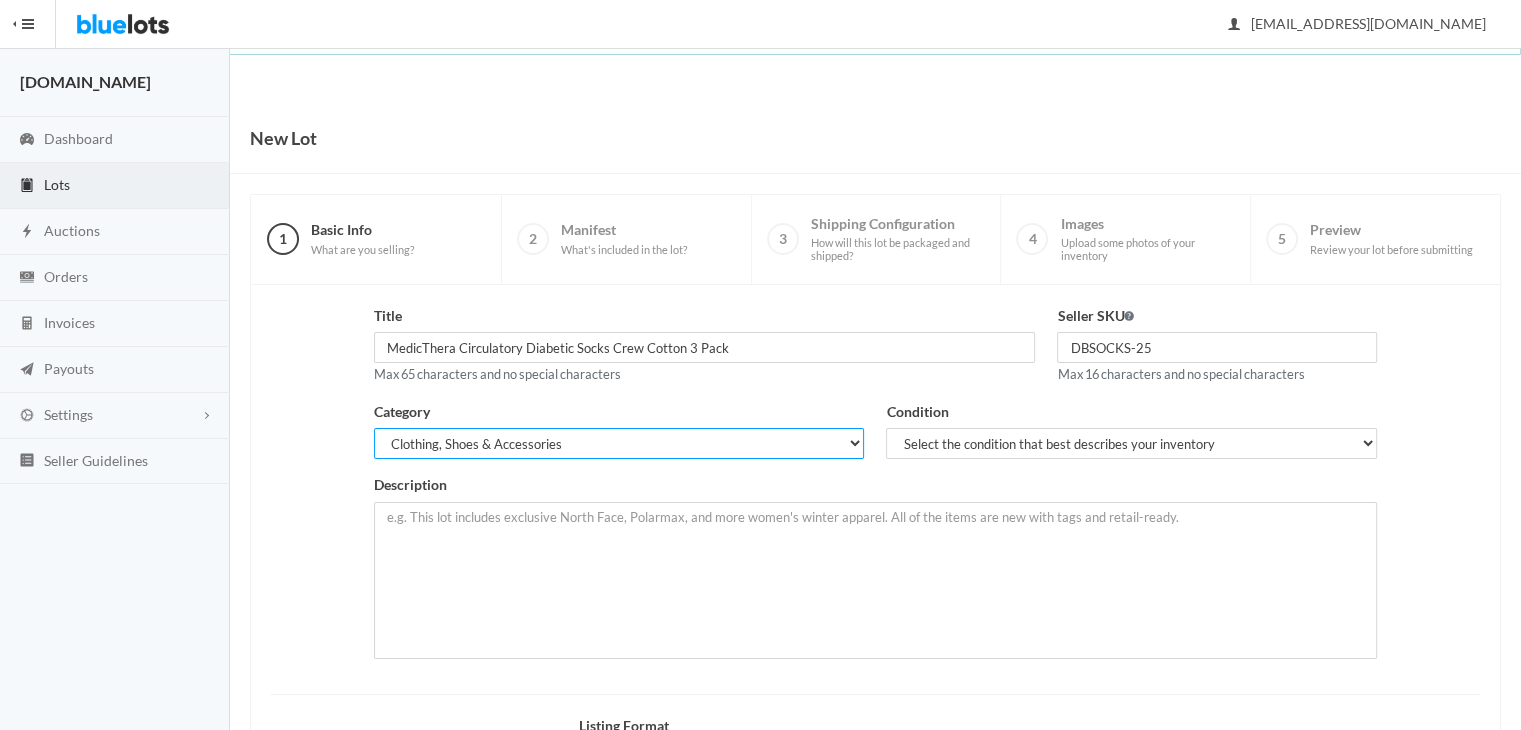 click on "Select a category
Electronics
Clothing, Shoes & Accessories
Appliances
Home & Garden
Sporting Goods
Toys & Baby
Health & Beauty
Business & Industrial
General Merchandise" at bounding box center (619, 443) 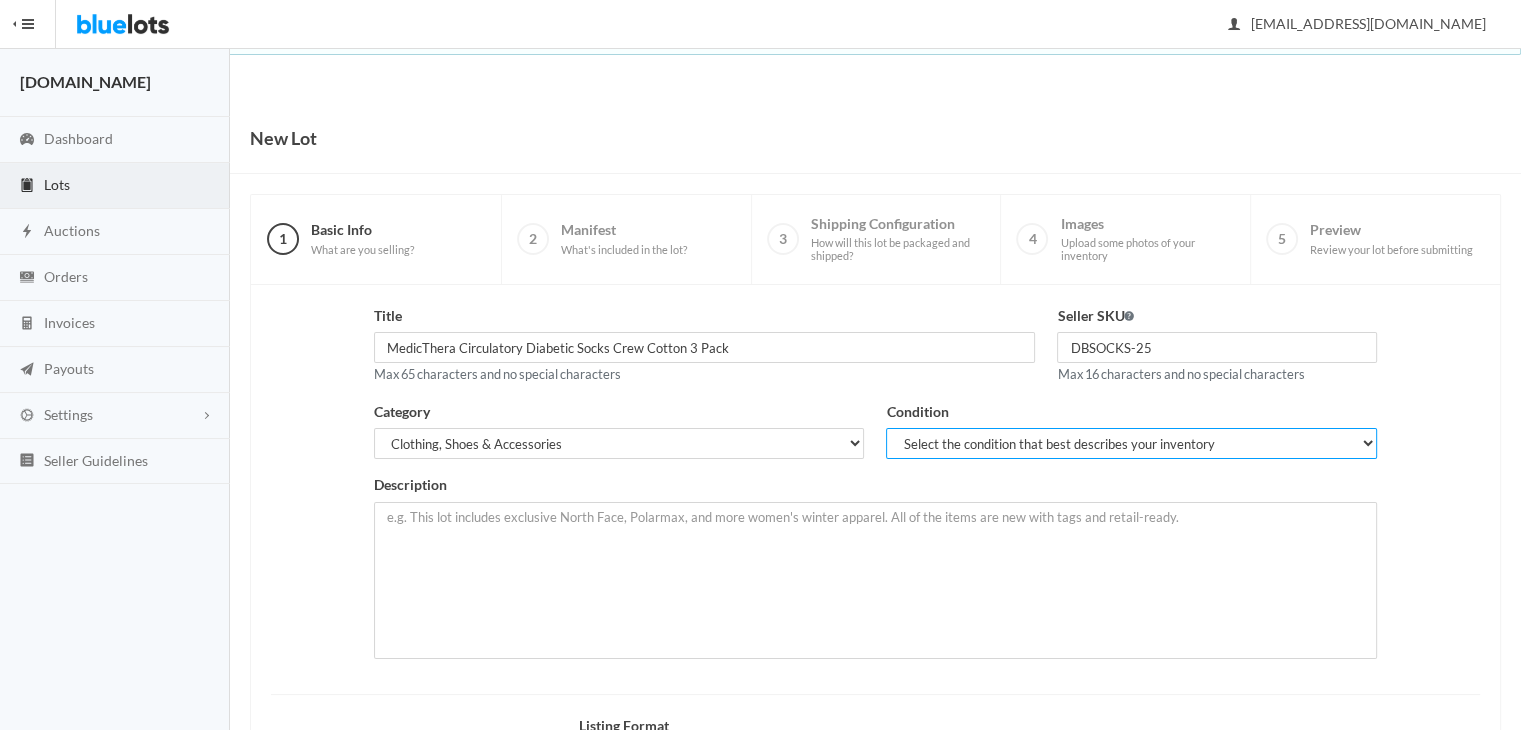 click on "Select the condition that best describes your inventory
Brand New
Shelf Pulls
Customer Returns
Used
Mixed" at bounding box center (1131, 443) 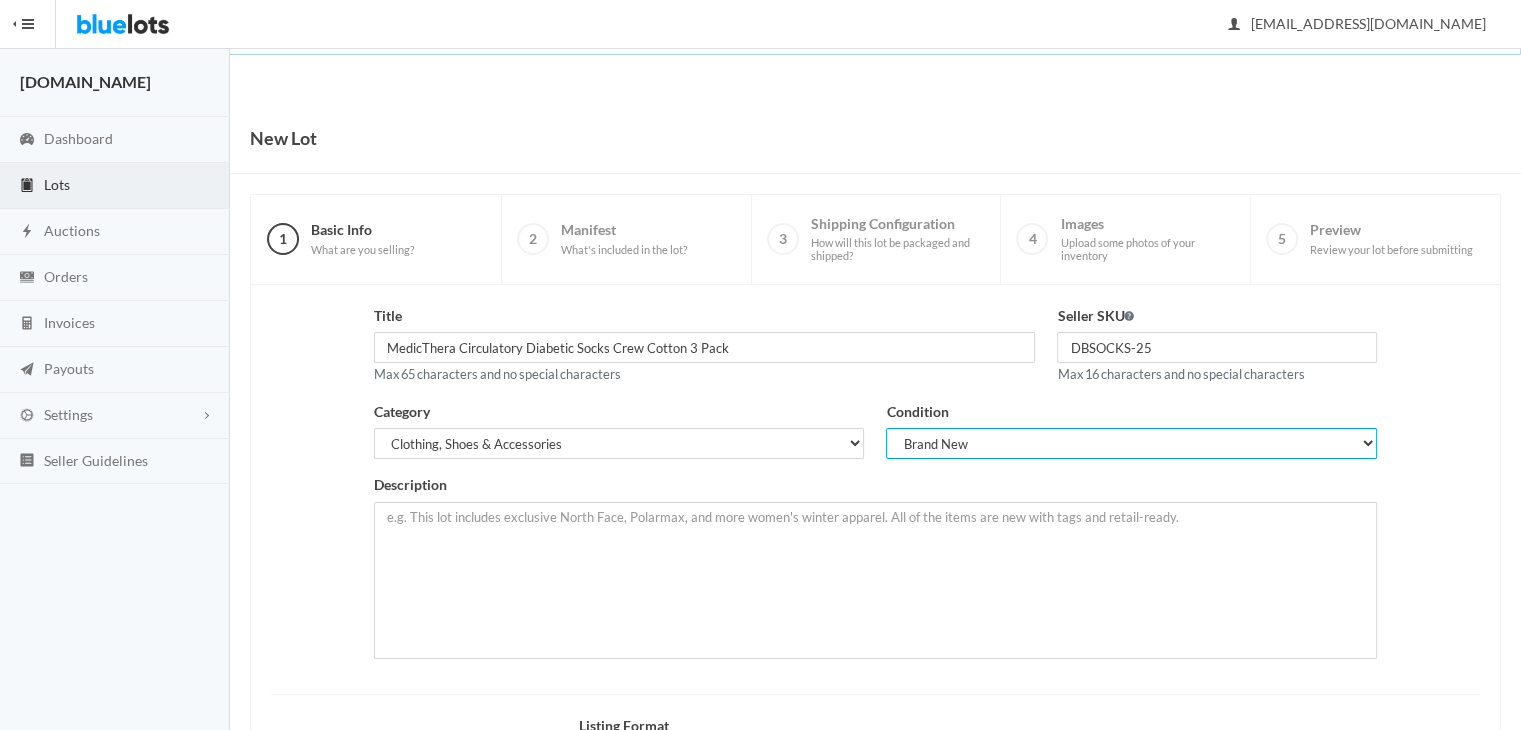 click on "Select the condition that best describes your inventory
Brand New
Shelf Pulls
Customer Returns
Used
Mixed" at bounding box center (1131, 443) 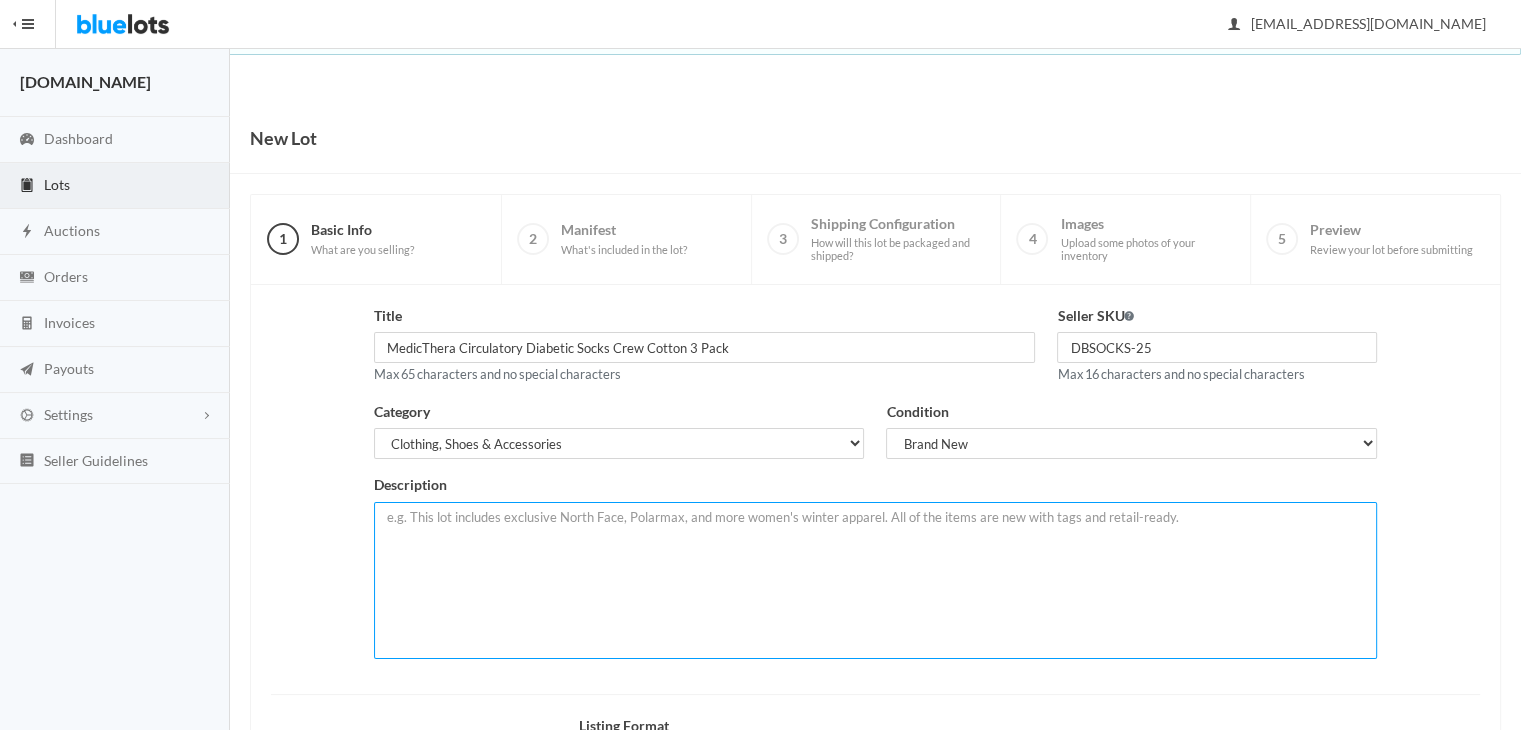click at bounding box center (876, 580) 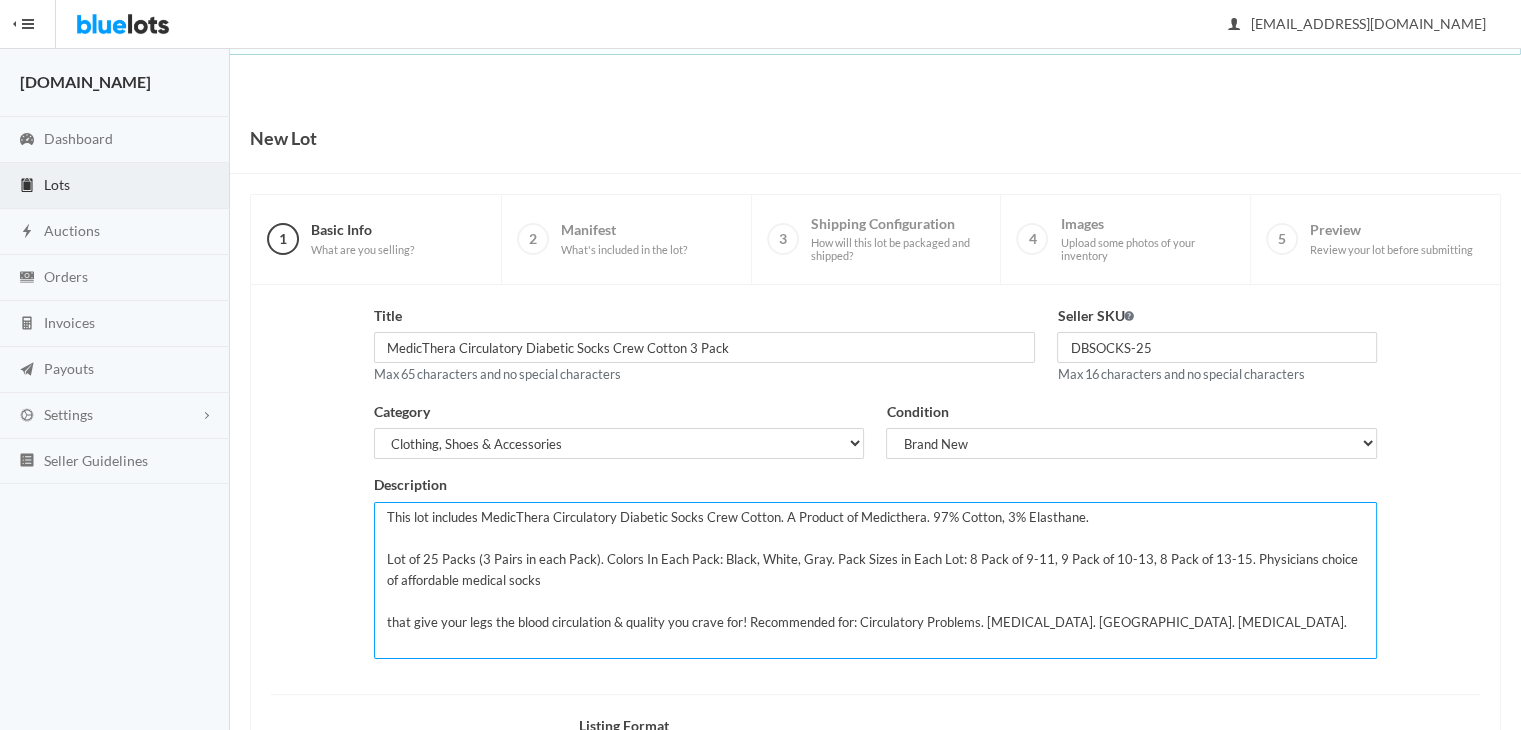 type on "This lot includes MedicThera Circulatory Diabetic Socks Crew Cotton. A Product of Medicthera. 97% Cotton, 3% Elasthane.
Lot of 25 Packs (3 Pairs in each Pack). Colors In Each Pack: Black, White, Gray. Pack Sizes in Each Lot: 8 Pack of 9-11, 9 Pack of 10-13, 8 Pack of 13-15. Physicians choice of affordable medical socks
that give your legs the blood circulation & quality you crave for! Recommended for: Circulatory Problems. Diabetes. Edema. Neuropathy." 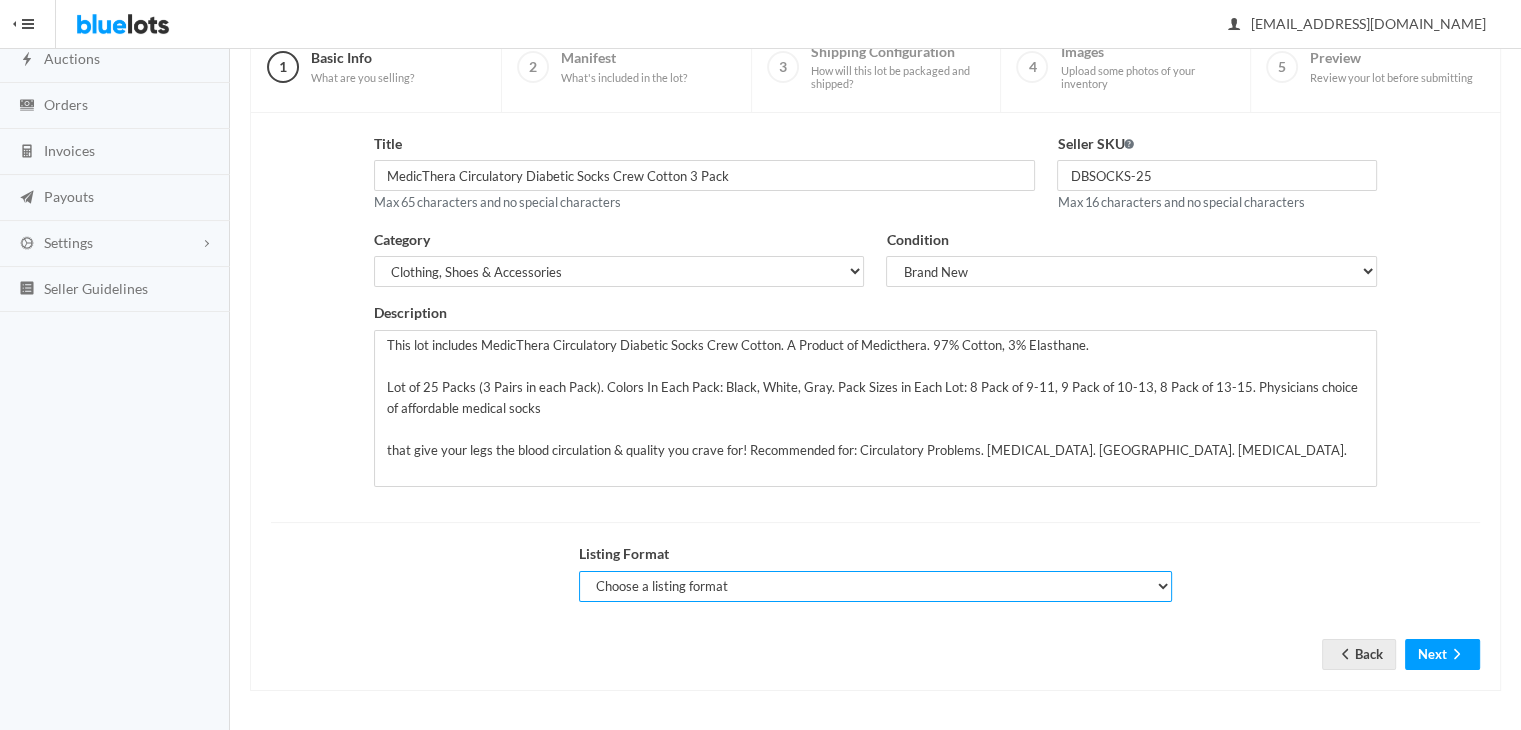 click on "Choose a listing format
Auction
Buy Now" at bounding box center (876, 586) 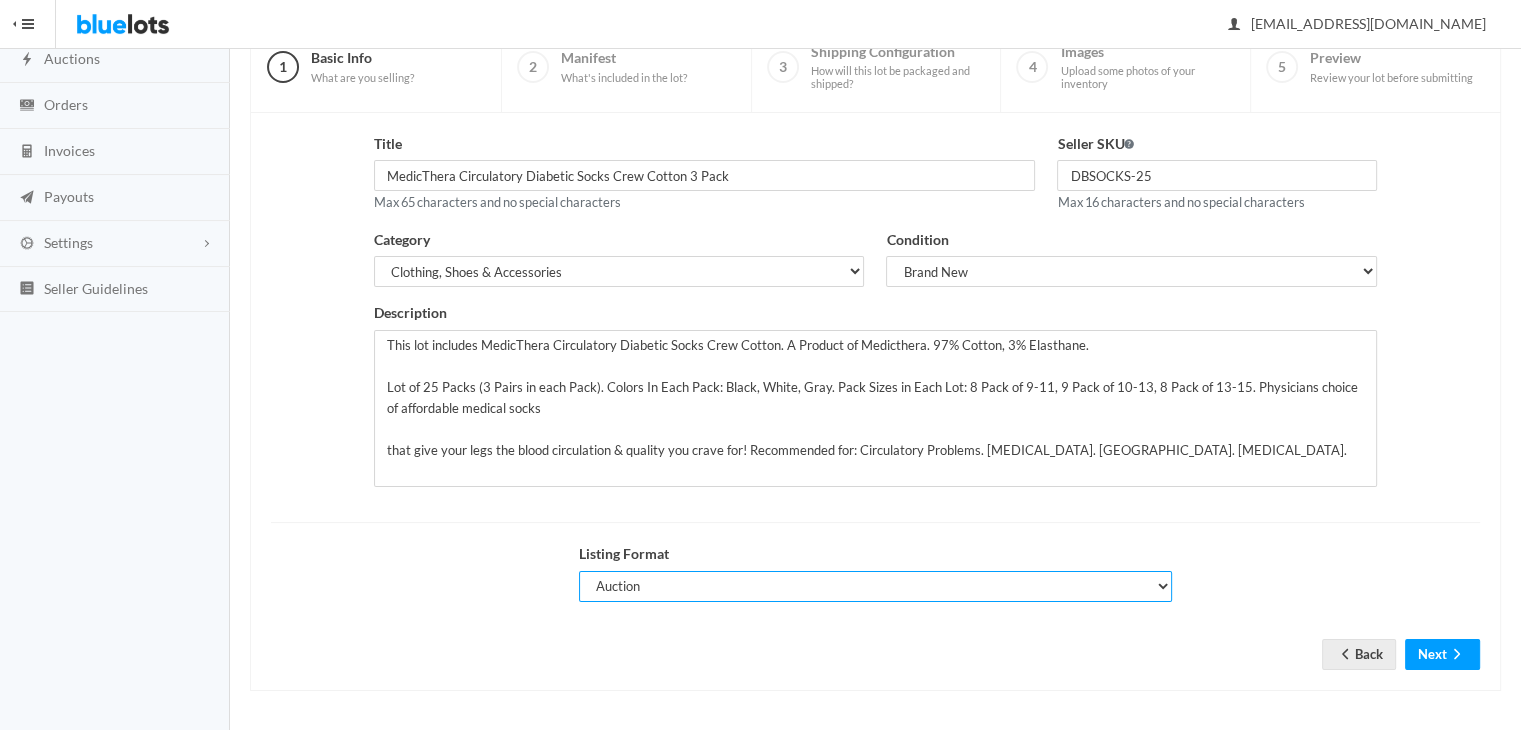 click on "Choose a listing format
Auction
Buy Now" at bounding box center (876, 586) 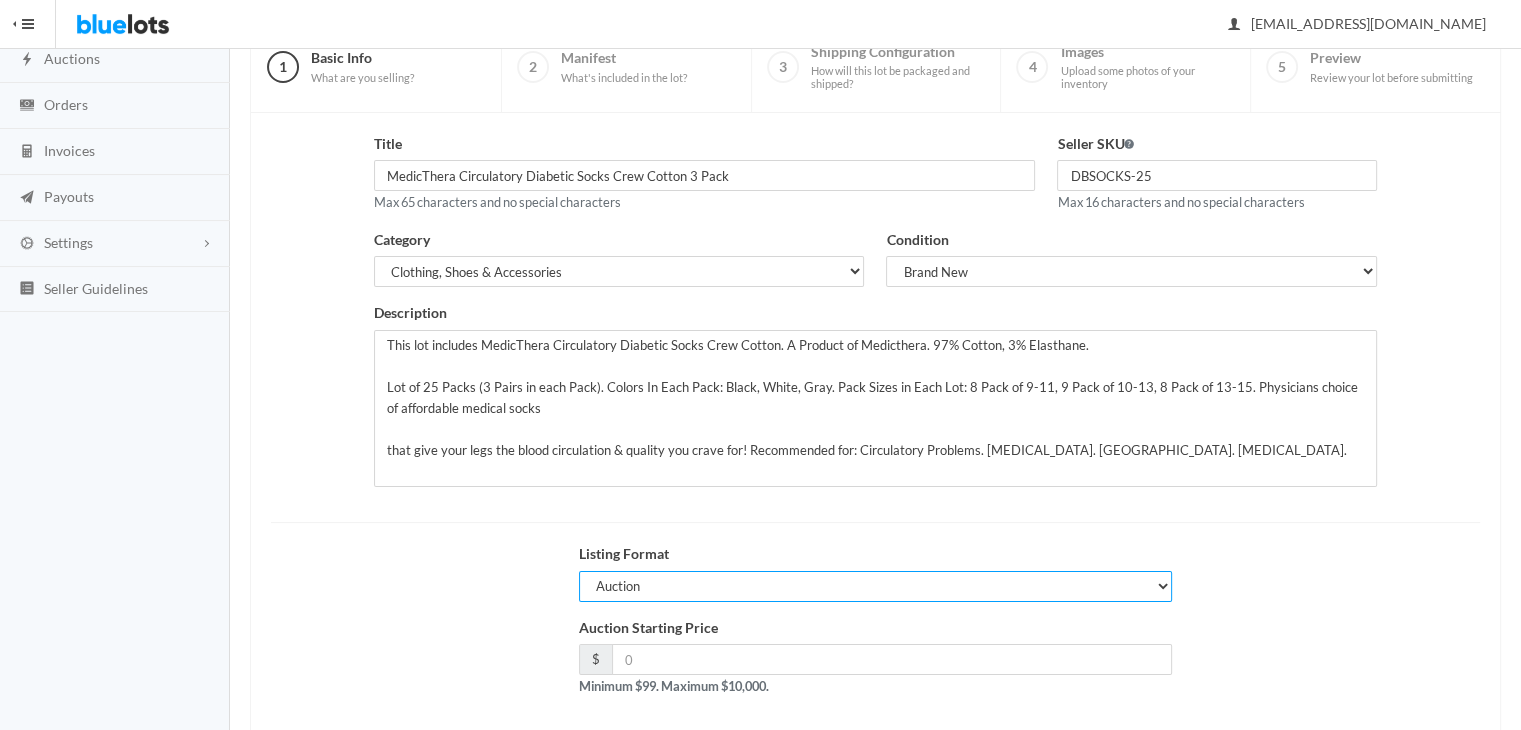 scroll, scrollTop: 268, scrollLeft: 0, axis: vertical 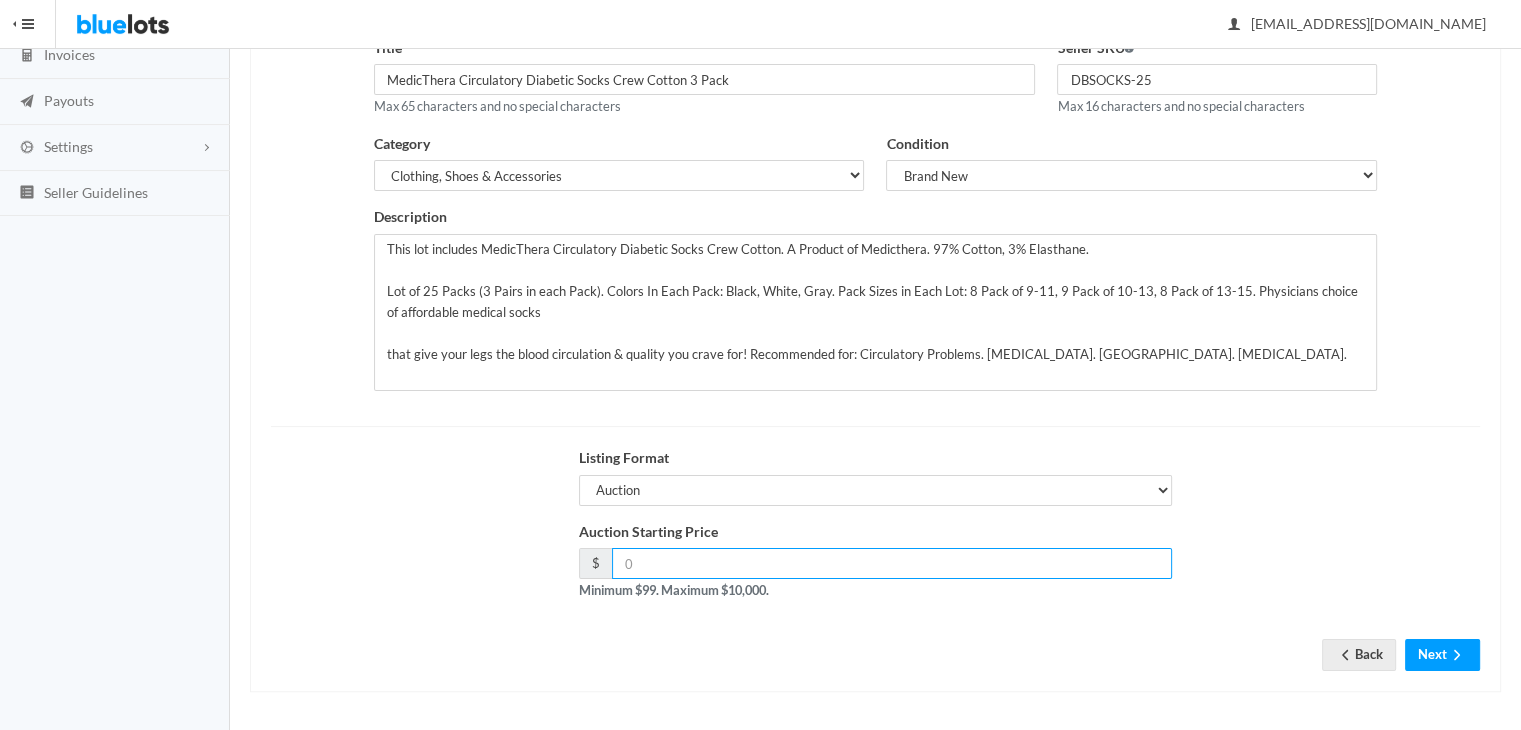 click at bounding box center [892, 563] 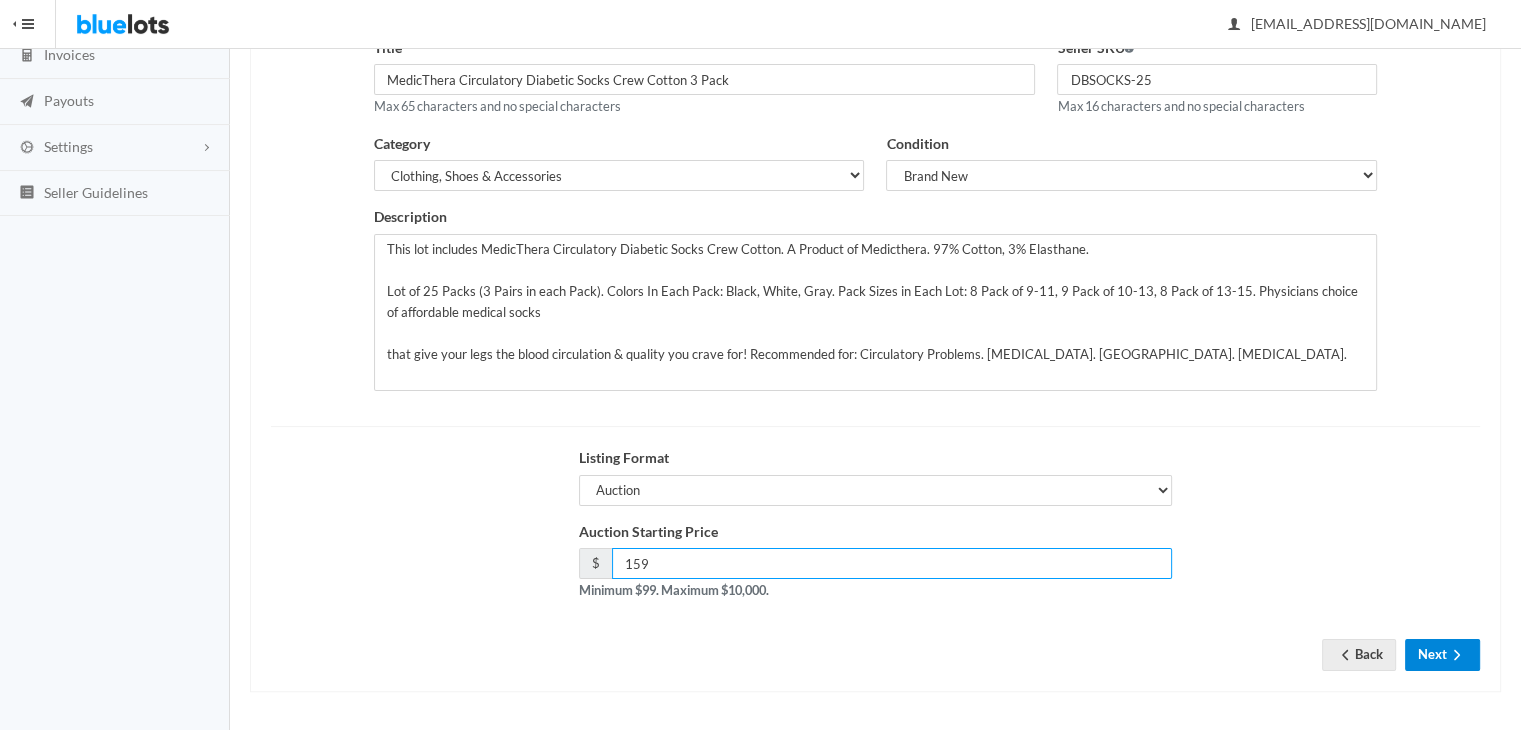 type on "159" 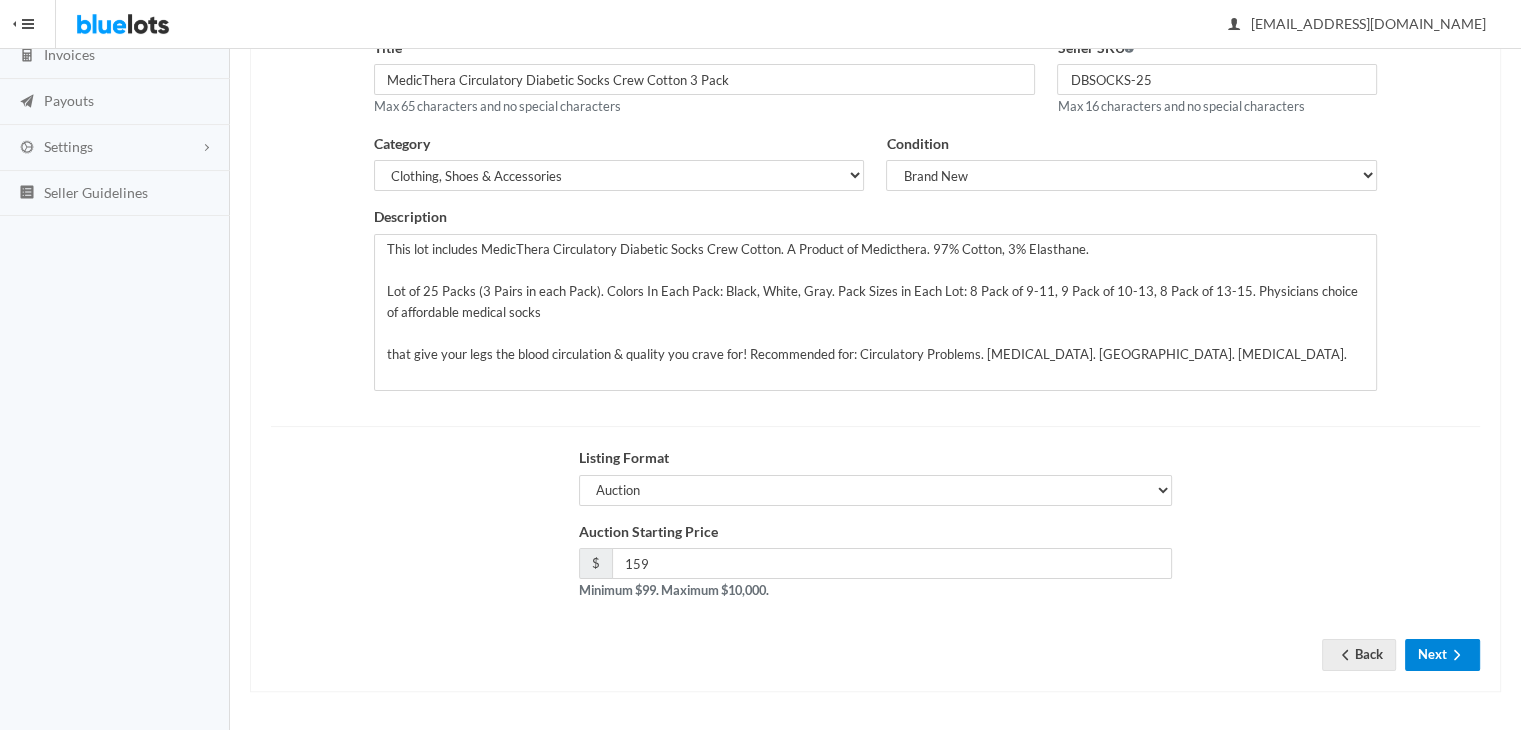 click on "Next" at bounding box center (1442, 654) 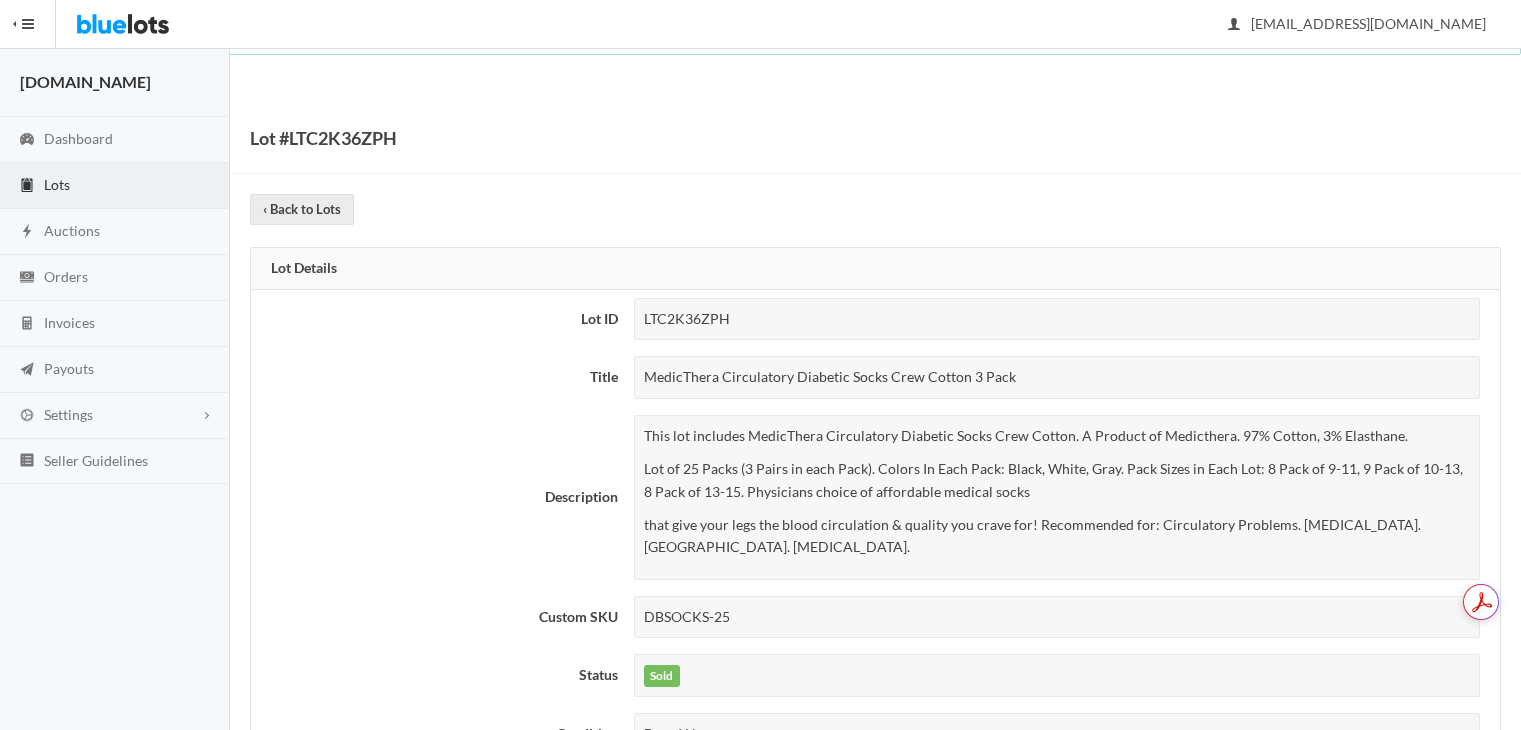 scroll, scrollTop: 0, scrollLeft: 0, axis: both 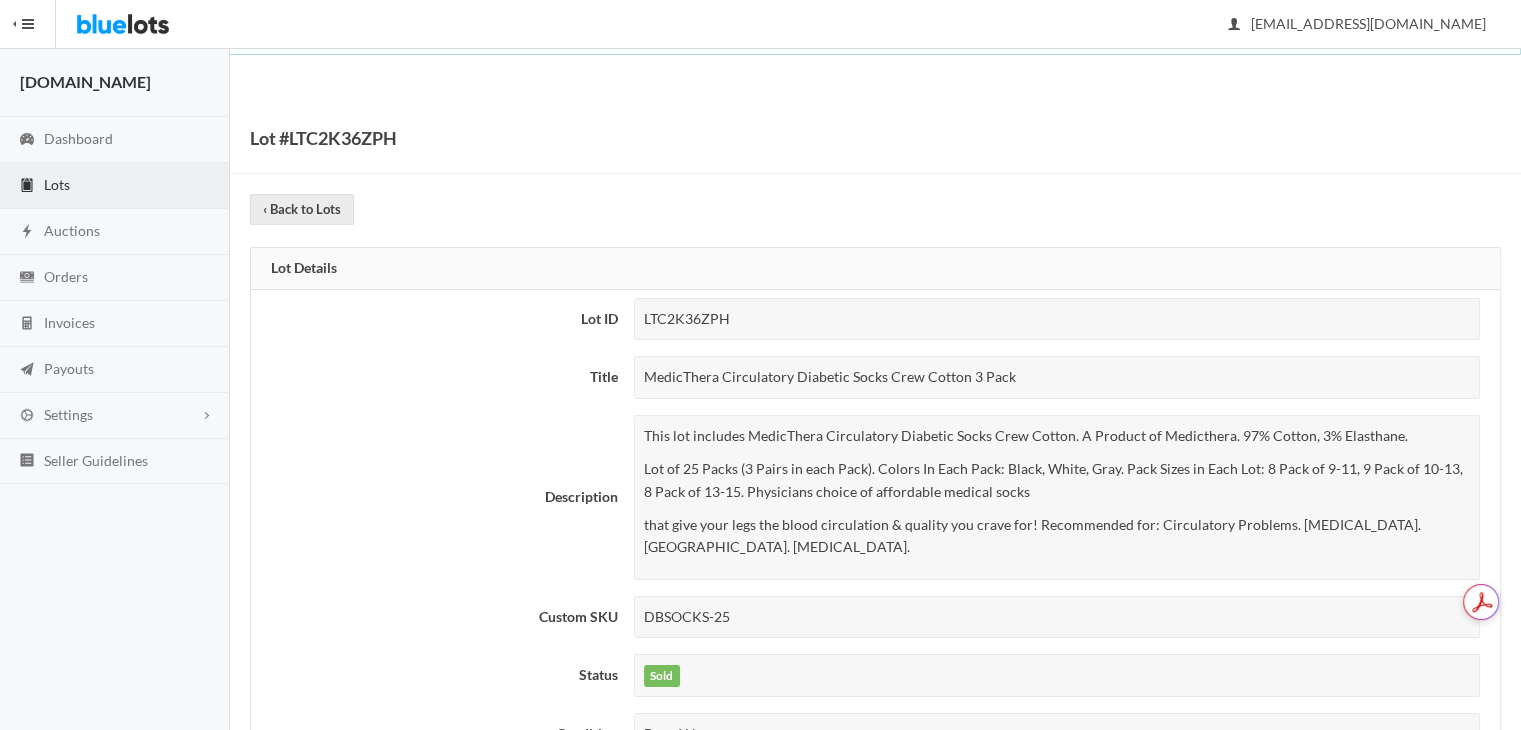 click on "MedicThera Circulatory Diabetic Socks Crew Cotton 3 Pack" at bounding box center [1057, 377] 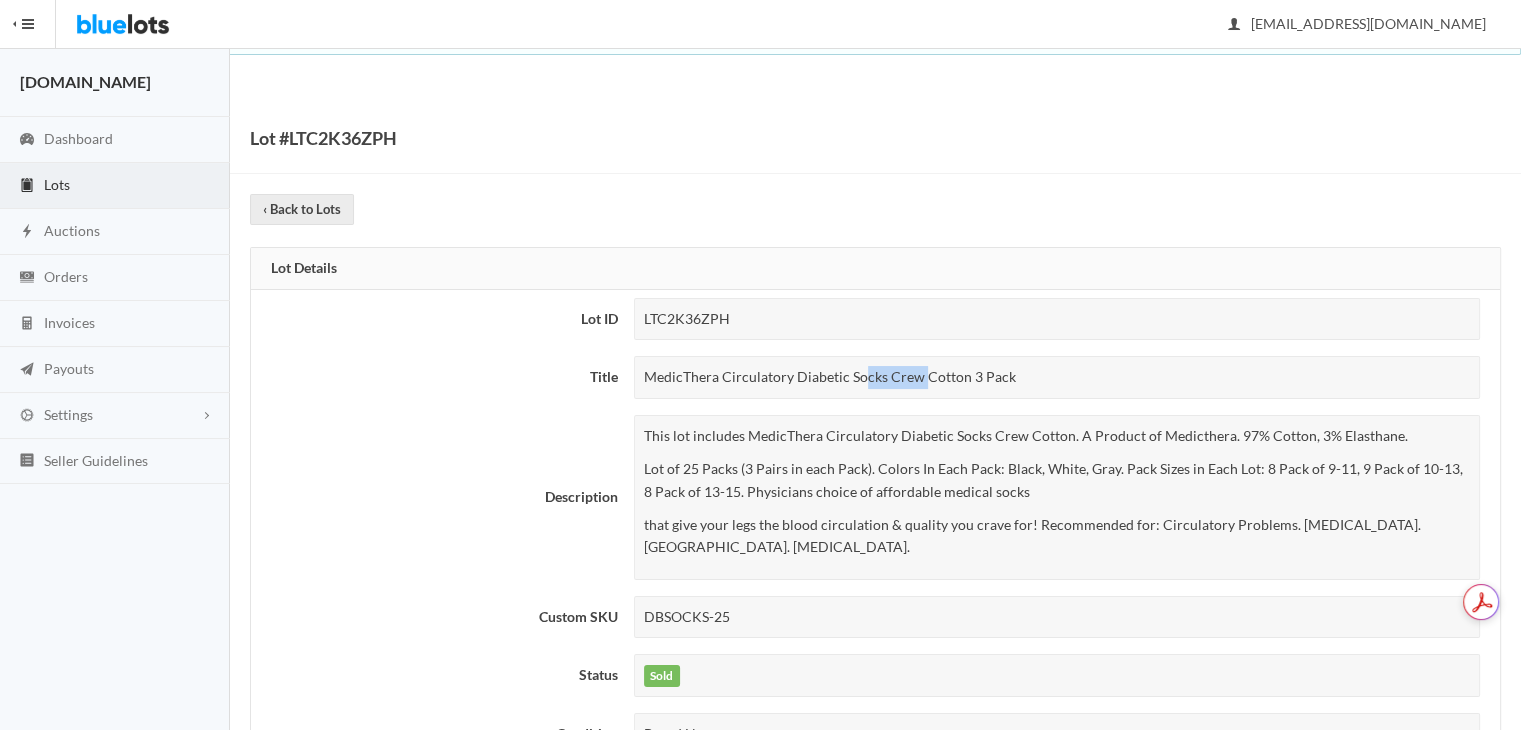 click on "MedicThera Circulatory Diabetic Socks Crew Cotton 3 Pack" at bounding box center [1057, 377] 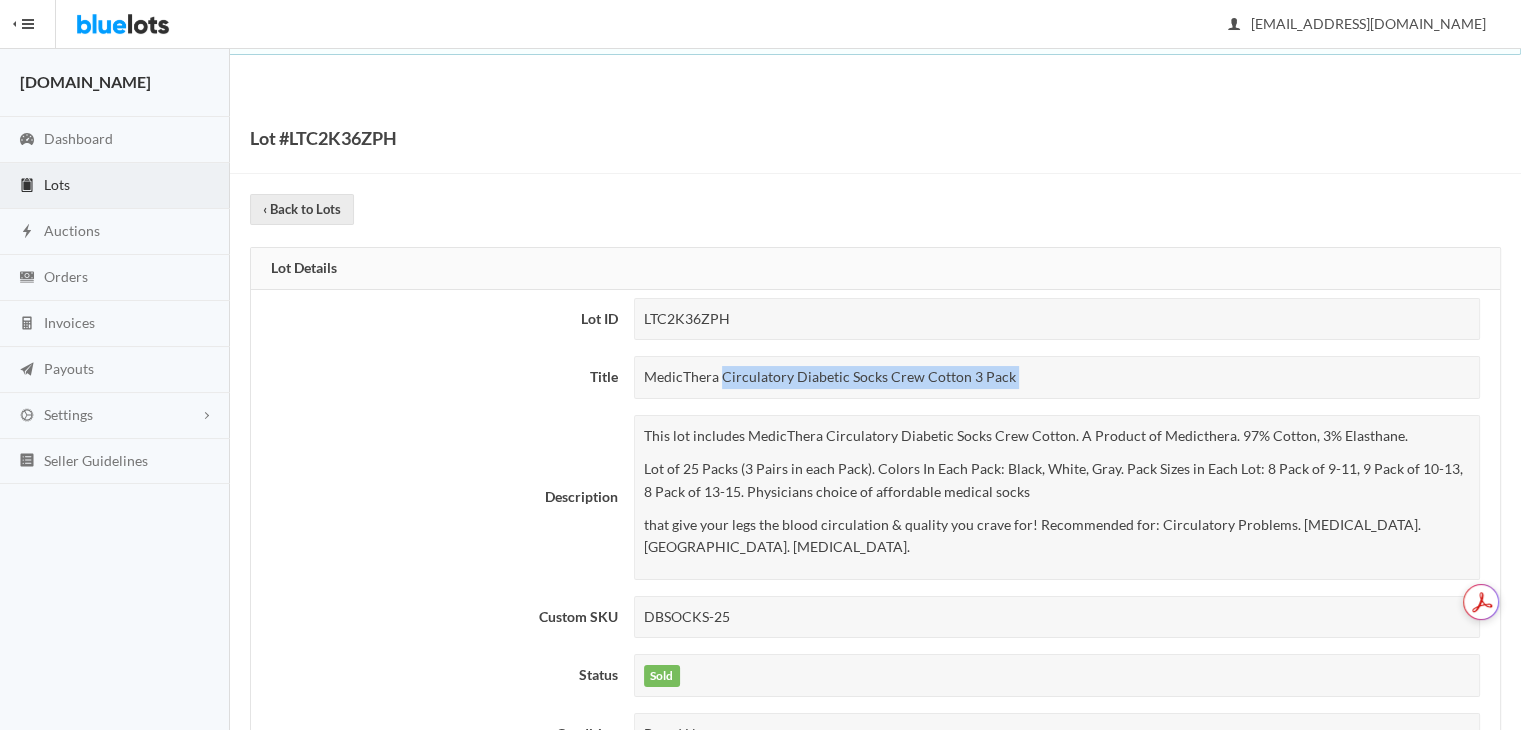 click on "MedicThera Circulatory Diabetic Socks Crew Cotton 3 Pack" at bounding box center [1057, 377] 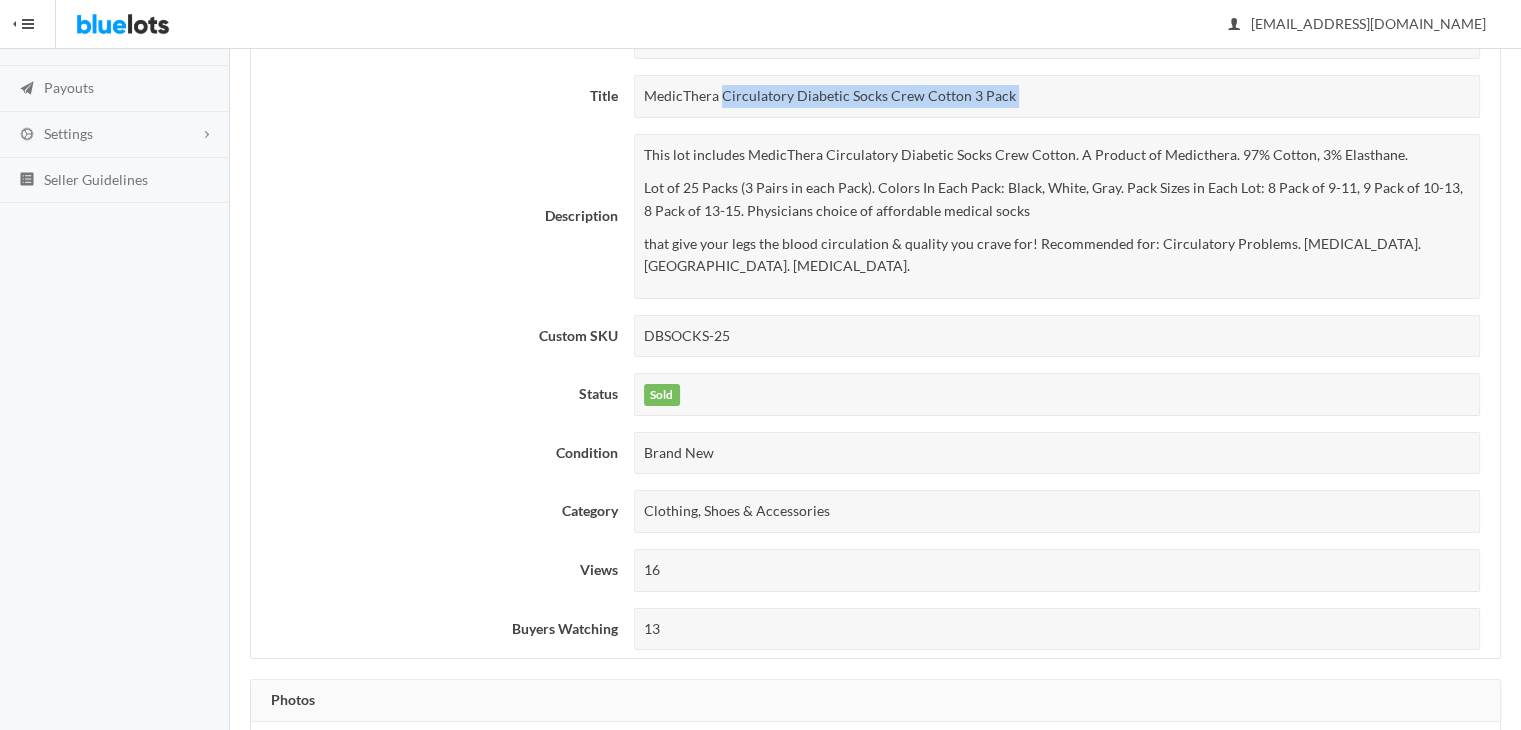scroll, scrollTop: 337, scrollLeft: 0, axis: vertical 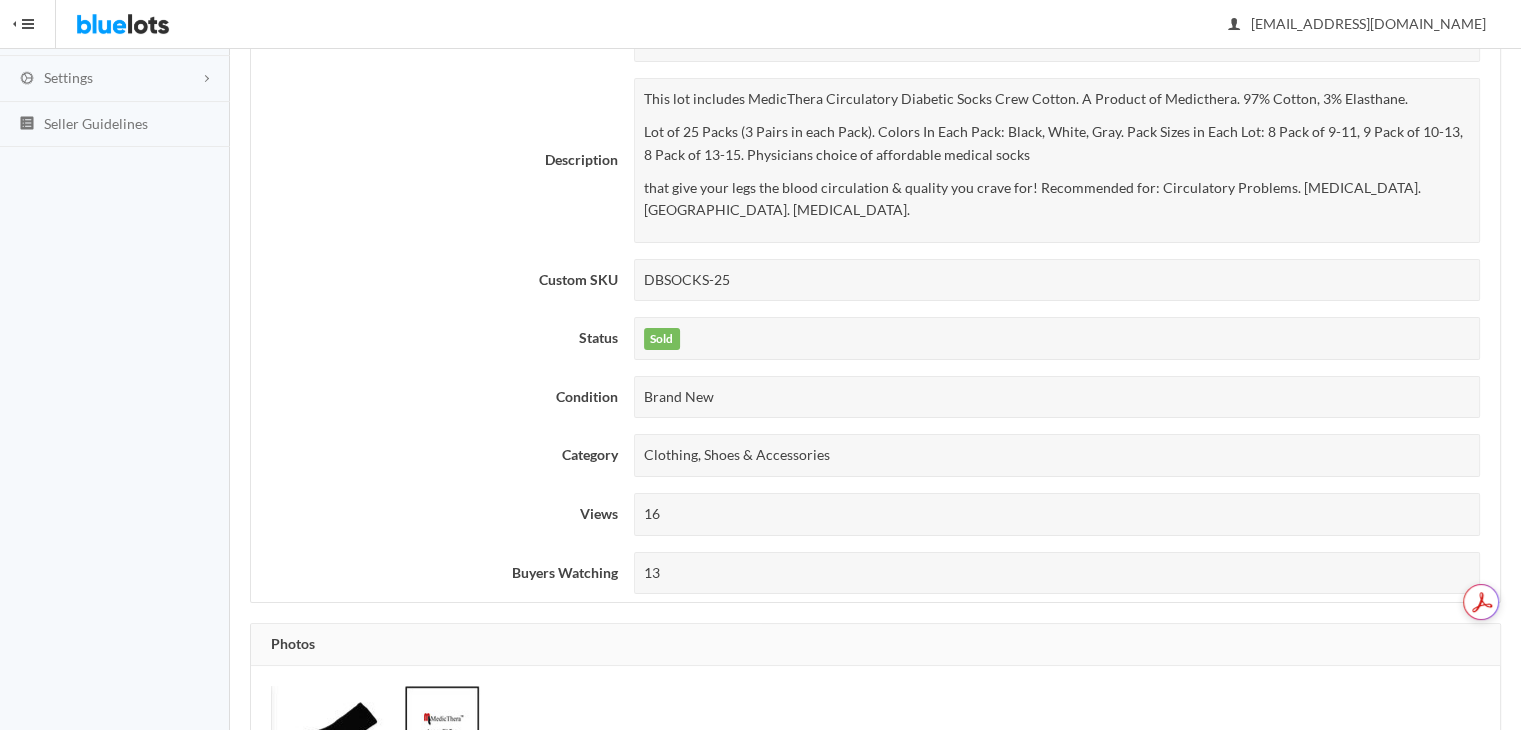 click on "DBSOCKS-25" at bounding box center [1057, 280] 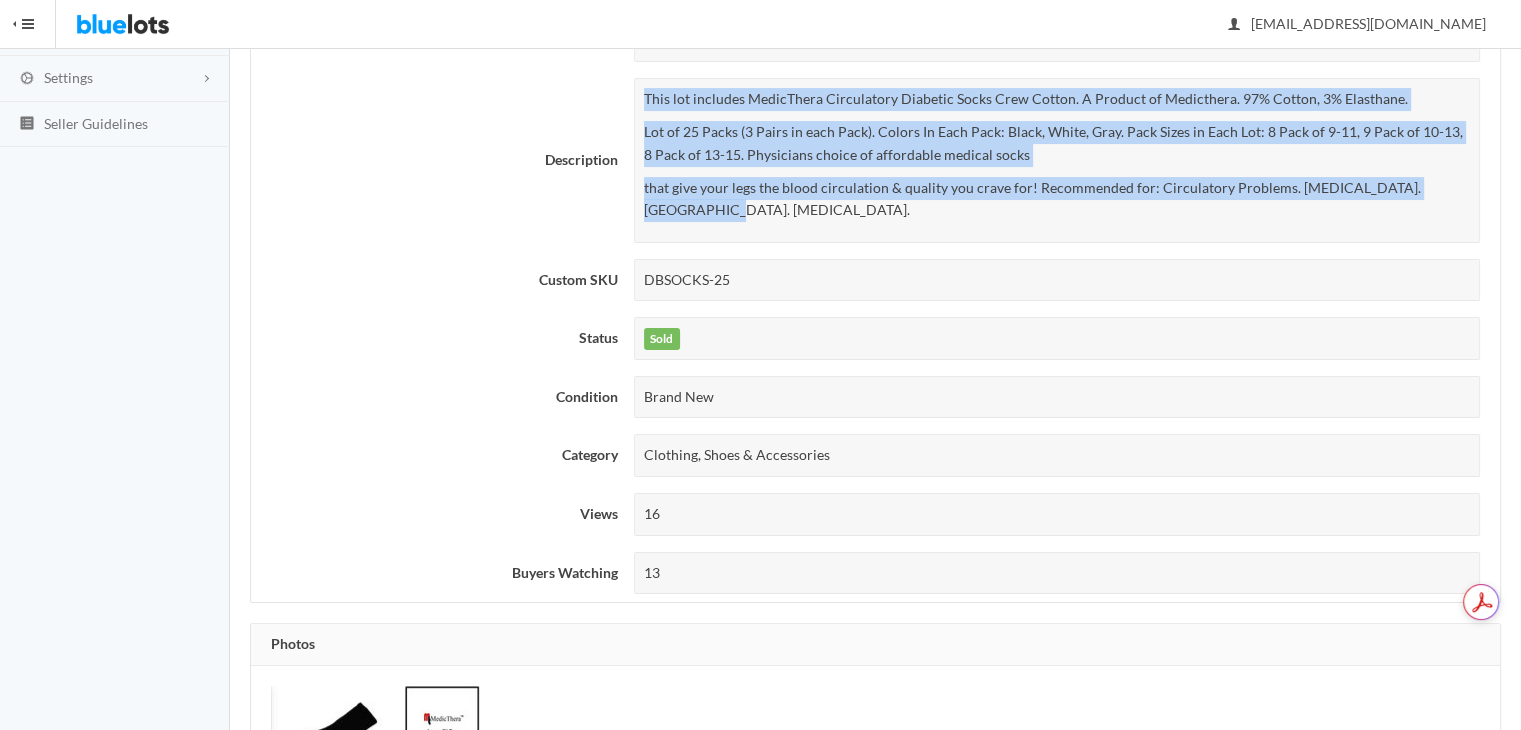 drag, startPoint x: 640, startPoint y: 89, endPoint x: 1484, endPoint y: 195, distance: 850.6304 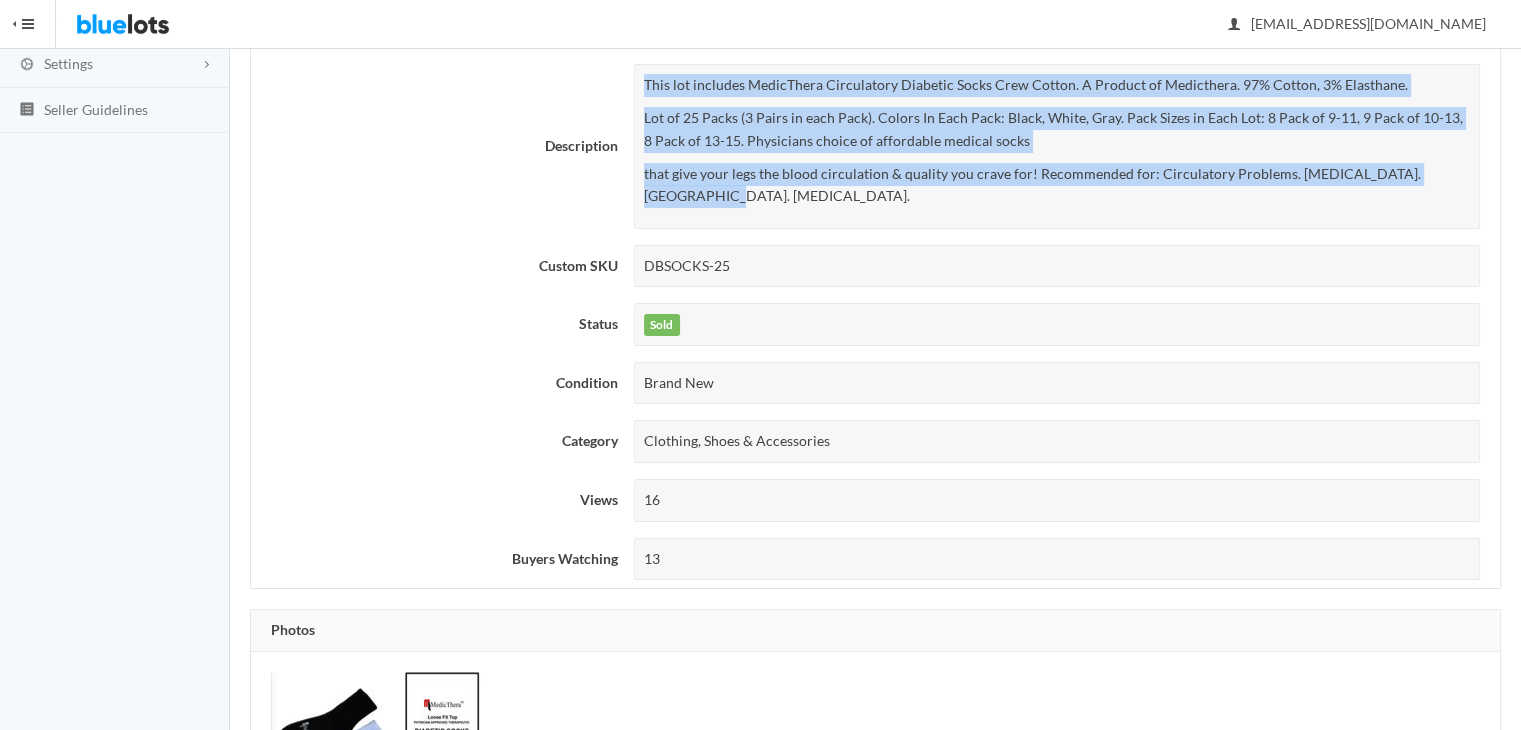 scroll, scrollTop: 273, scrollLeft: 0, axis: vertical 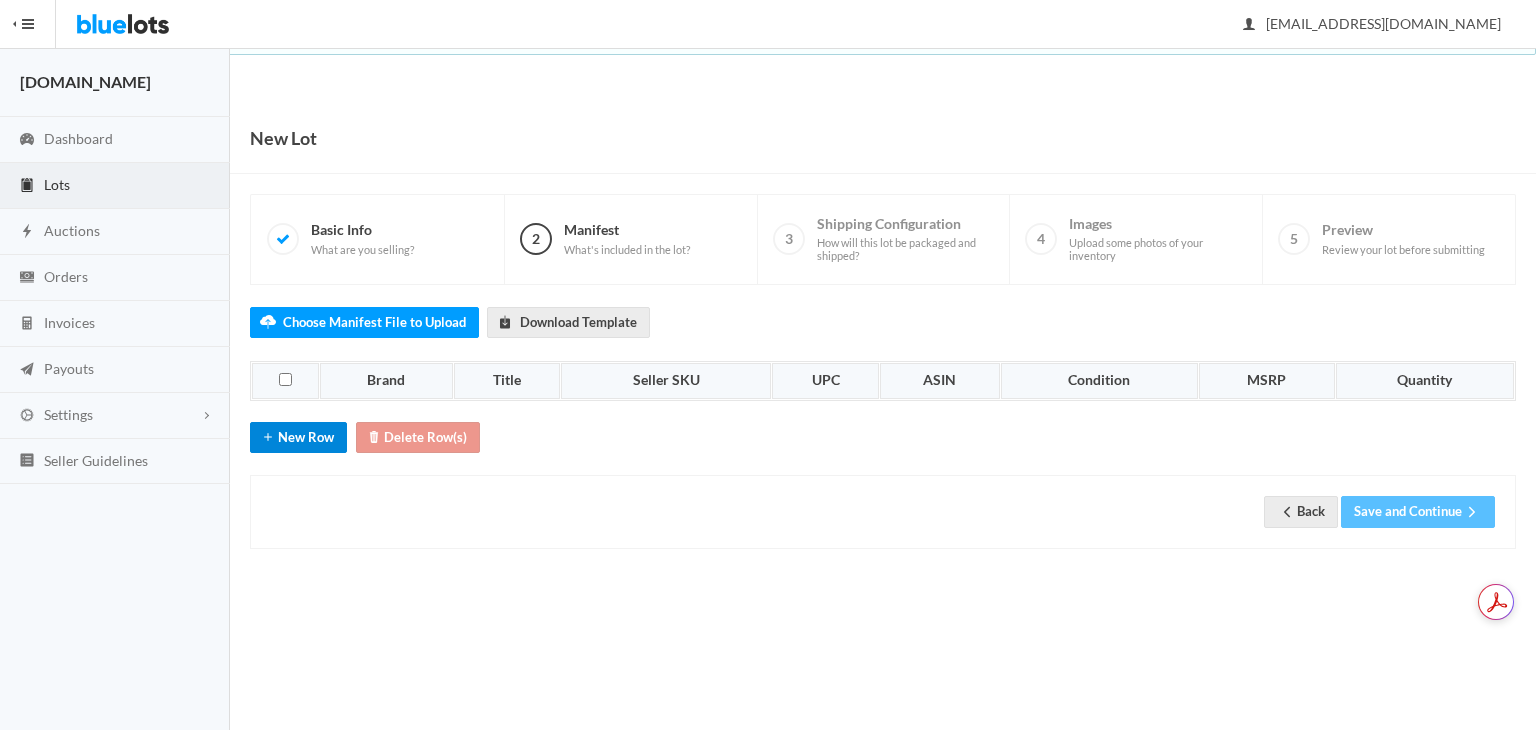 click on "New Row" at bounding box center (298, 437) 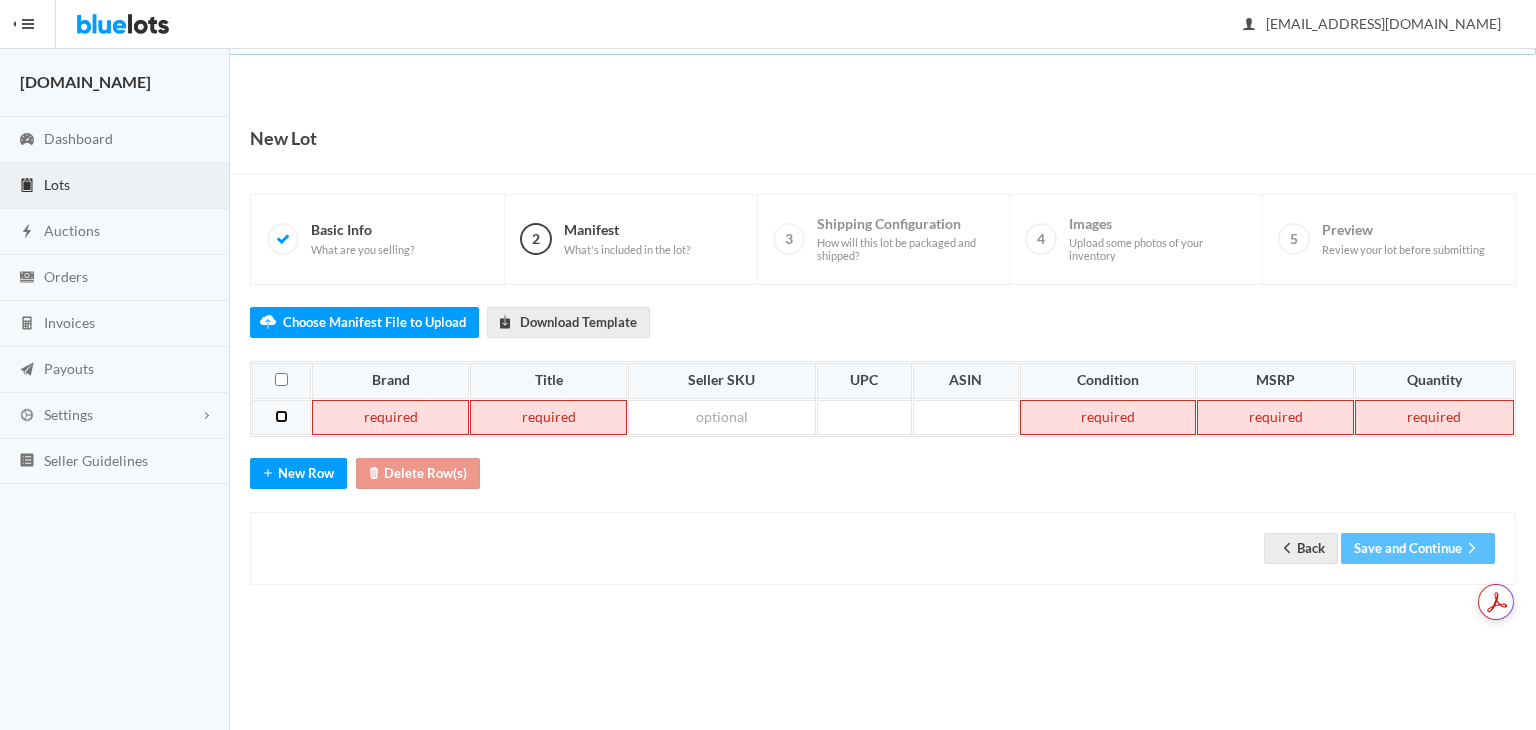 click at bounding box center (281, 416) 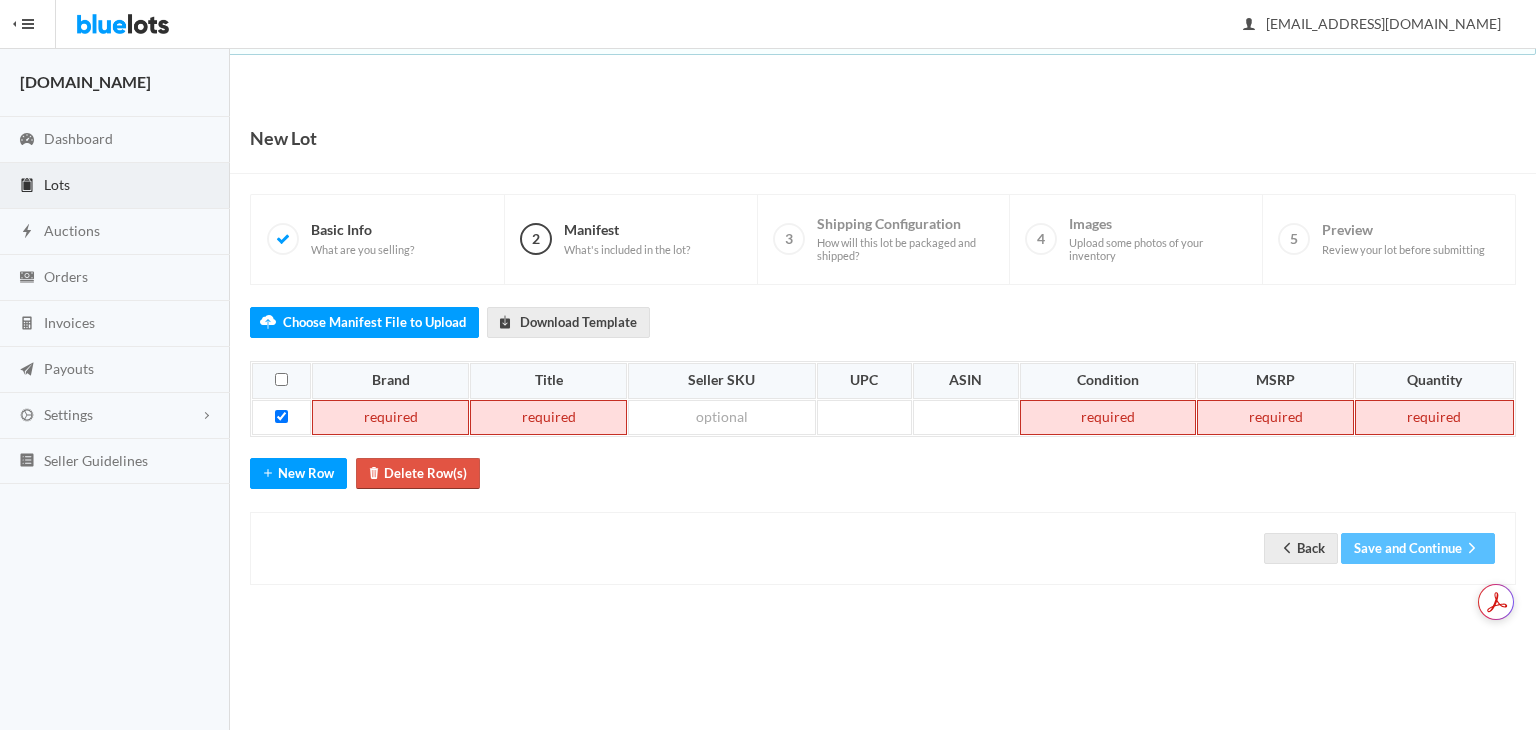 click on "Delete Row(s)" at bounding box center (418, 473) 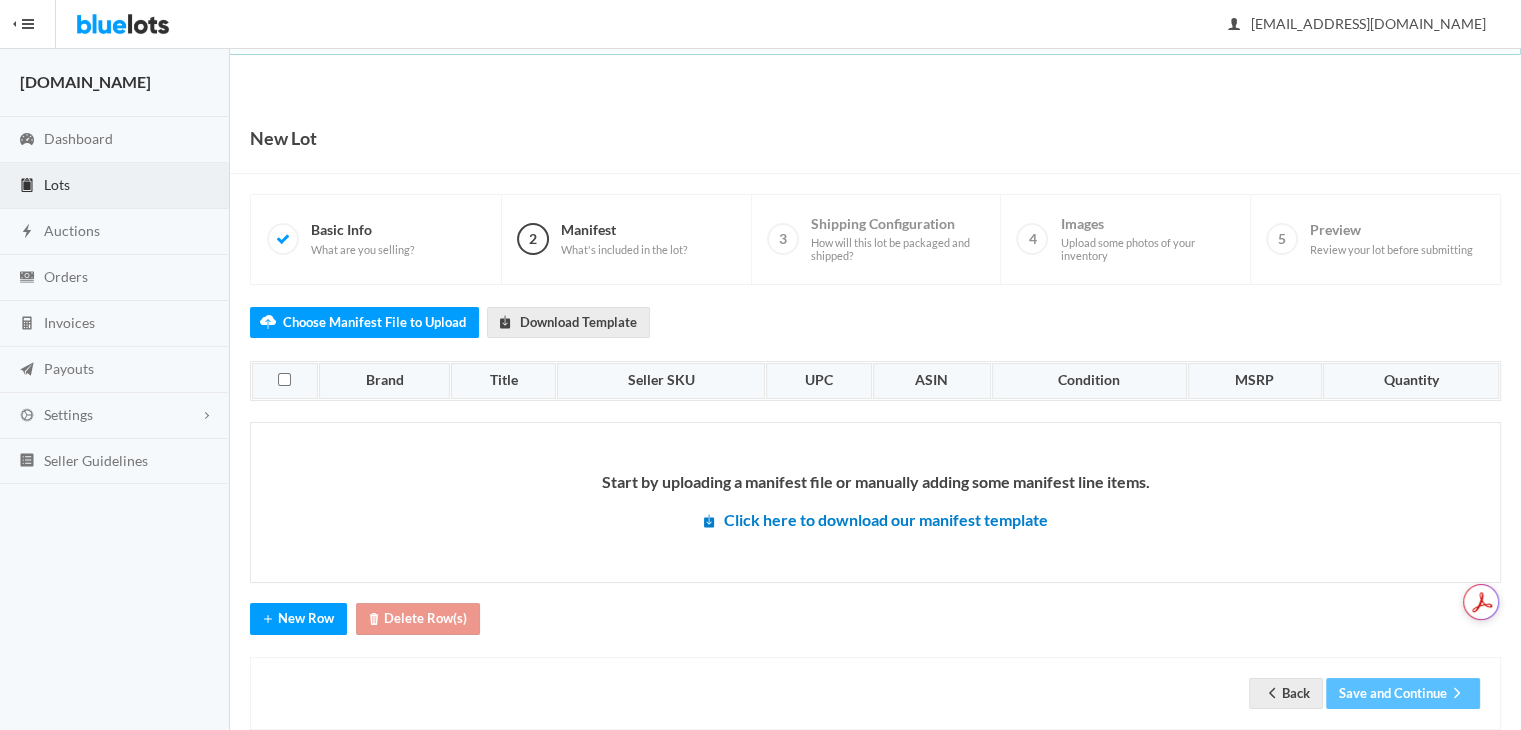 click on "Start by uploading a manifest file or manually adding some manifest line items.
Click here to download our manifest template" at bounding box center (875, 503) 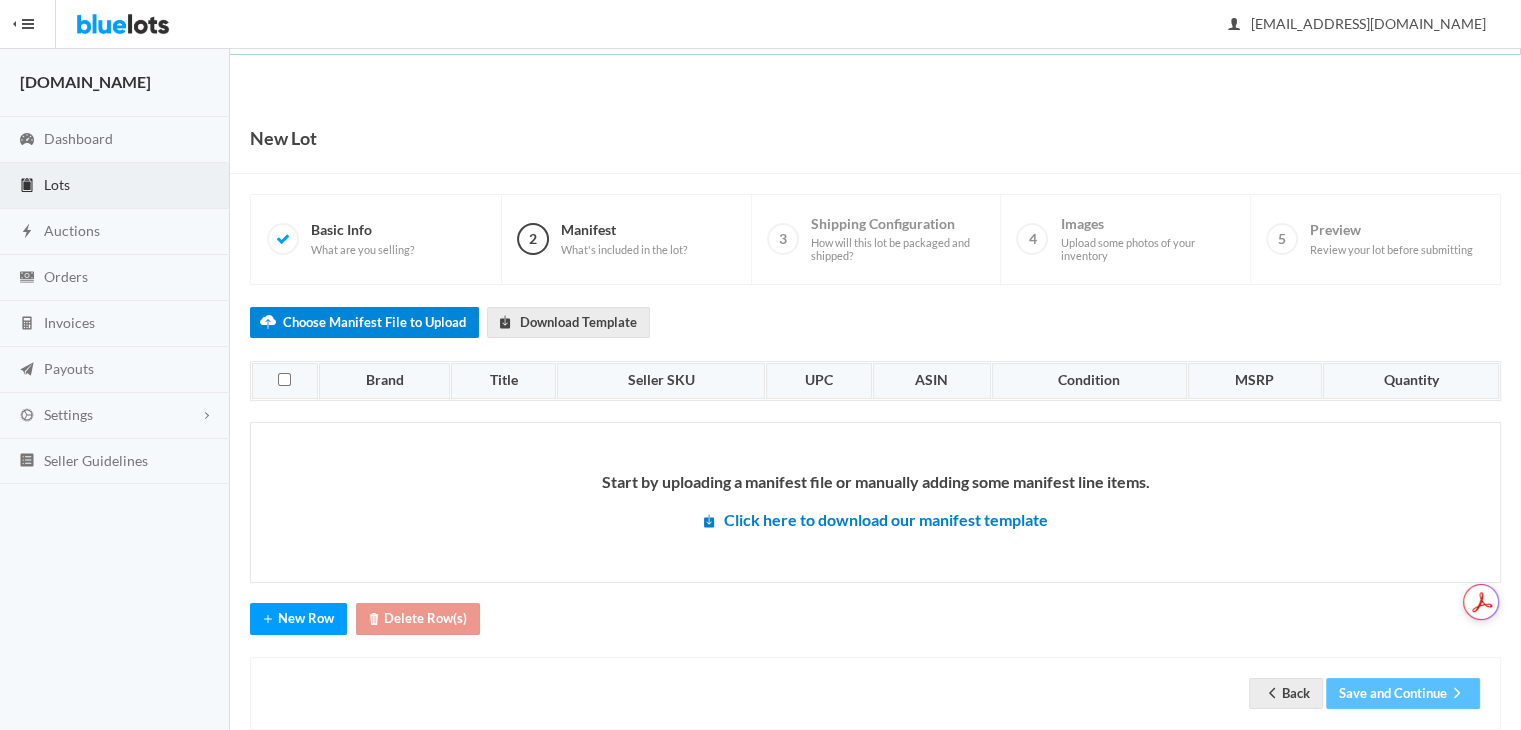 click on "Choose Manifest File to Upload" at bounding box center [364, 322] 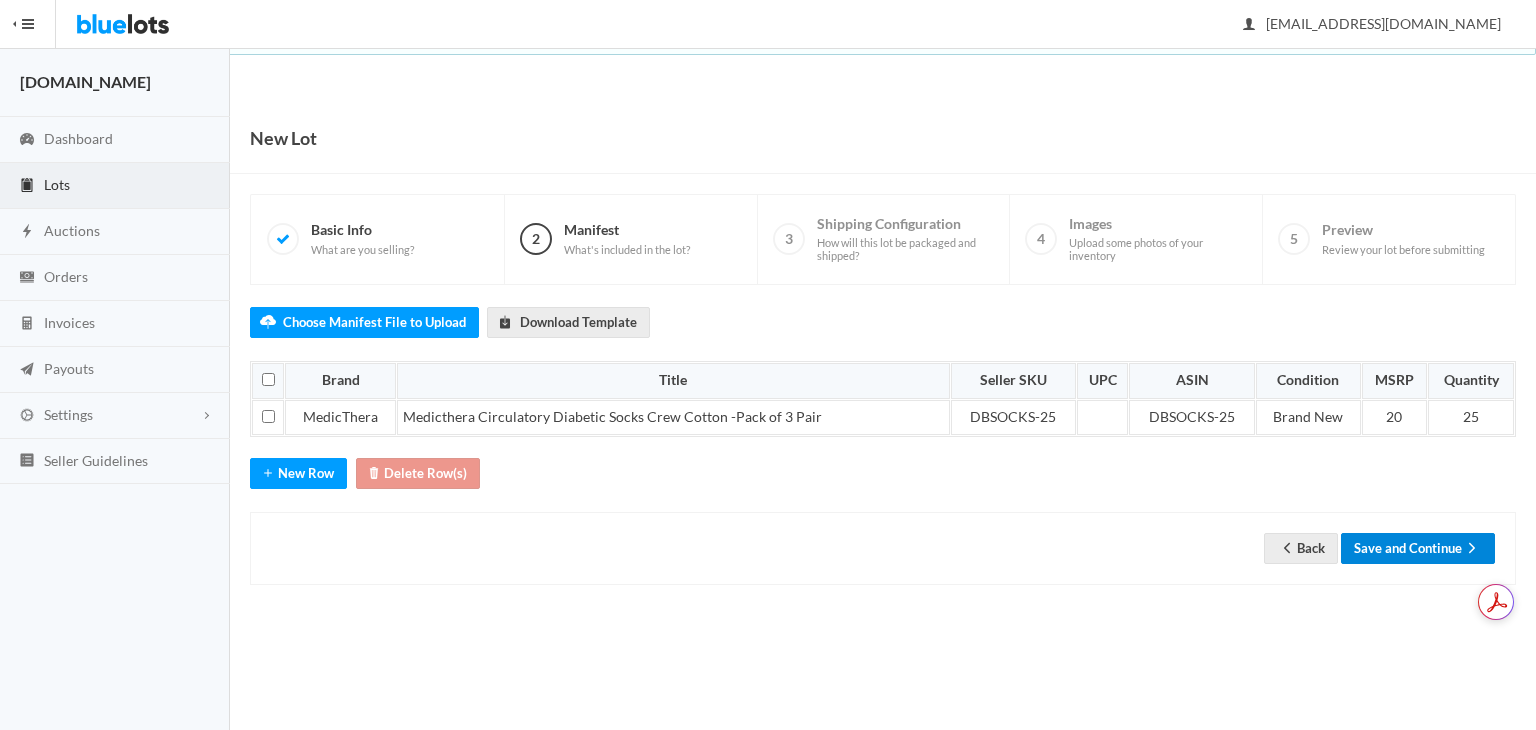 click on "Save and Continue" at bounding box center [1418, 548] 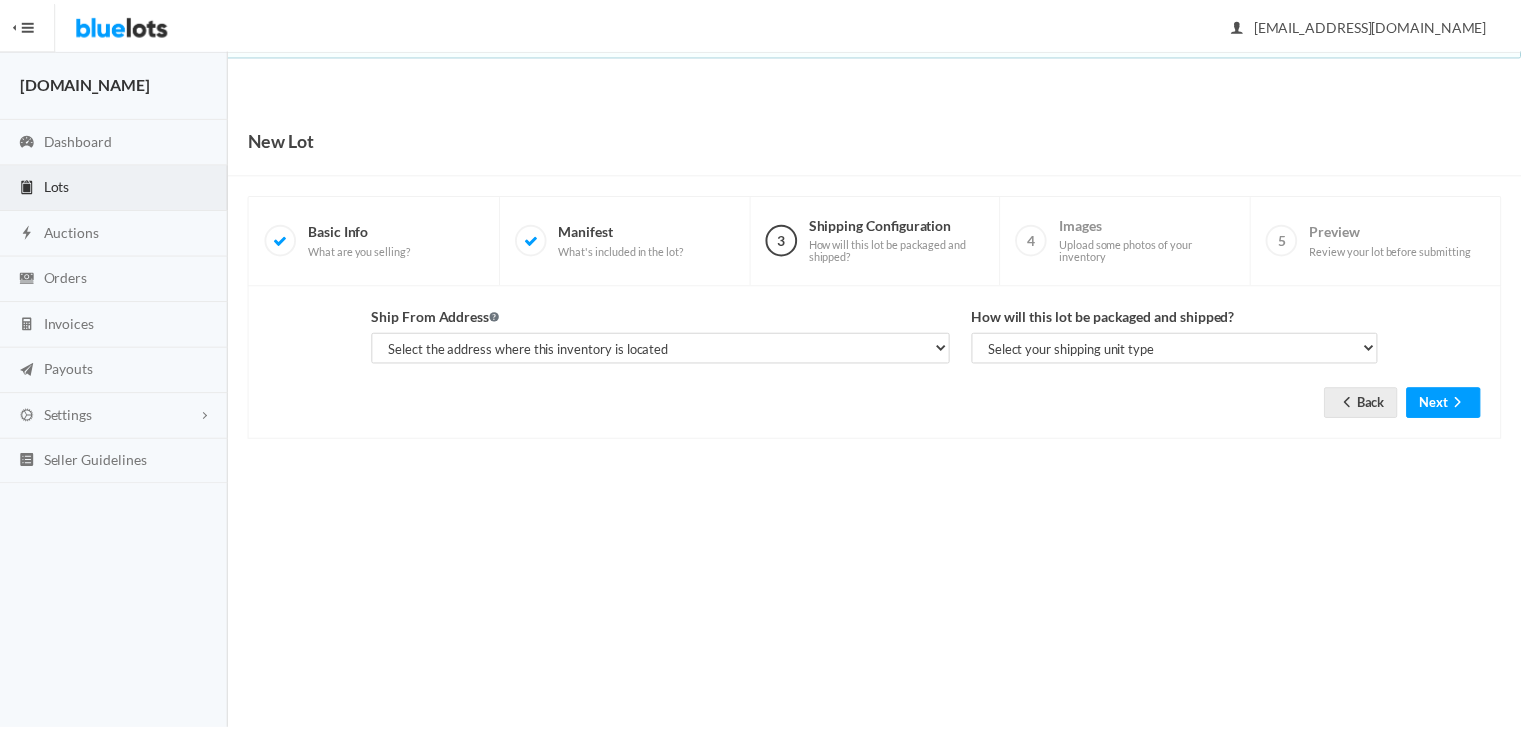 scroll, scrollTop: 0, scrollLeft: 0, axis: both 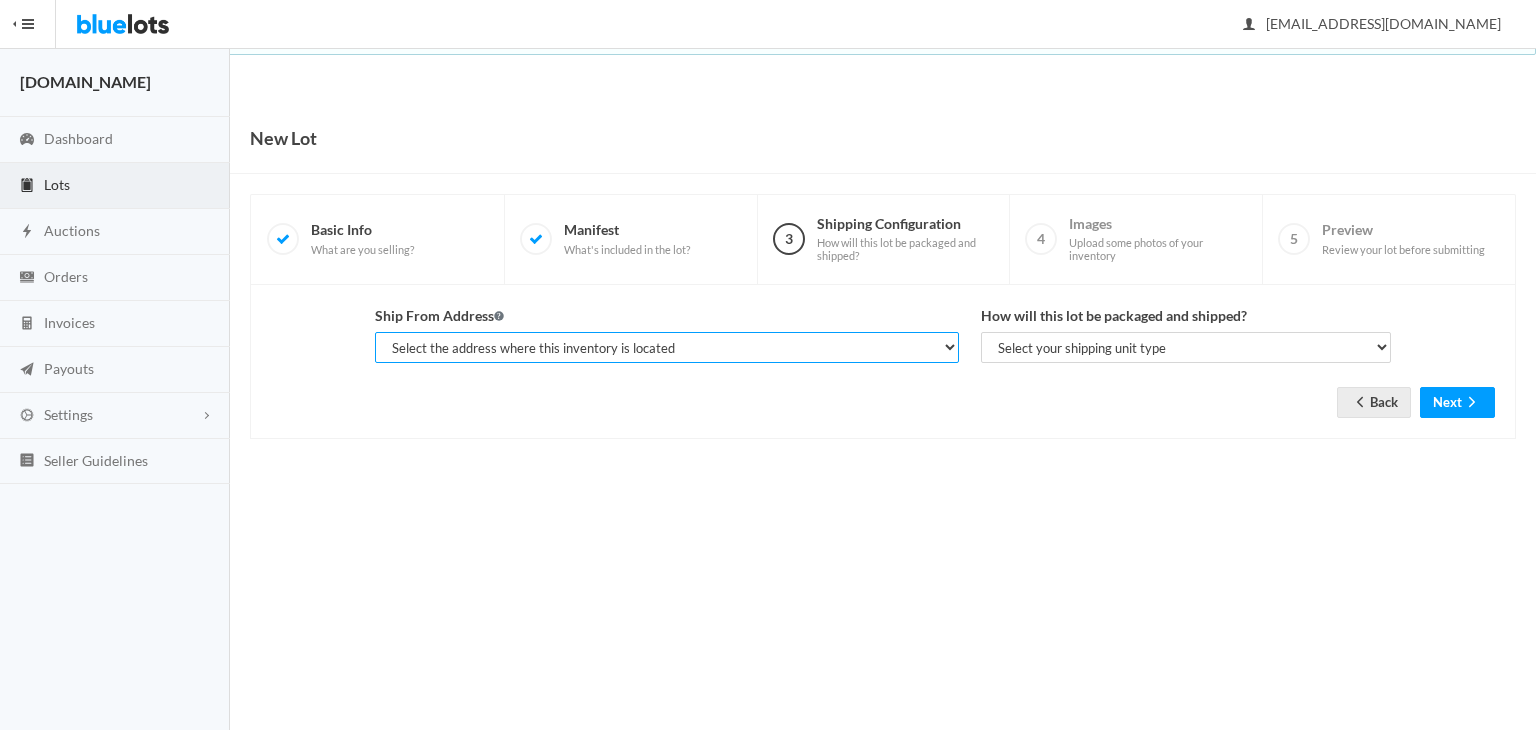 click on "Select the address where this inventory is located
[PERSON_NAME], [DOMAIN_NAME], [STREET_ADDRESS][PERSON_NAME]
[PERSON_NAME], Mobshah Group, [STREET_ADDRESS][PERSON_NAME] (PRIMARY)
[PERSON_NAME], Mobshah Group, [STREET_ADDRESS][PERSON_NAME] (MAIN)" at bounding box center (667, 347) 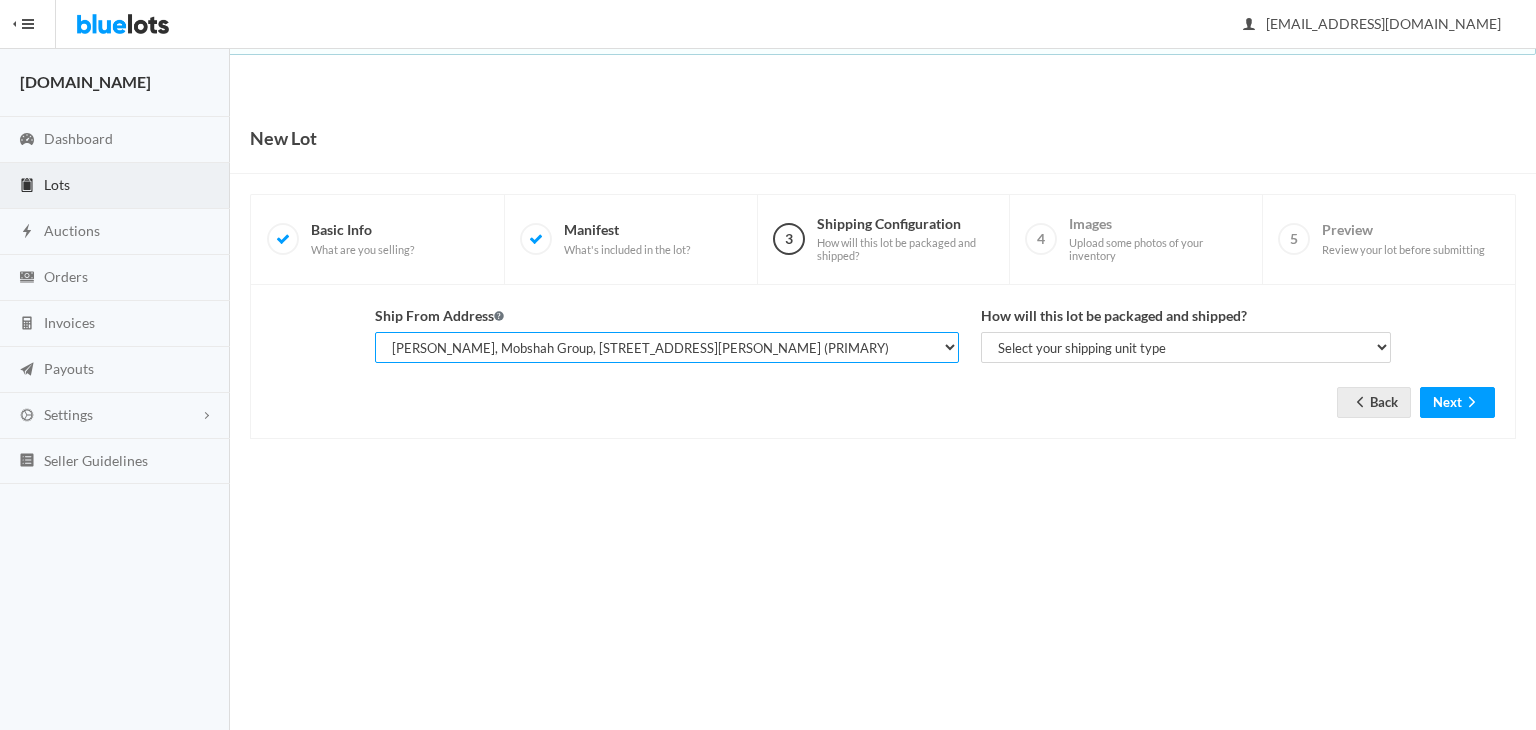 click on "Select the address where this inventory is located
Shahzad Latif, WholesaleSmartBuy.com, 2077 W Roosevelt Rd, Wheaton, IL, 60187-6028
Shahzad Latif, Mobshah Group, 99 E Roosevelt Rd, Lombard, IL, 60148-4536 (PRIMARY)
Shahzad Latif, Mobshah Group, 444 E Roosevelt Rd PMB 103, Lombard, IL, 60148-4630 (MAIN)" at bounding box center [667, 347] 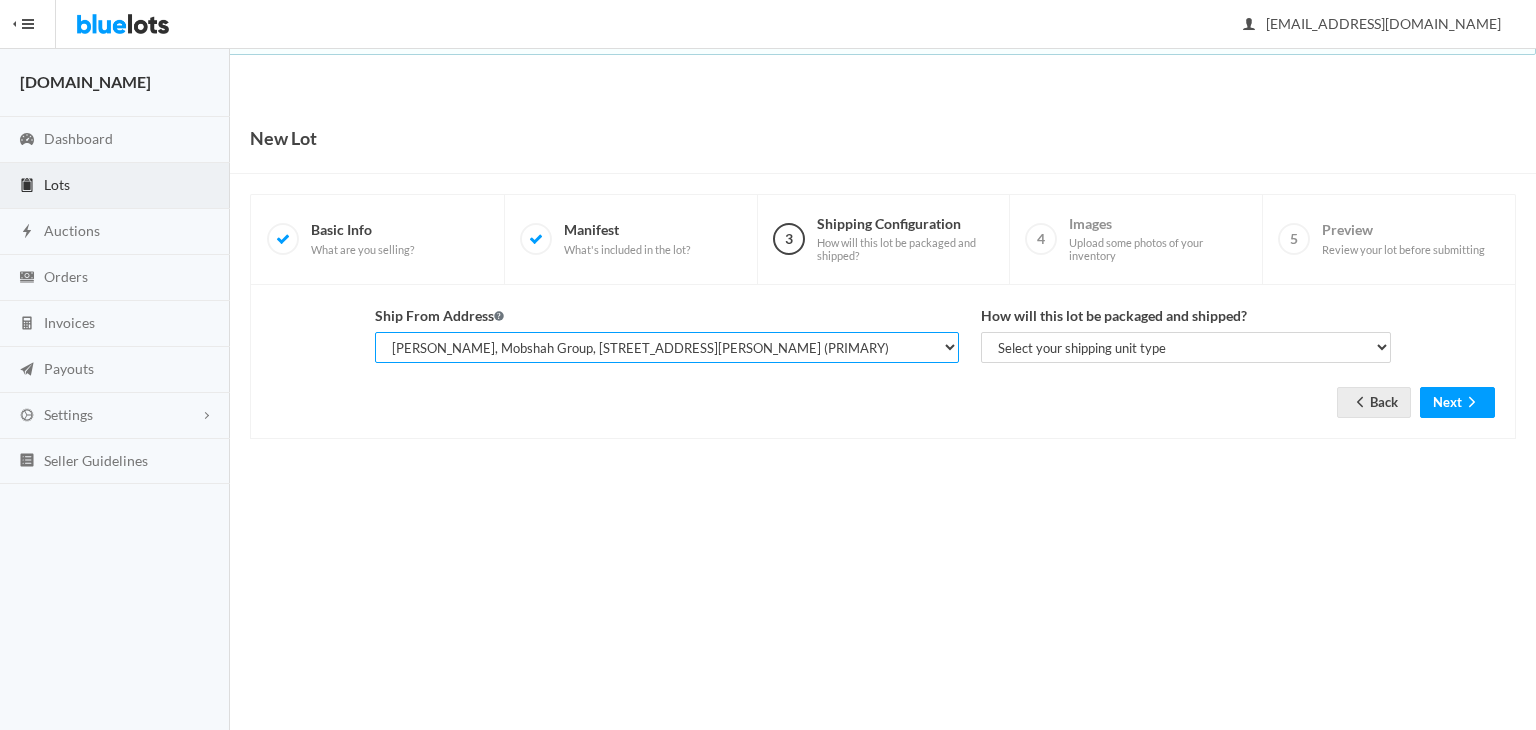 click on "Select the address where this inventory is located
Shahzad Latif, WholesaleSmartBuy.com, 2077 W Roosevelt Rd, Wheaton, IL, 60187-6028
Shahzad Latif, Mobshah Group, 99 E Roosevelt Rd, Lombard, IL, 60148-4536 (PRIMARY)
Shahzad Latif, Mobshah Group, 444 E Roosevelt Rd PMB 103, Lombard, IL, 60148-4630 (MAIN)" at bounding box center (667, 347) 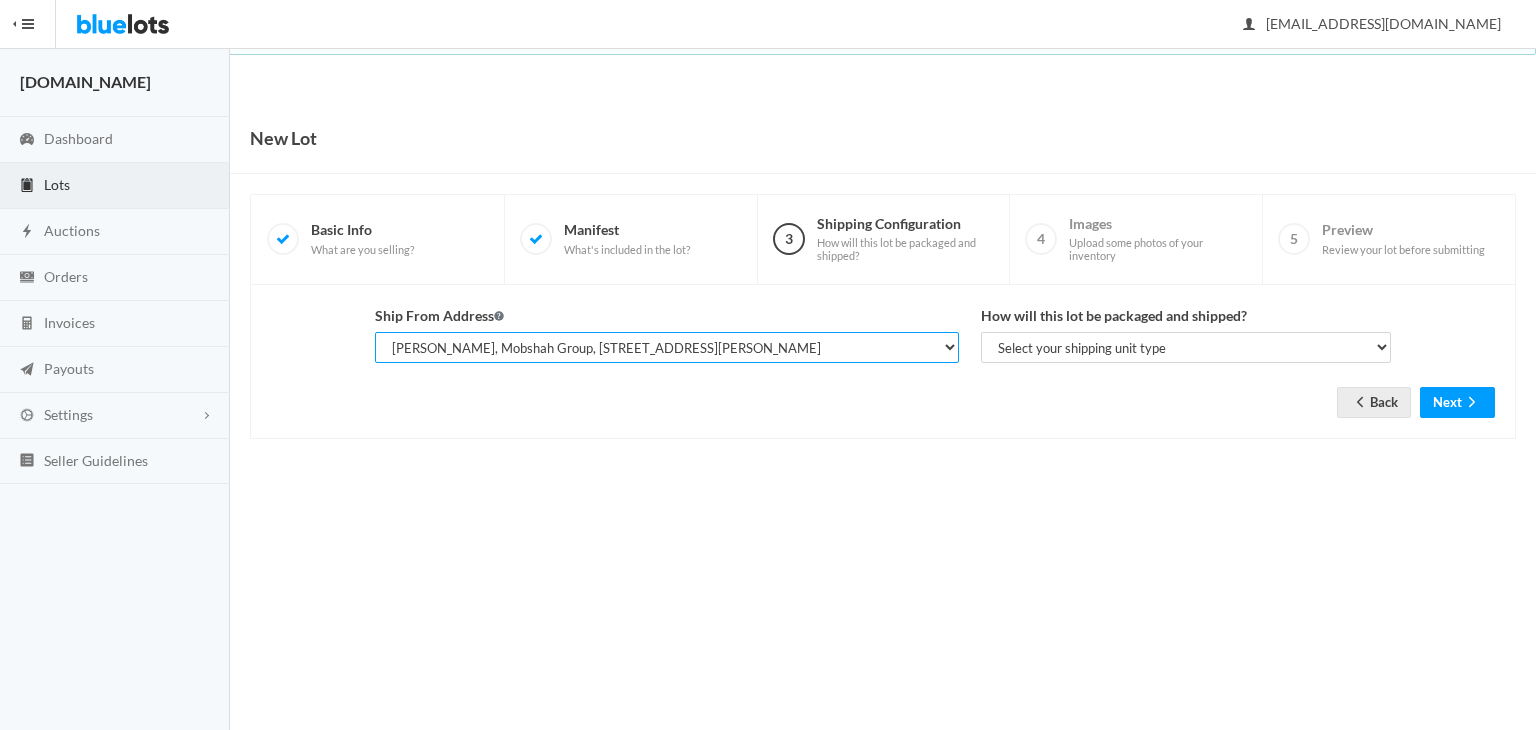 click on "Select the address where this inventory is located
Shahzad Latif, WholesaleSmartBuy.com, 2077 W Roosevelt Rd, Wheaton, IL, 60187-6028
Shahzad Latif, Mobshah Group, 99 E Roosevelt Rd, Lombard, IL, 60148-4536 (PRIMARY)
Shahzad Latif, Mobshah Group, 444 E Roosevelt Rd PMB 103, Lombard, IL, 60148-4630 (MAIN)" at bounding box center [667, 347] 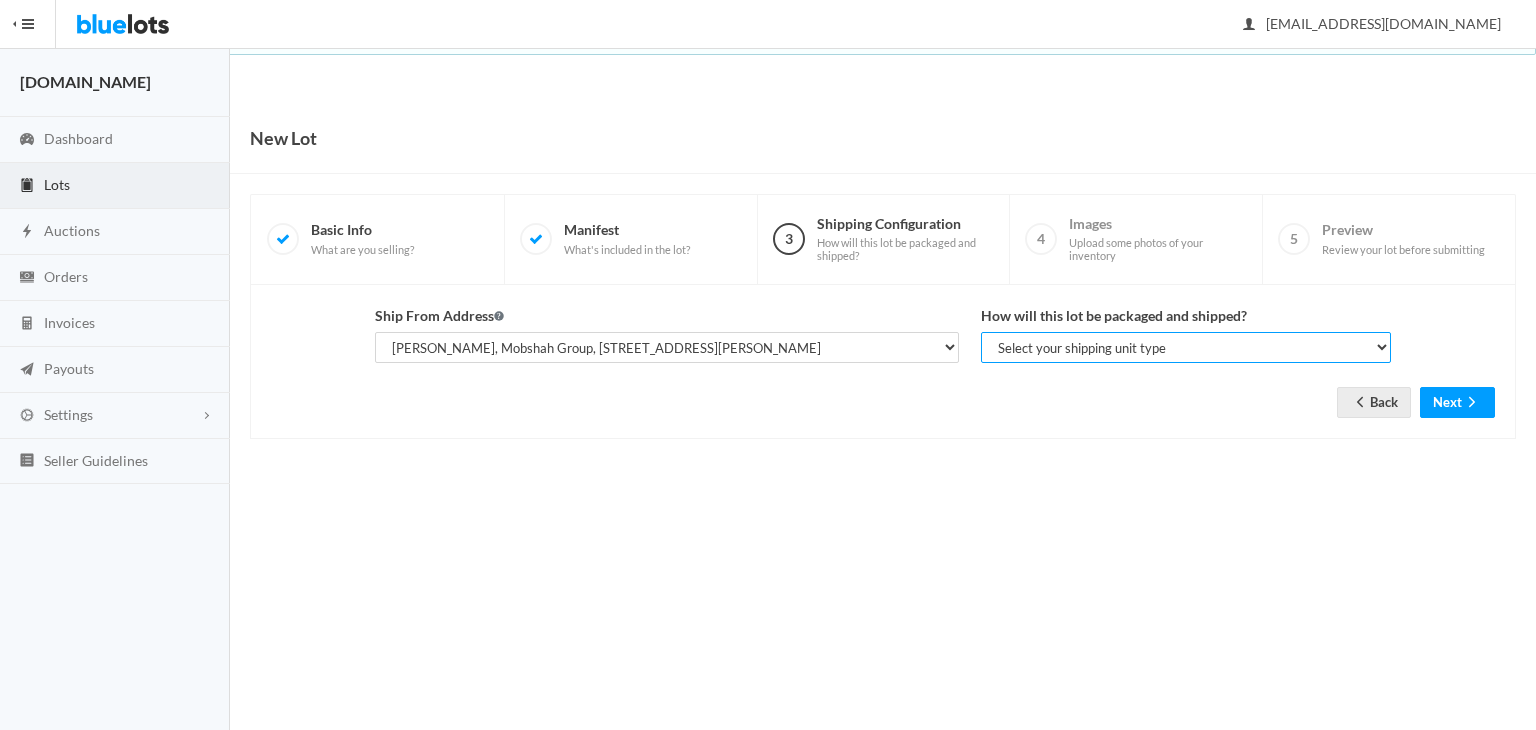 click on "Select your shipping unit type
Parcel
Pallet
Truckload" at bounding box center (1186, 347) 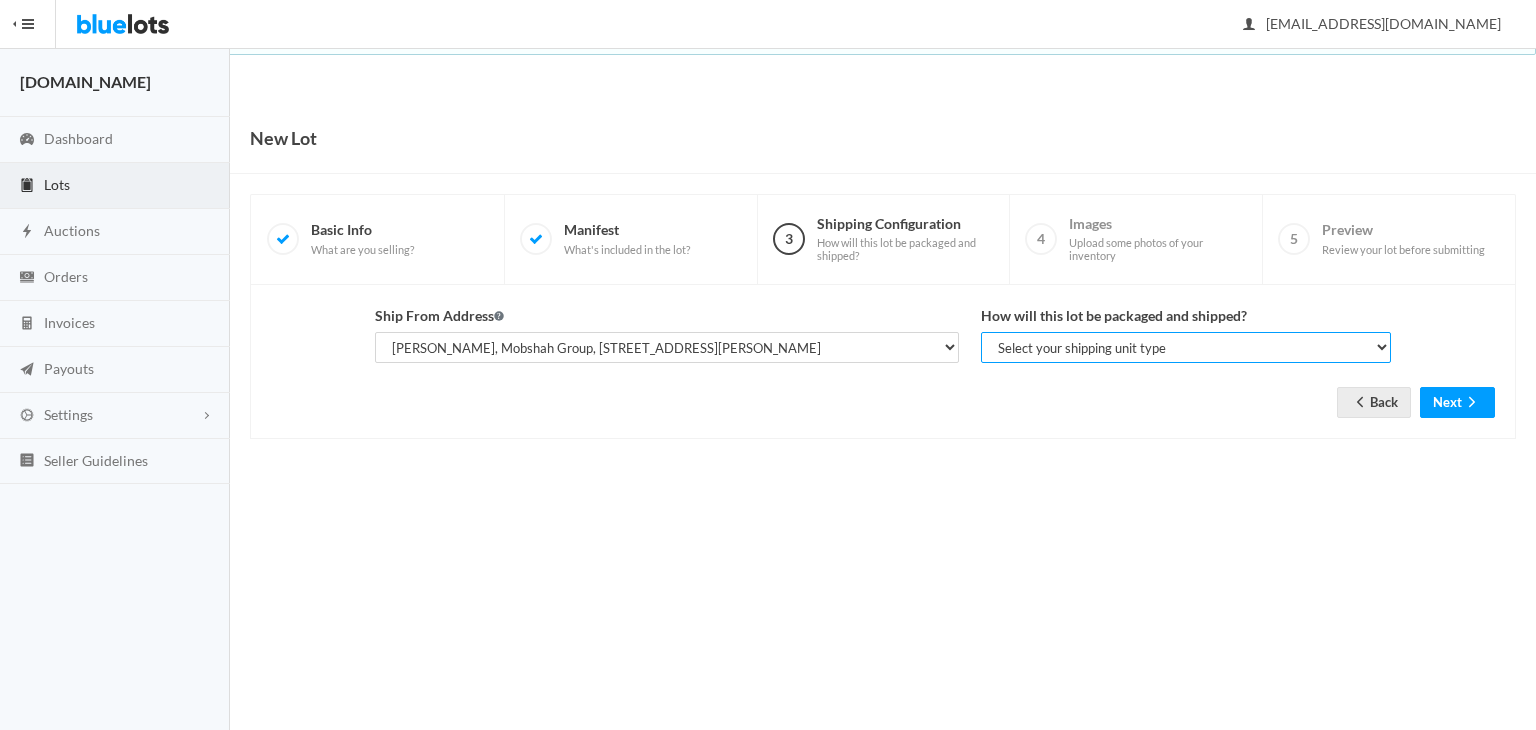 select on "parcel" 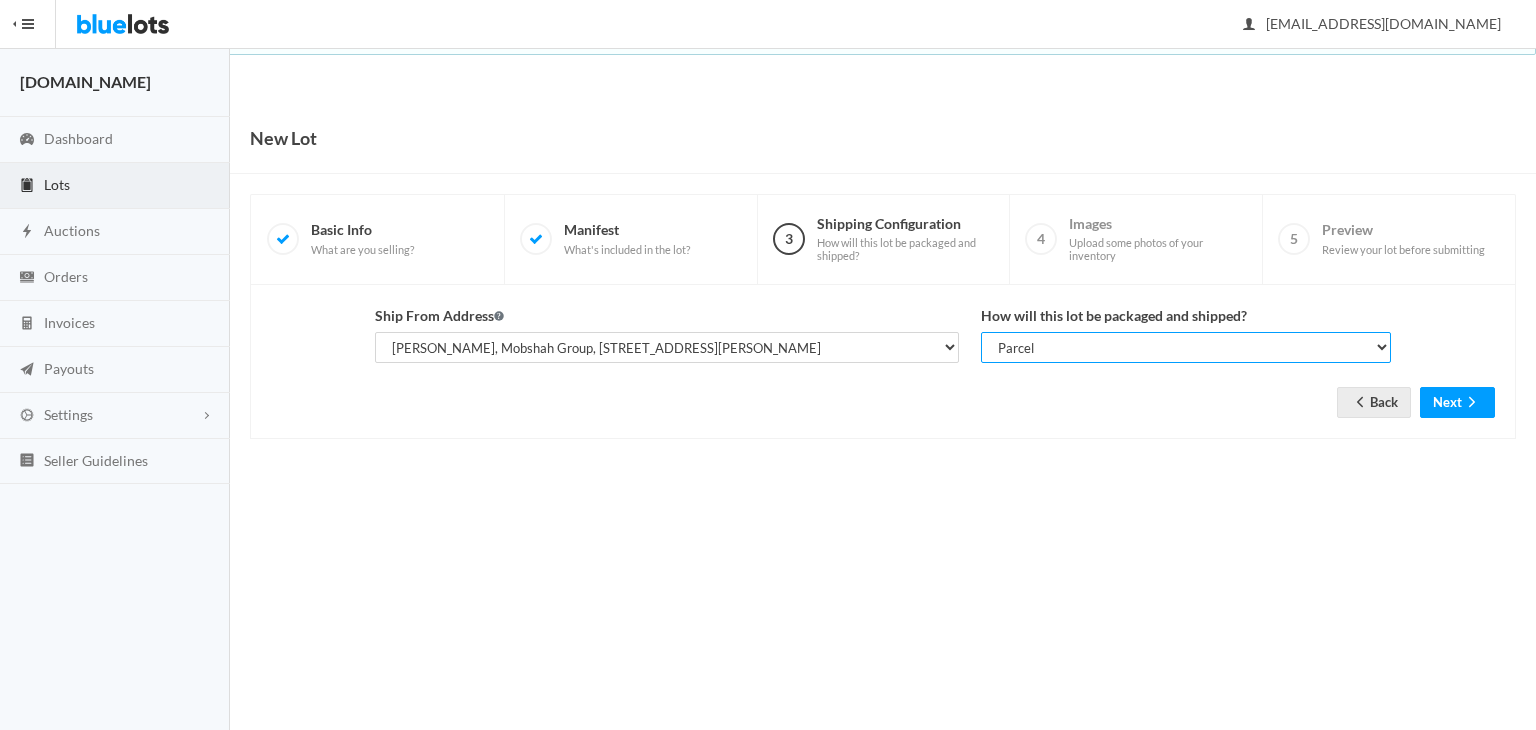 click on "Select your shipping unit type
Parcel
Pallet
Truckload" at bounding box center (1186, 347) 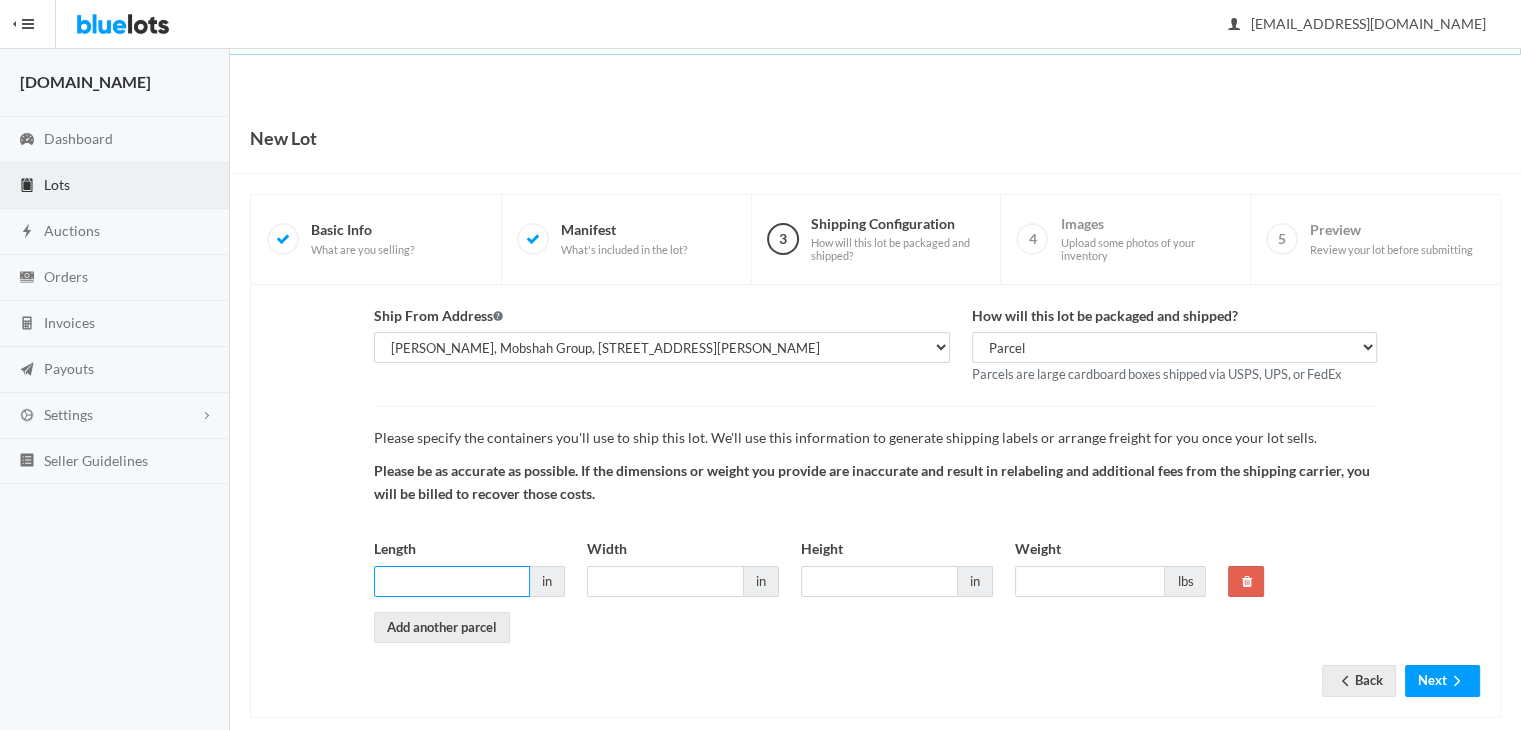 click on "Length" at bounding box center (452, 581) 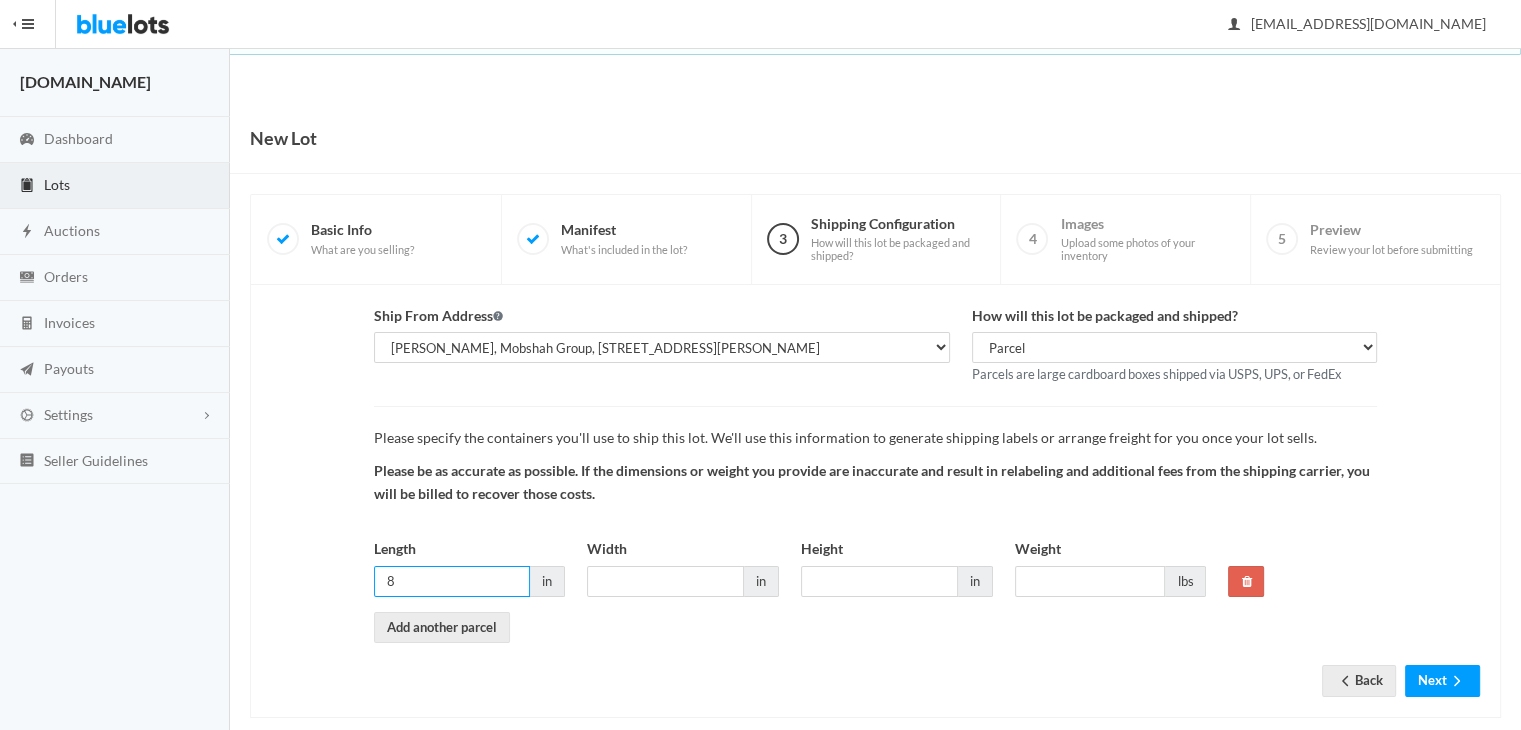 type on "8" 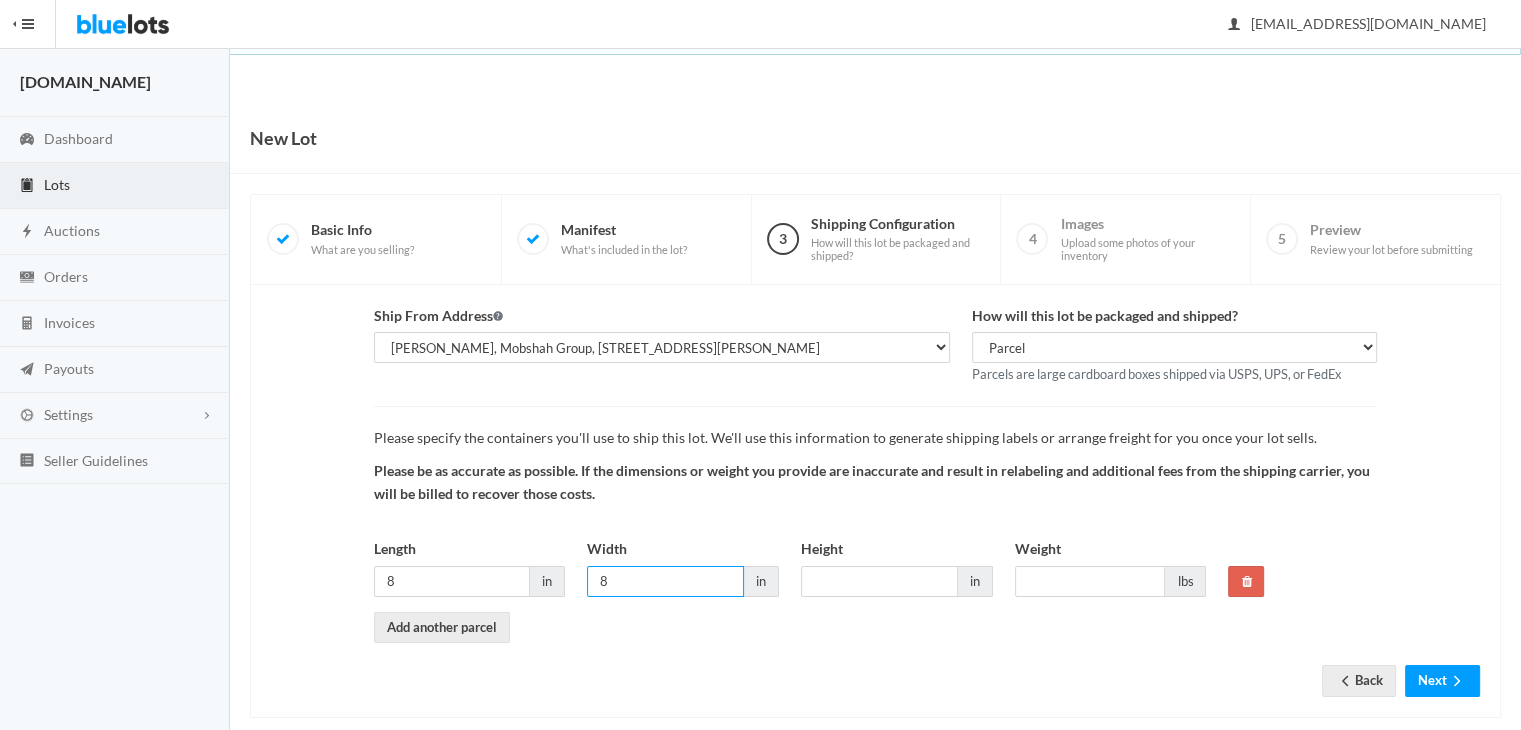 type on "8" 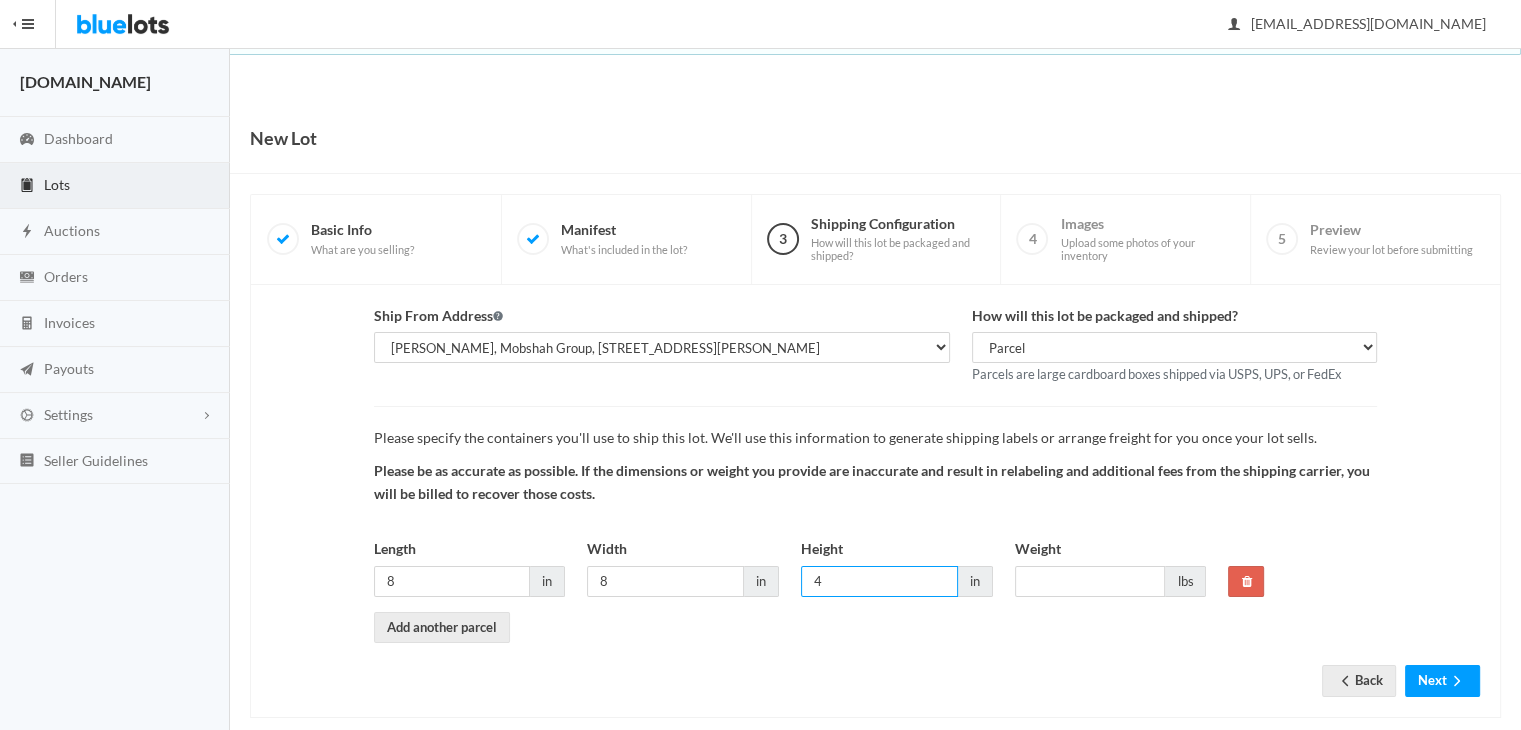 type on "4" 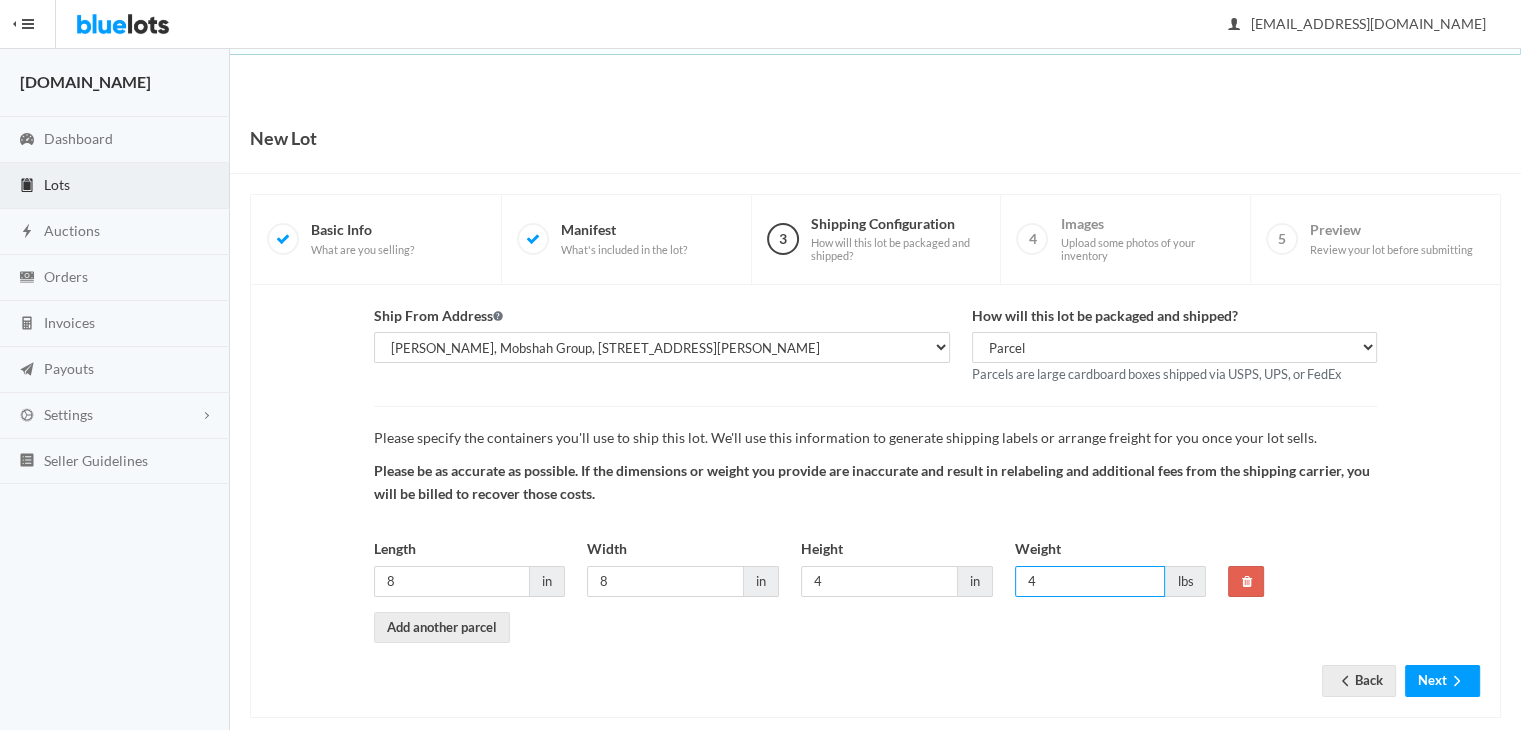 type on "4" 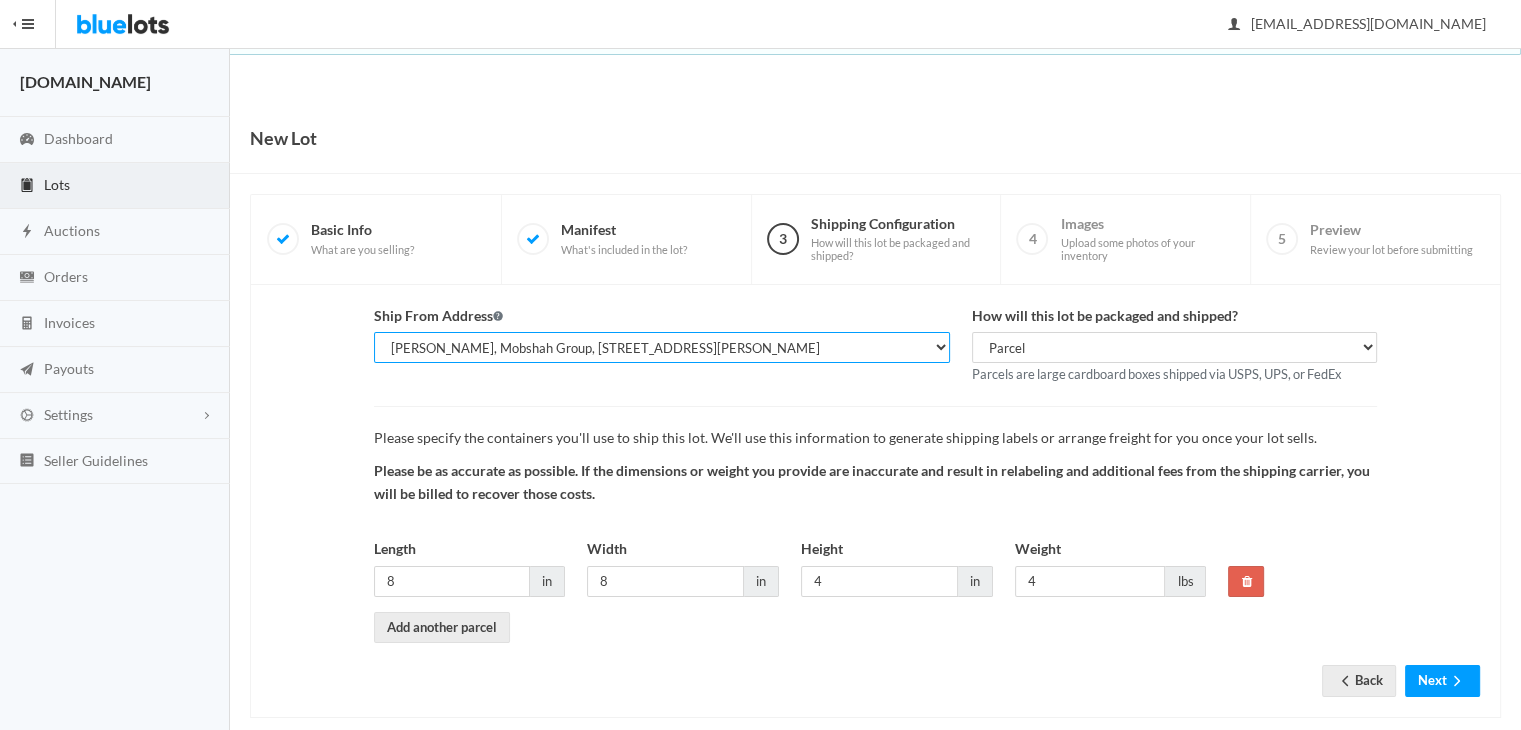 click on "Select the address where this inventory is located
Shahzad Latif, WholesaleSmartBuy.com, 2077 W Roosevelt Rd, Wheaton, IL, 60187-6028
Shahzad Latif, Mobshah Group, 99 E Roosevelt Rd, Lombard, IL, 60148-4536 (PRIMARY)
Shahzad Latif, Mobshah Group, 444 E Roosevelt Rd PMB 103, Lombard, IL, 60148-4630 (MAIN)" at bounding box center (662, 347) 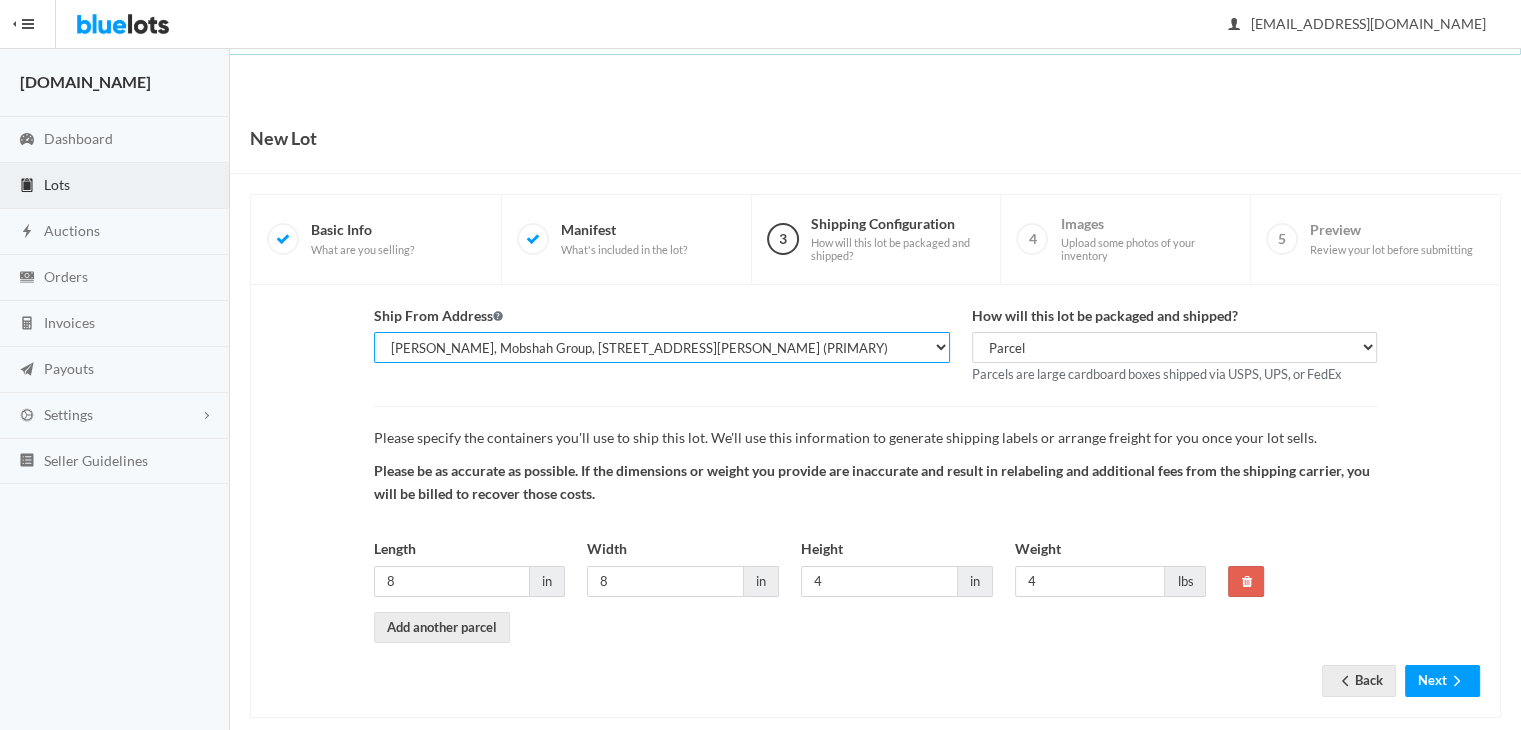 click on "Select the address where this inventory is located
Shahzad Latif, WholesaleSmartBuy.com, 2077 W Roosevelt Rd, Wheaton, IL, 60187-6028
Shahzad Latif, Mobshah Group, 99 E Roosevelt Rd, Lombard, IL, 60148-4536 (PRIMARY)
Shahzad Latif, Mobshah Group, 444 E Roosevelt Rd PMB 103, Lombard, IL, 60148-4630 (MAIN)" at bounding box center (662, 347) 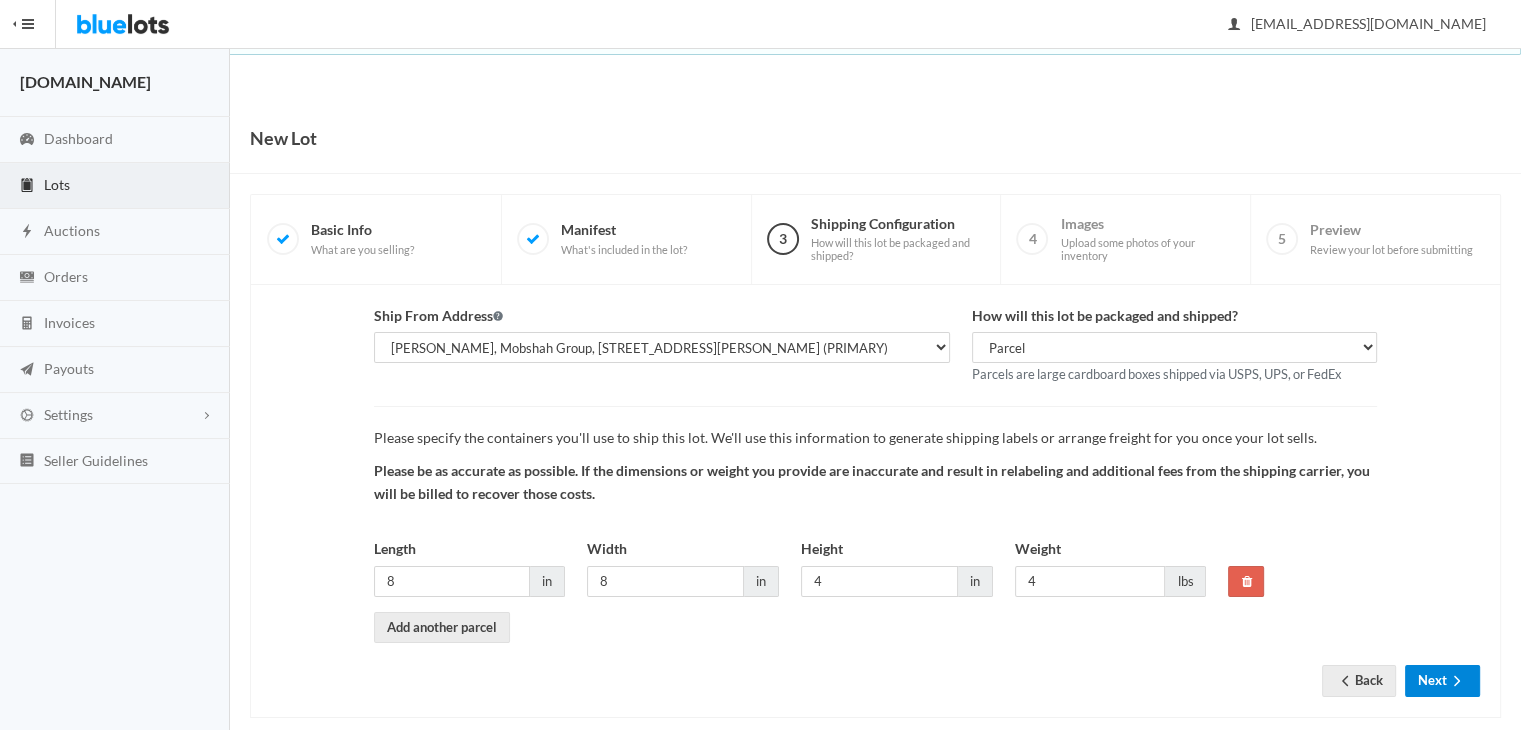 click on "Next" at bounding box center [1442, 680] 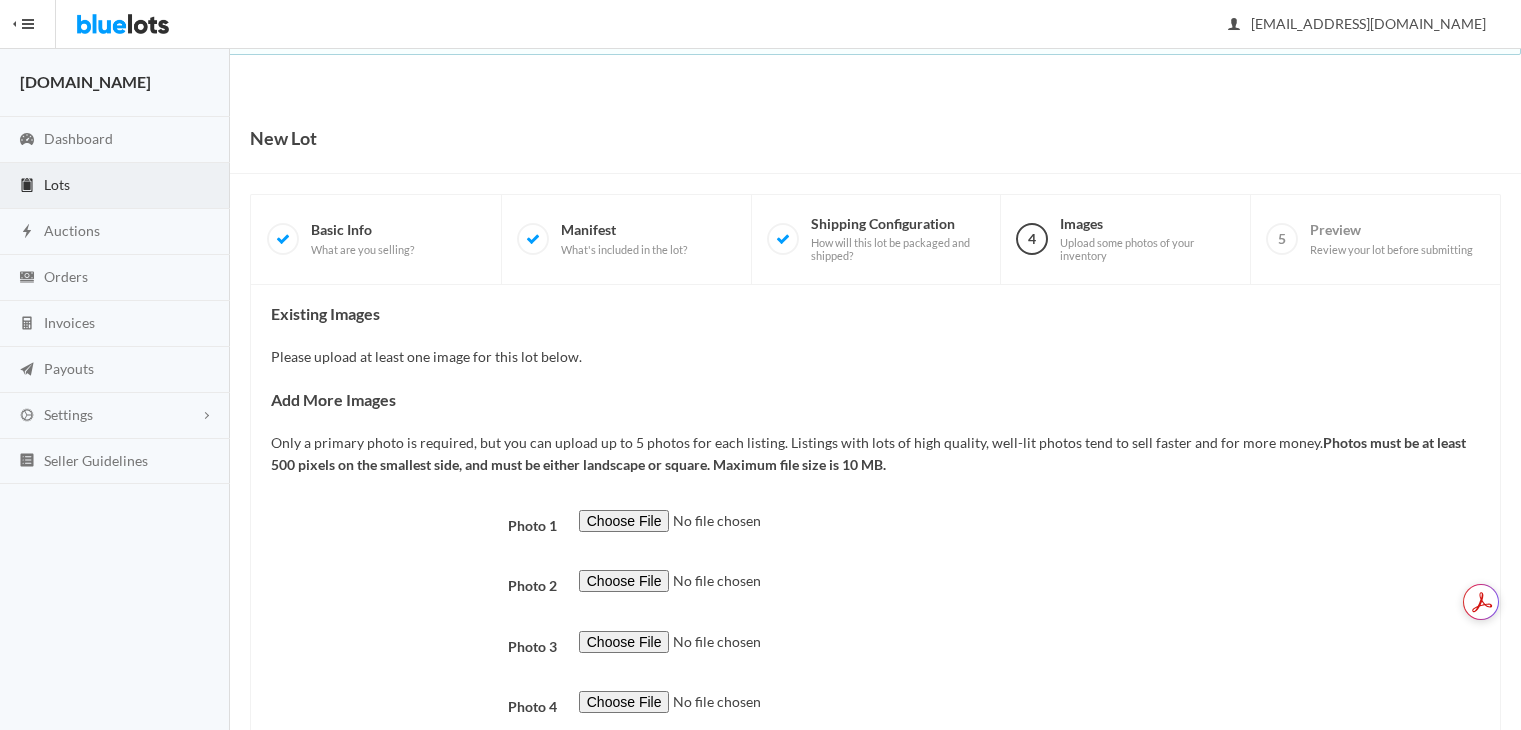 scroll, scrollTop: 0, scrollLeft: 0, axis: both 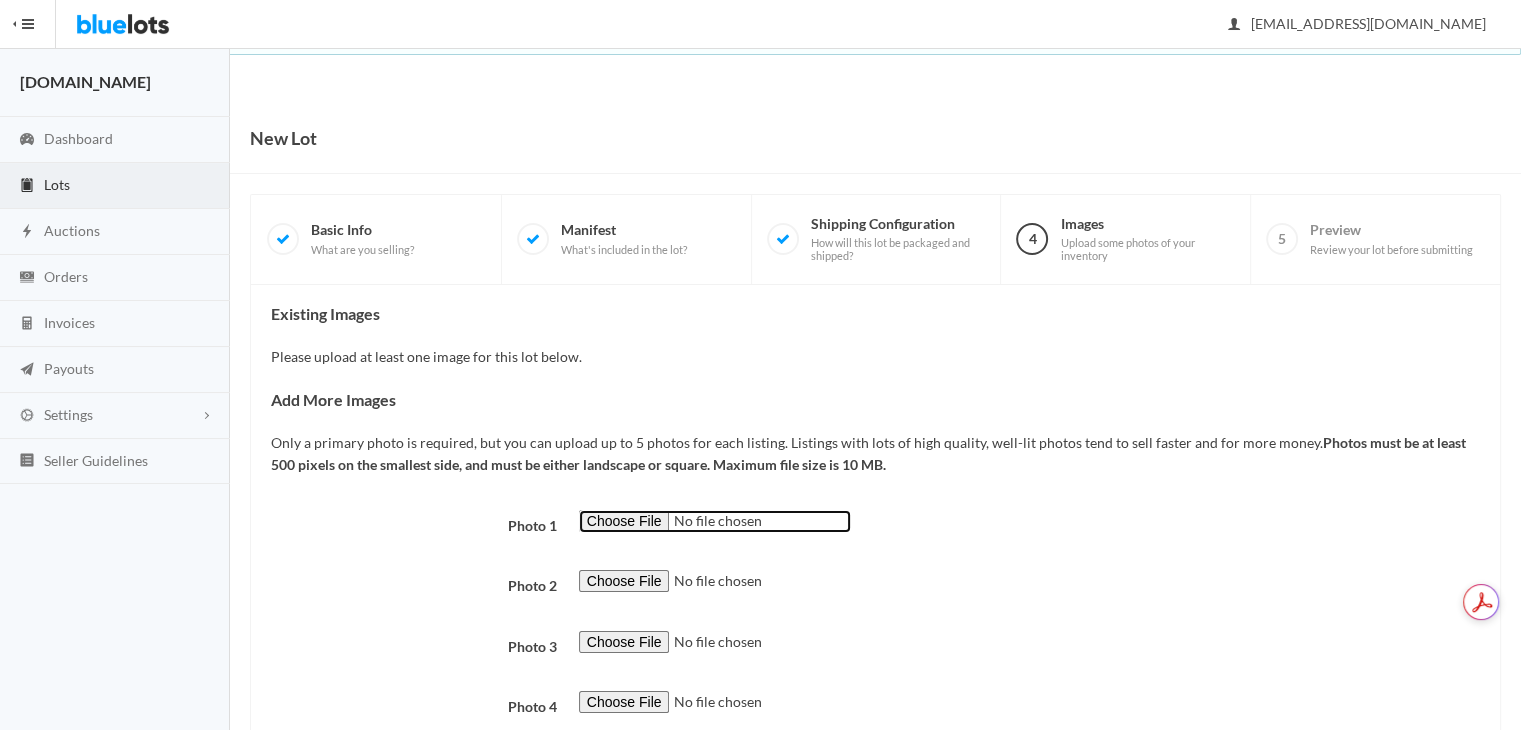 click at bounding box center [715, 521] 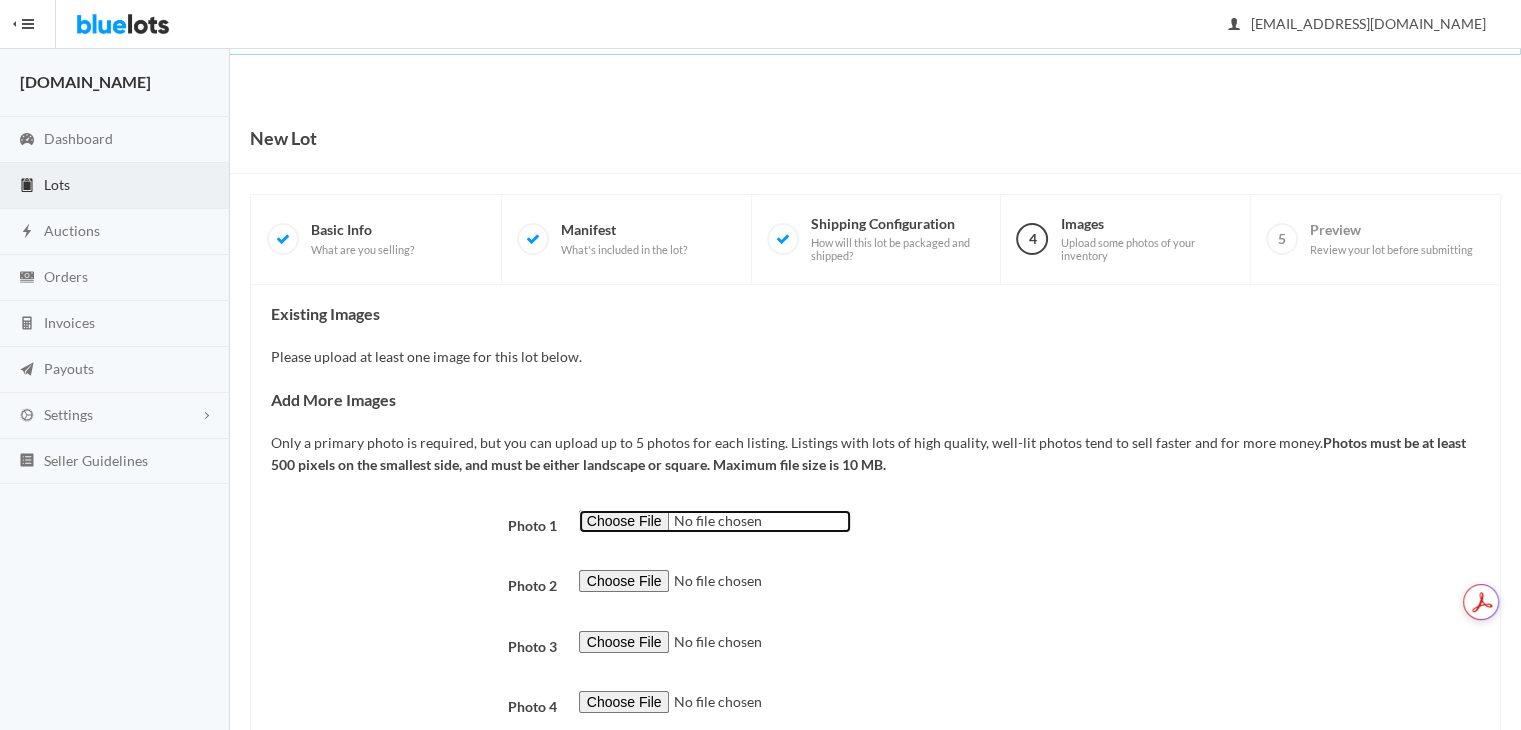 type on "C:\fakepath\Socks.jpg" 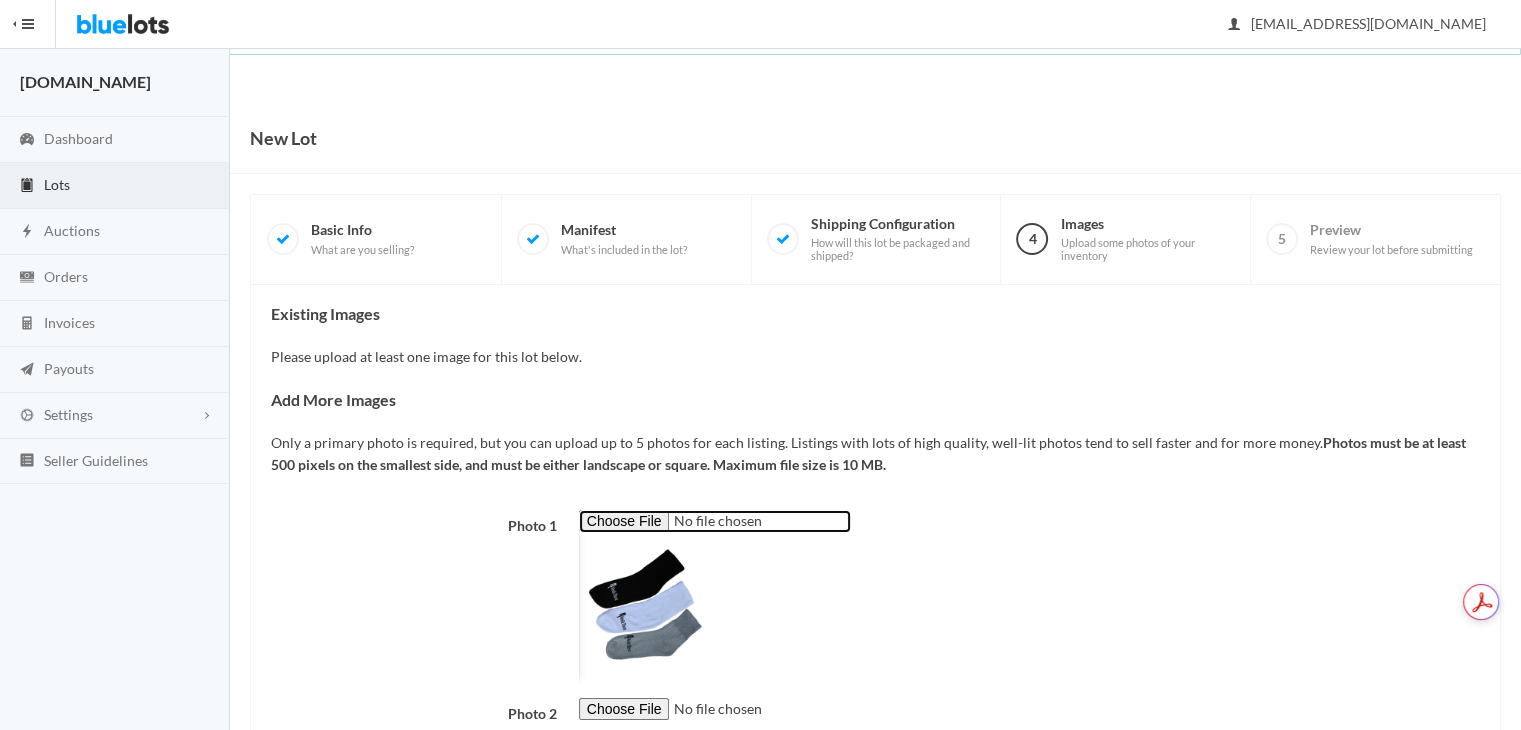scroll, scrollTop: 323, scrollLeft: 0, axis: vertical 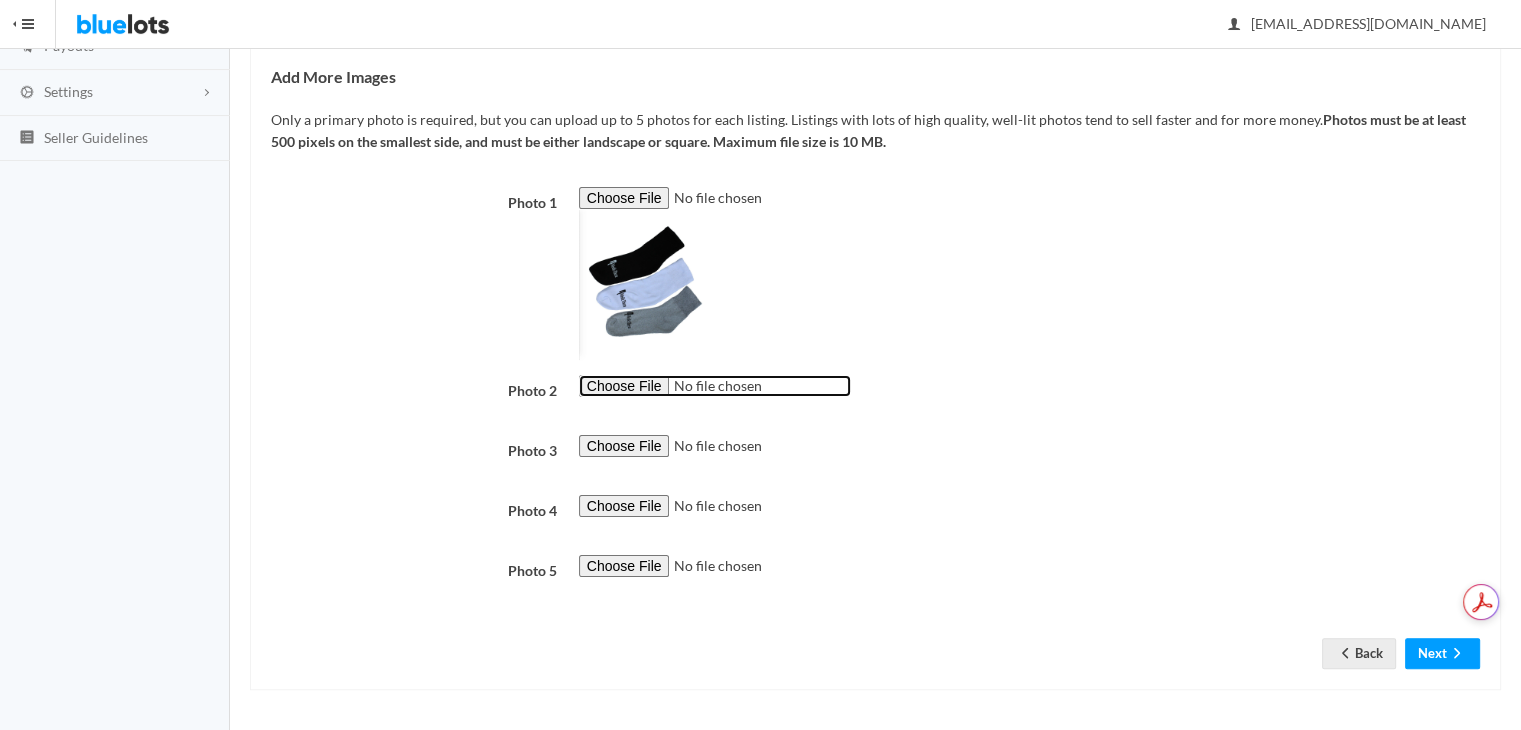 click at bounding box center [715, 386] 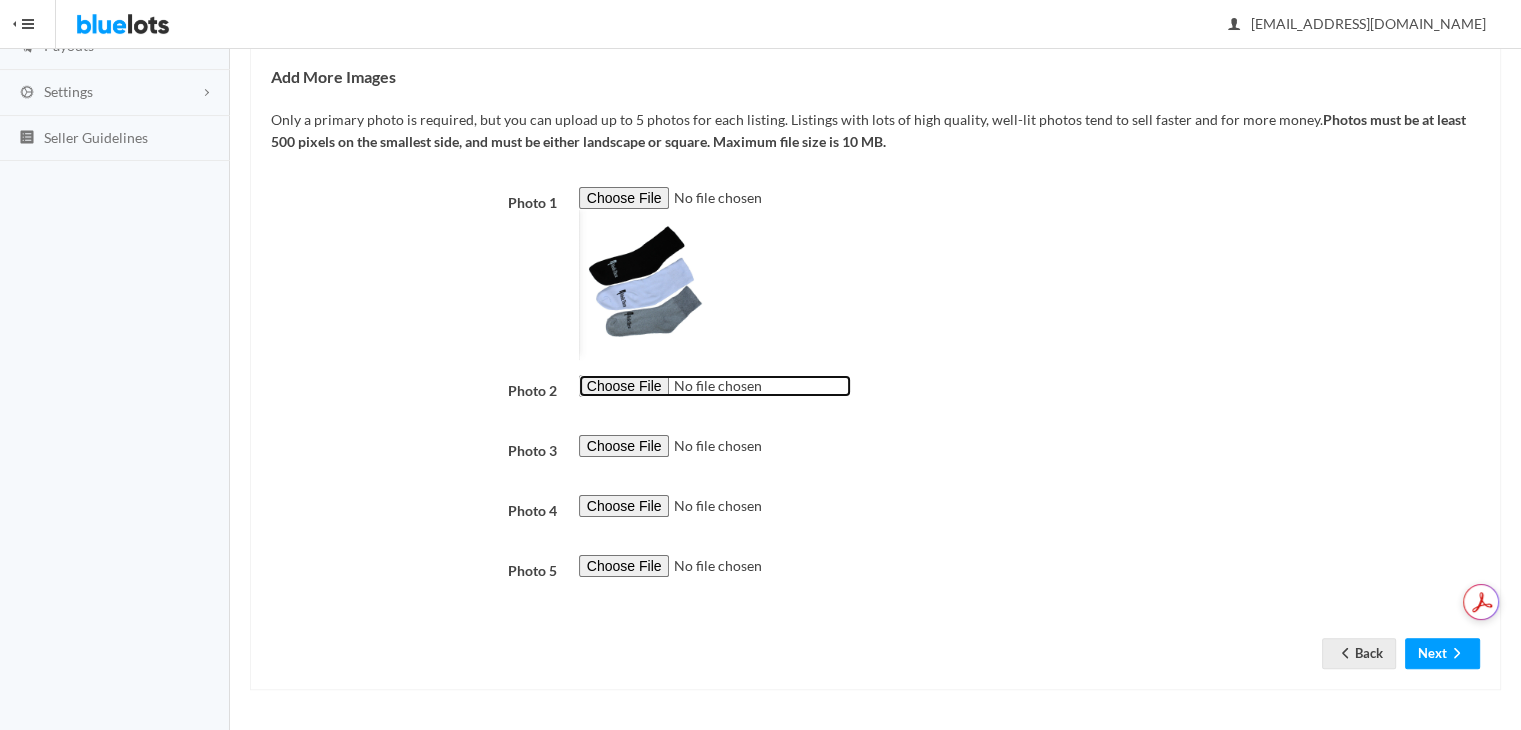 type on "C:\fakepath\Diabetic Socks packaging label 4 x 8 inch.jpg" 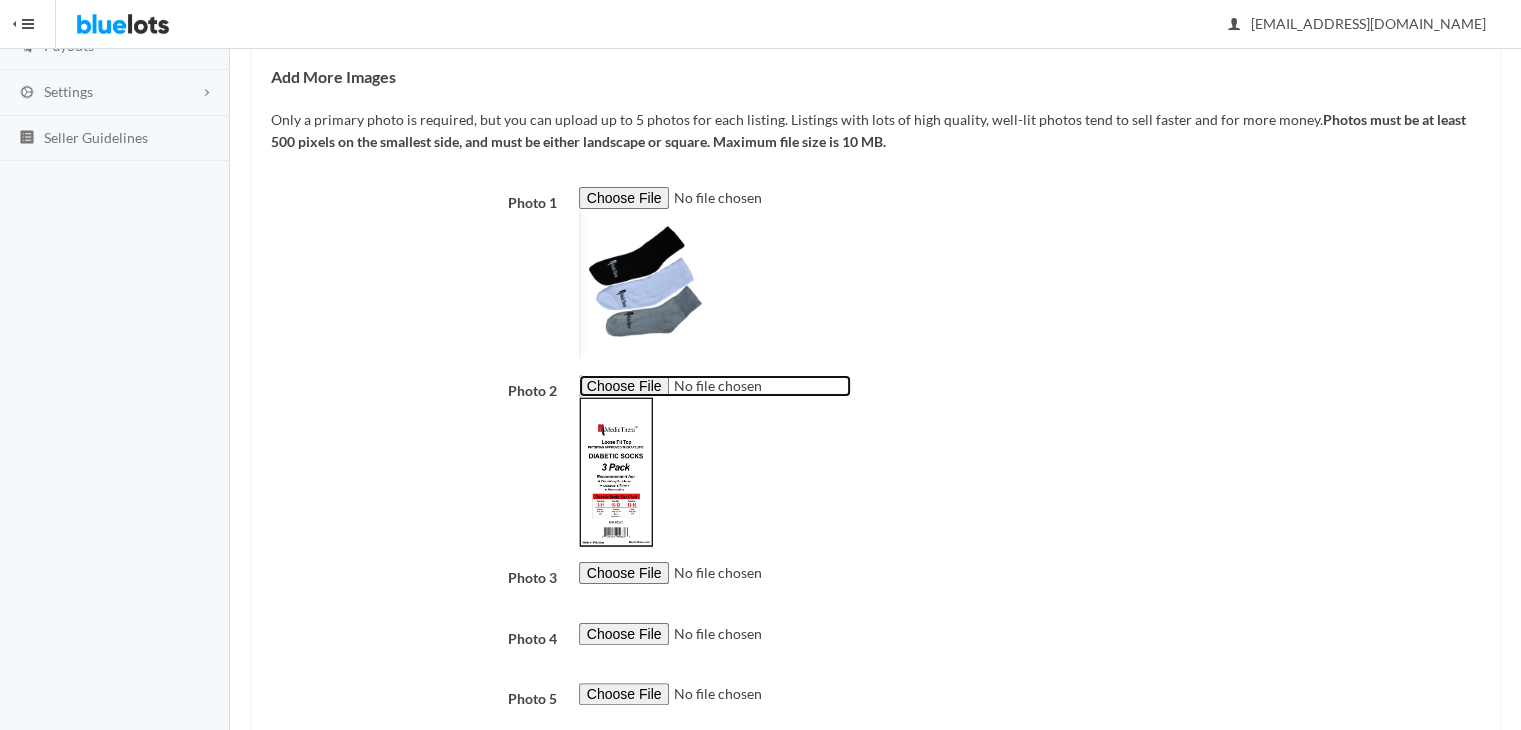 scroll, scrollTop: 450, scrollLeft: 0, axis: vertical 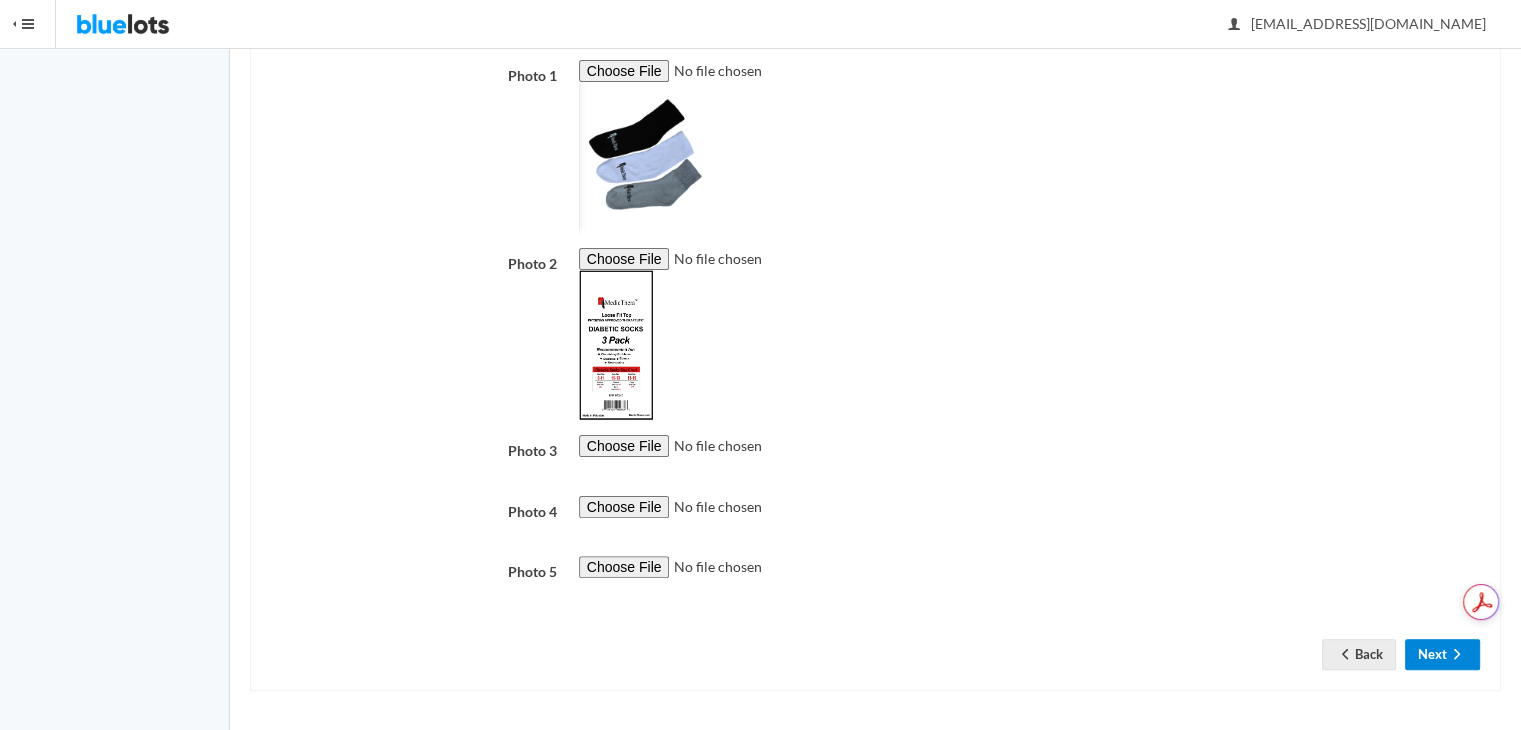 click on "Next" at bounding box center [1442, 654] 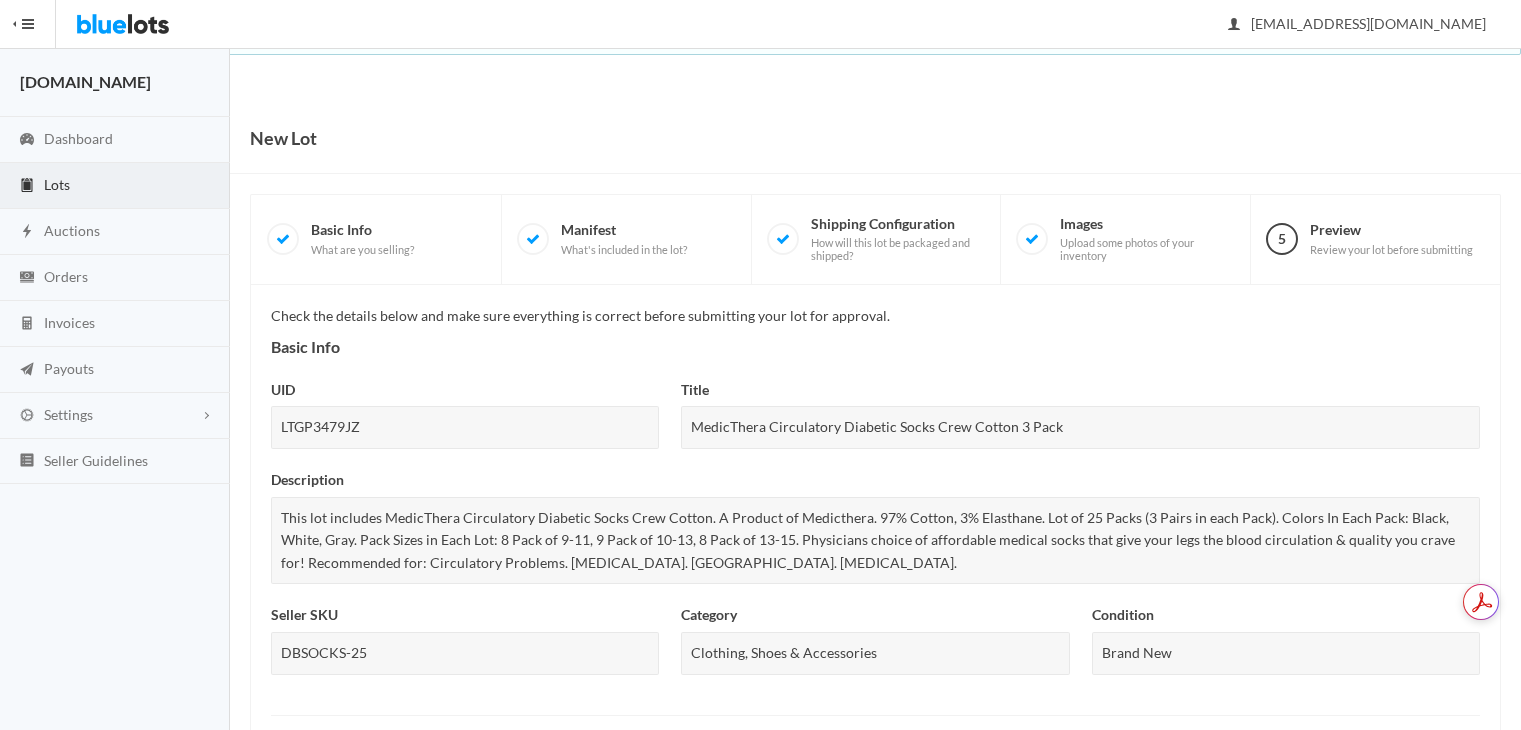 scroll, scrollTop: 0, scrollLeft: 0, axis: both 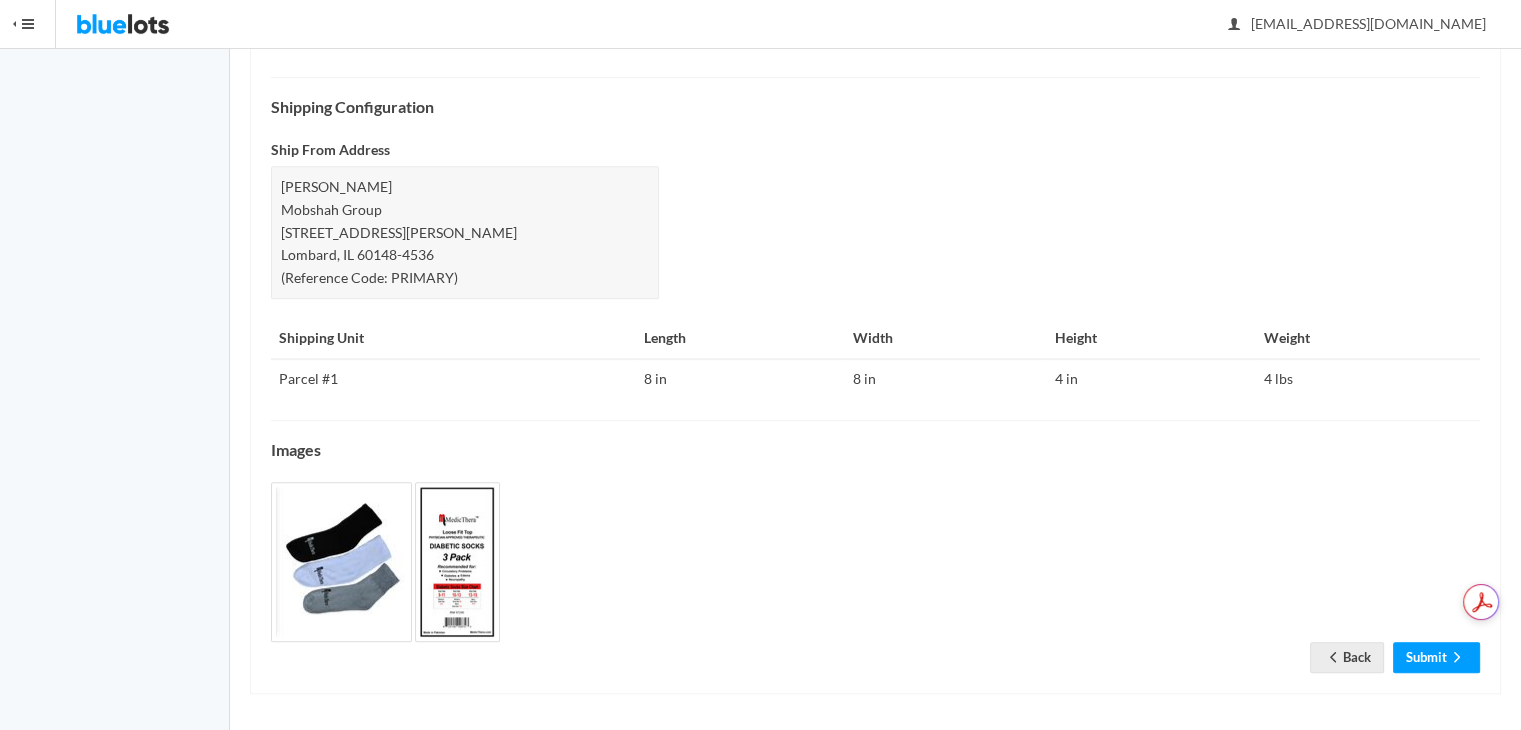 drag, startPoint x: 1535, startPoint y: 210, endPoint x: 1484, endPoint y: 630, distance: 423.08508 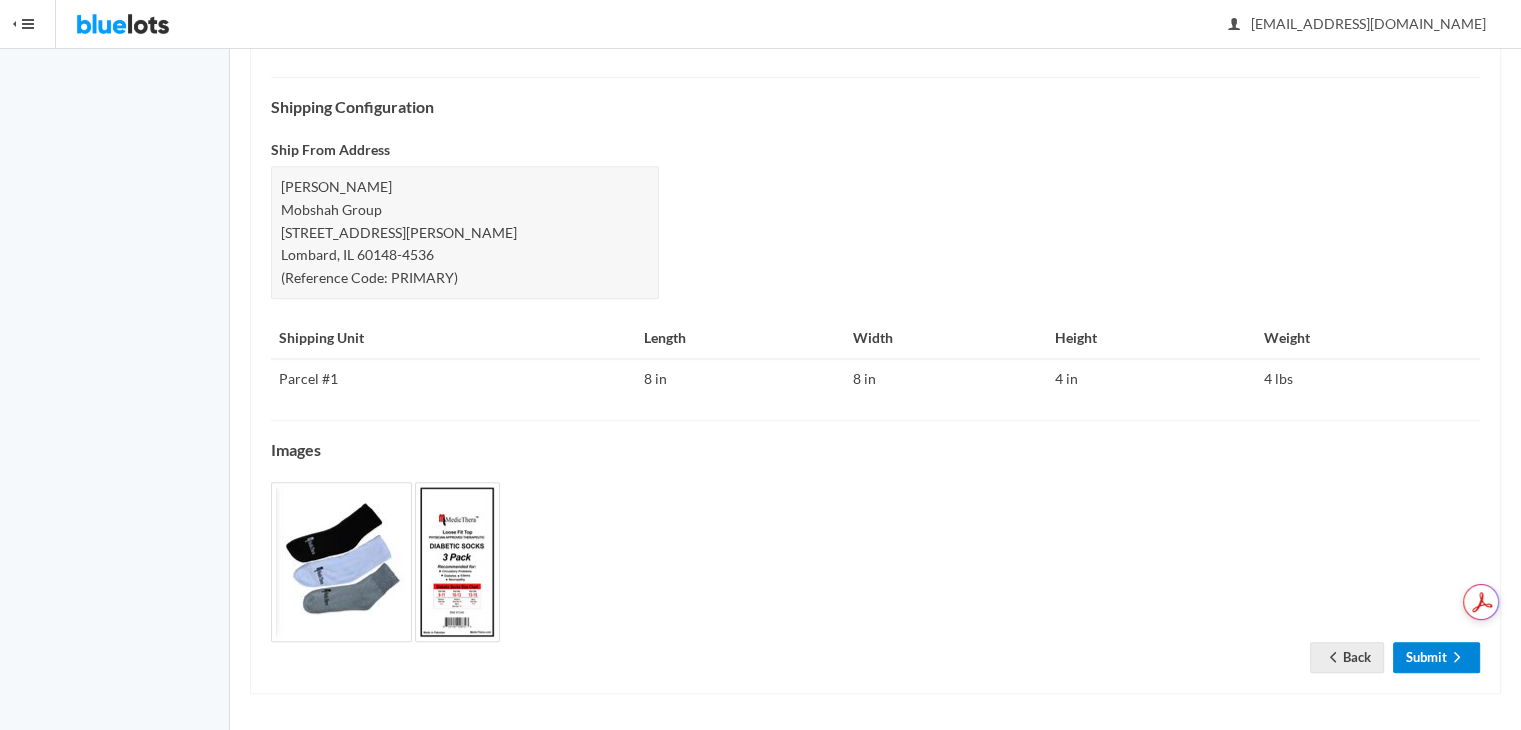 click on "Submit" at bounding box center (1436, 657) 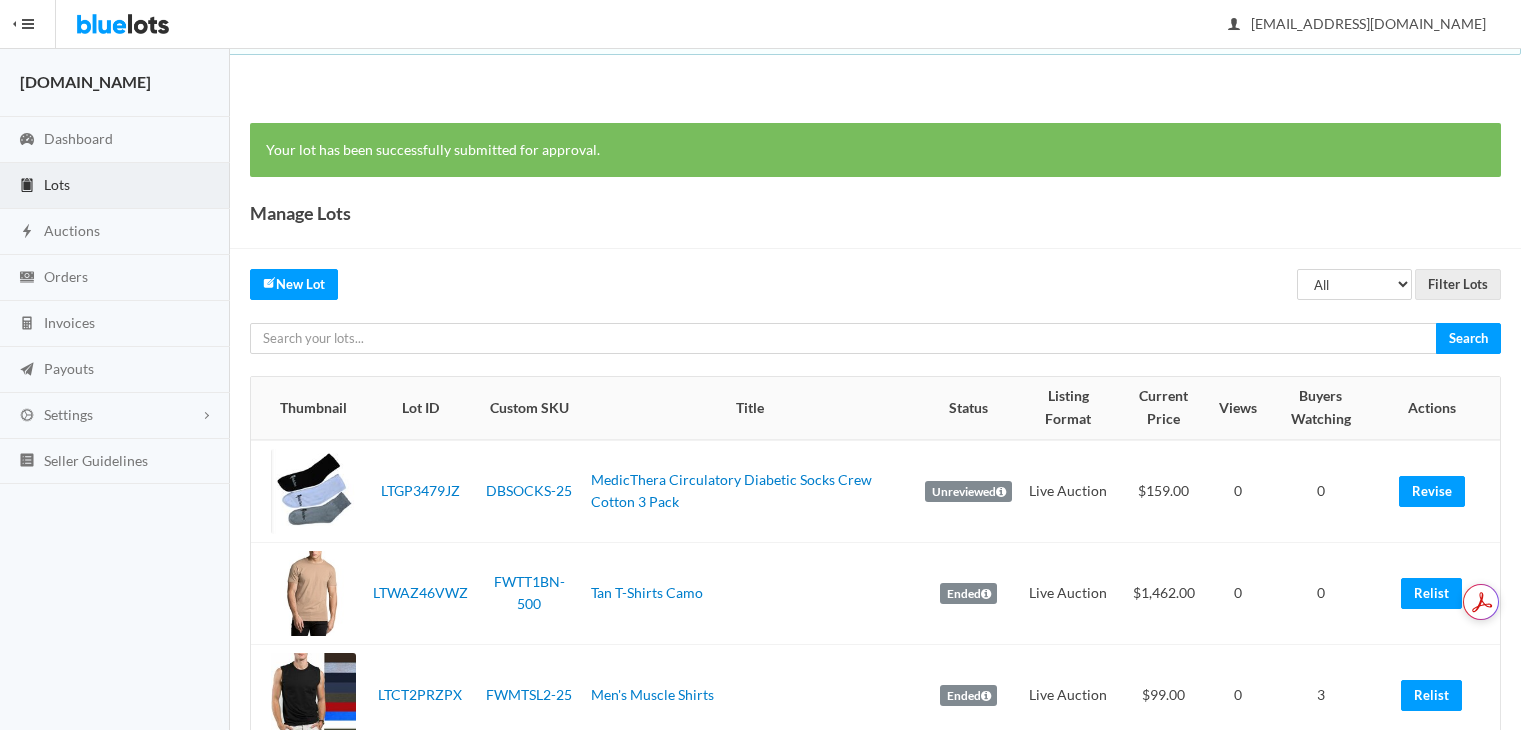 scroll, scrollTop: 0, scrollLeft: 0, axis: both 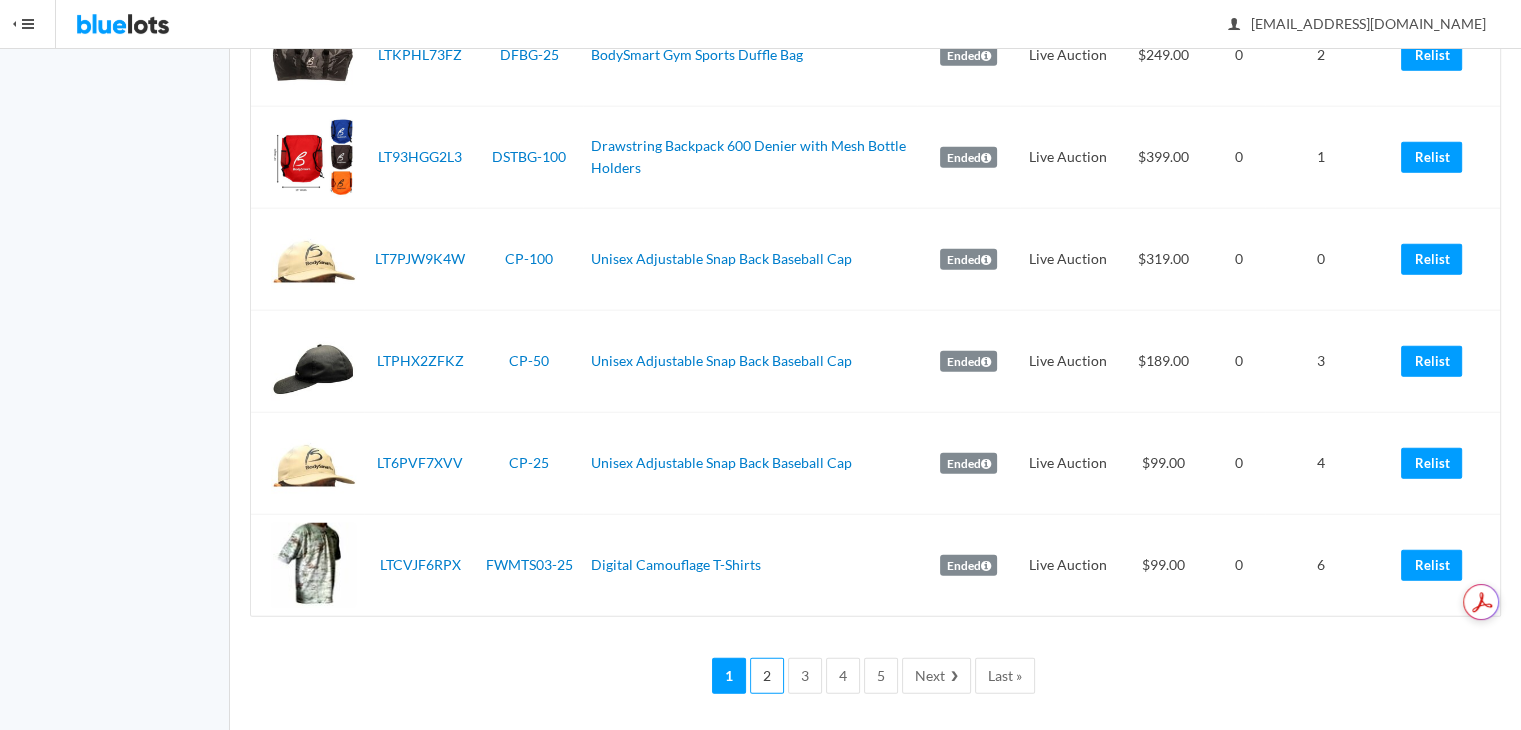click on "2" at bounding box center (767, 676) 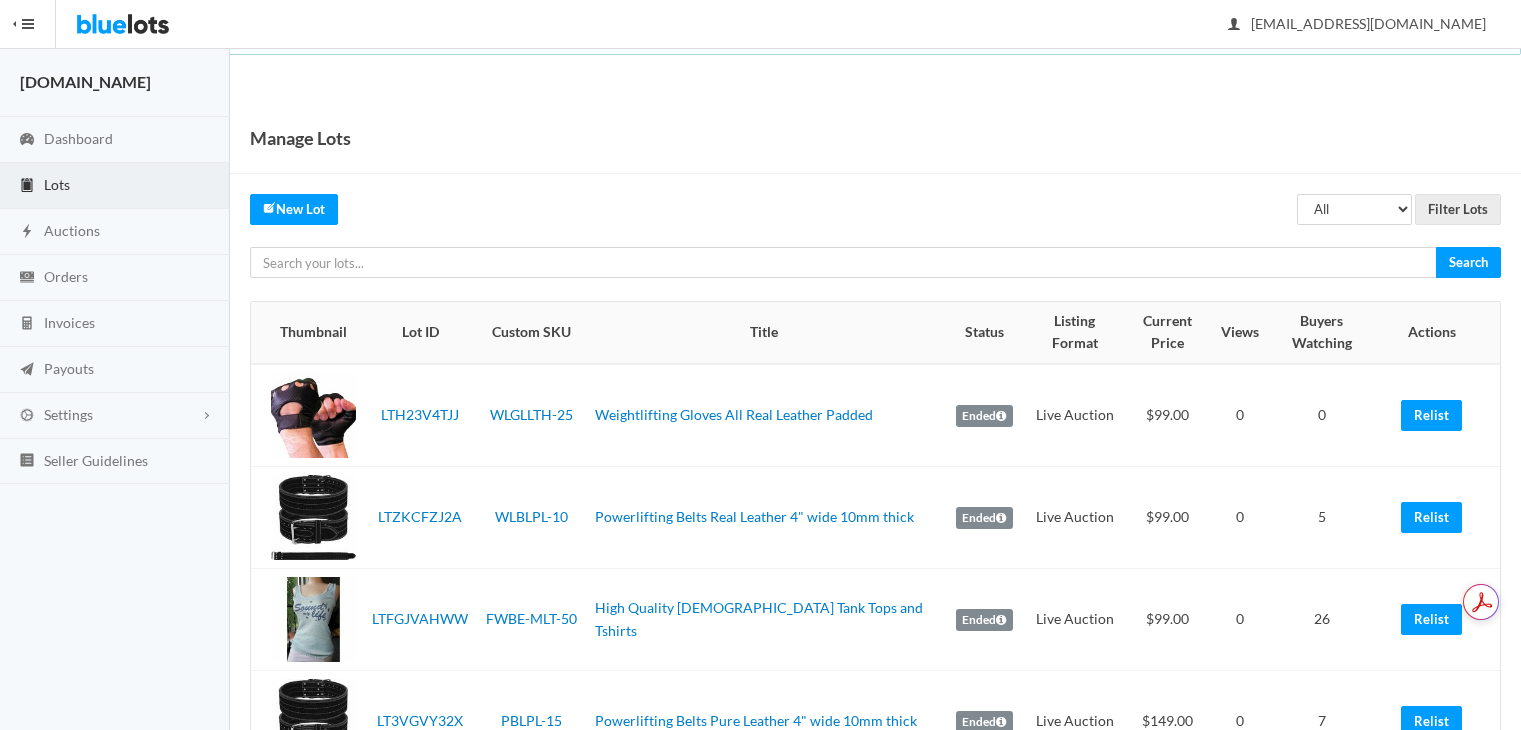 scroll, scrollTop: 0, scrollLeft: 0, axis: both 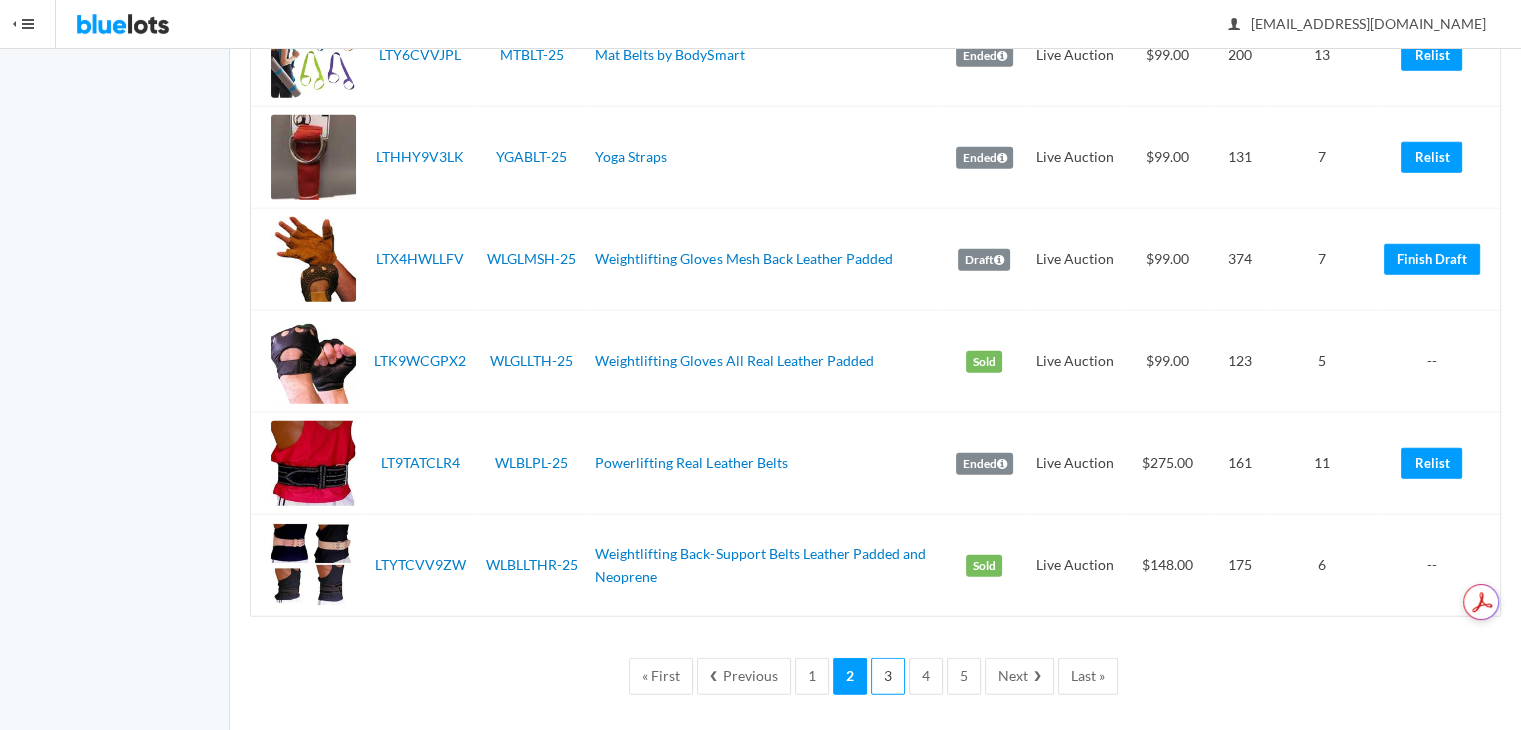 click on "3" at bounding box center [888, 676] 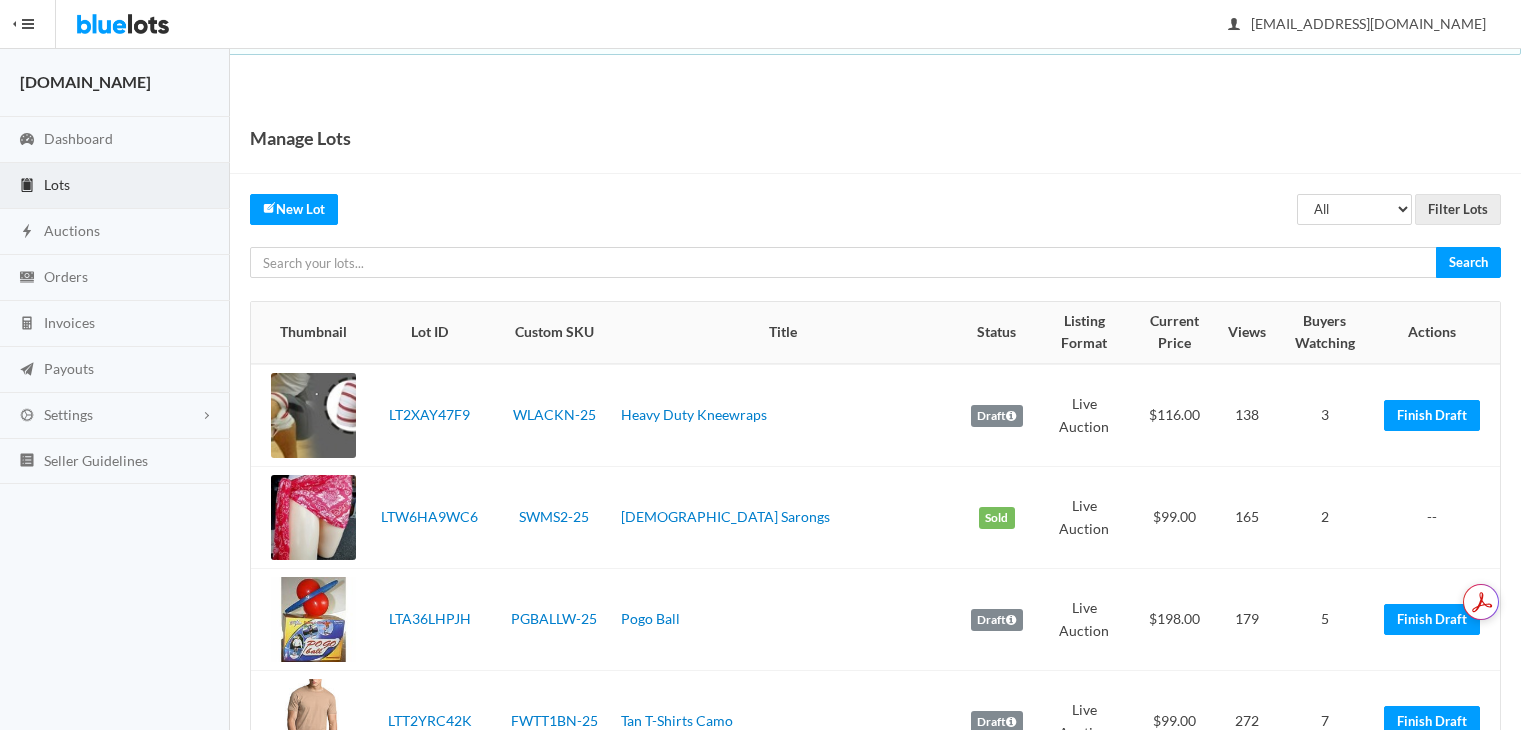 scroll, scrollTop: 0, scrollLeft: 0, axis: both 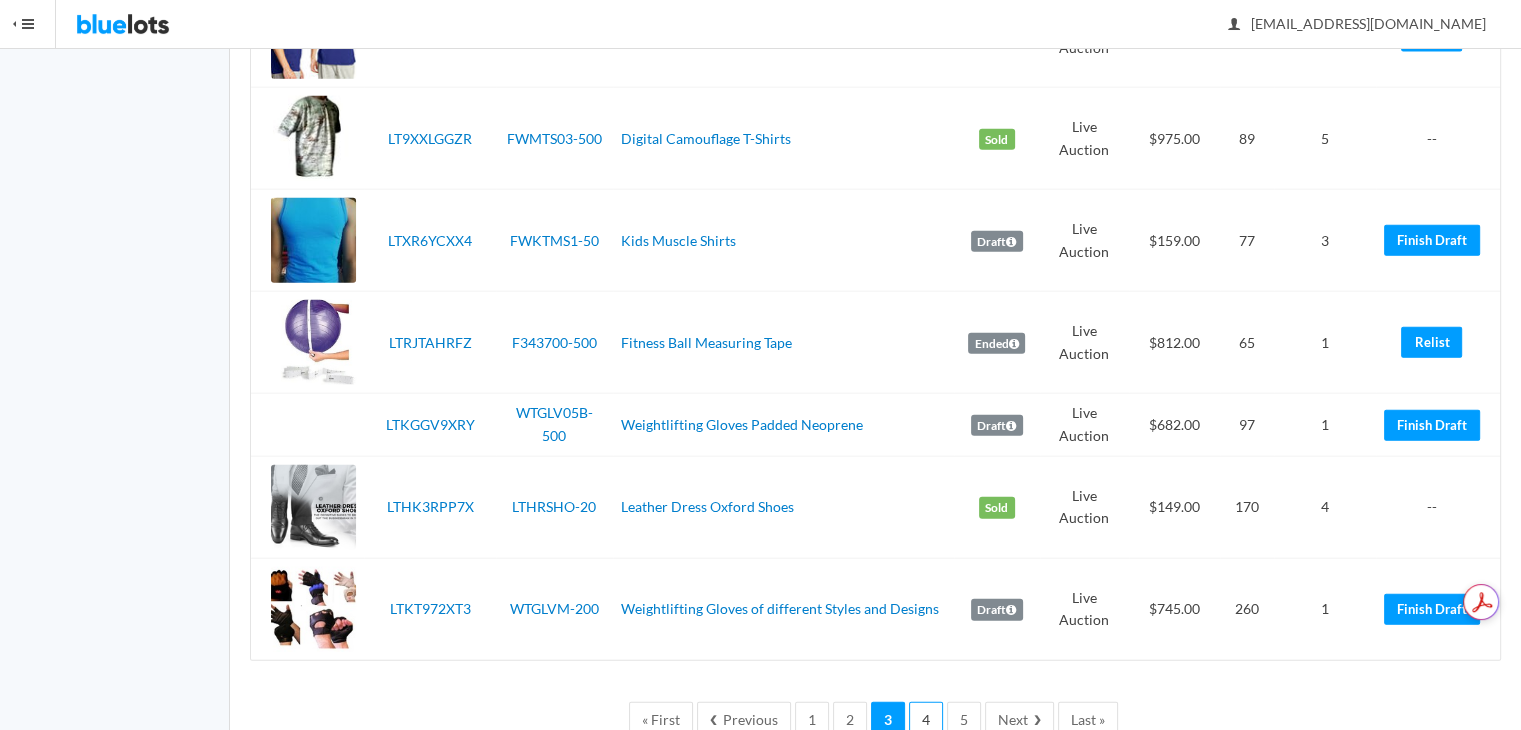 click on "4" at bounding box center [926, 720] 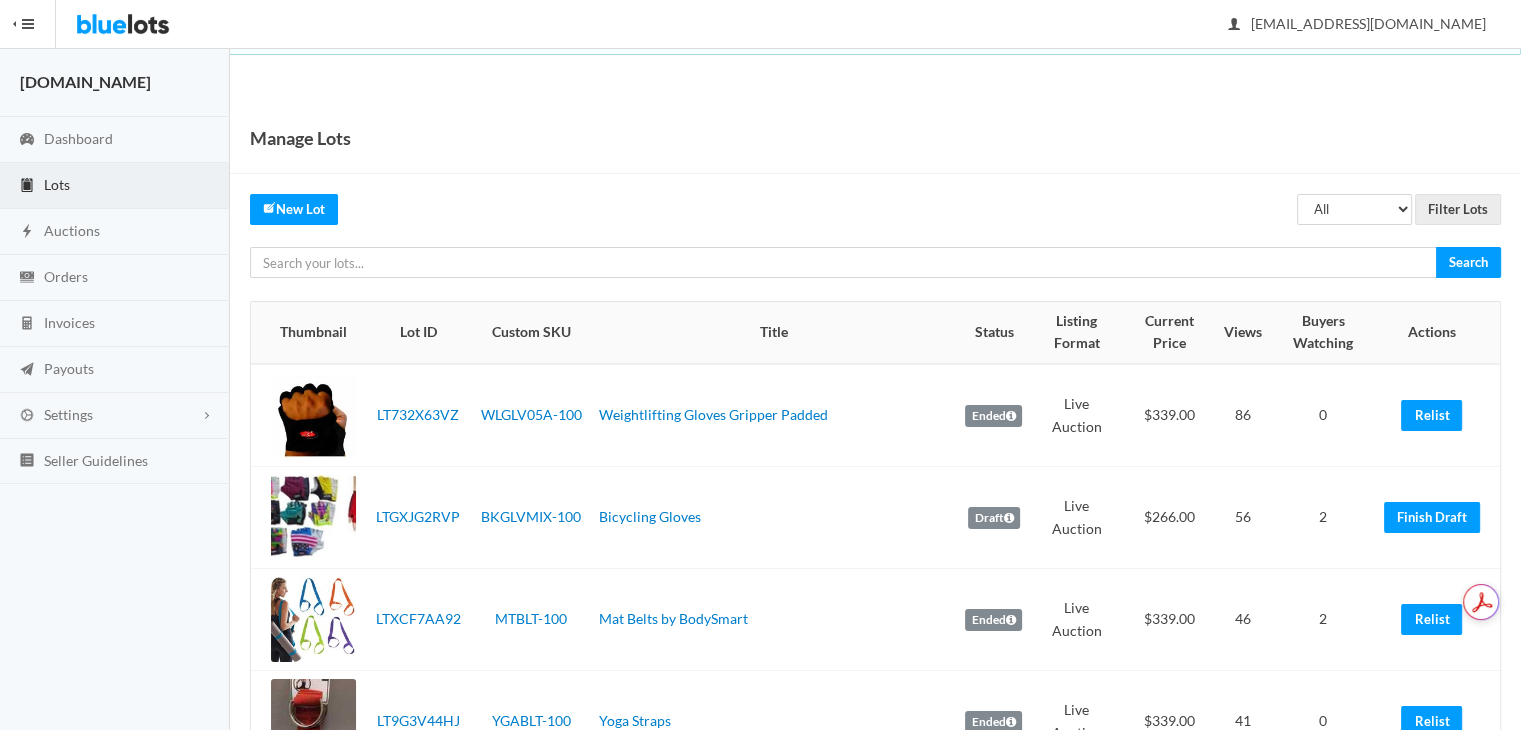 scroll, scrollTop: 1473, scrollLeft: 0, axis: vertical 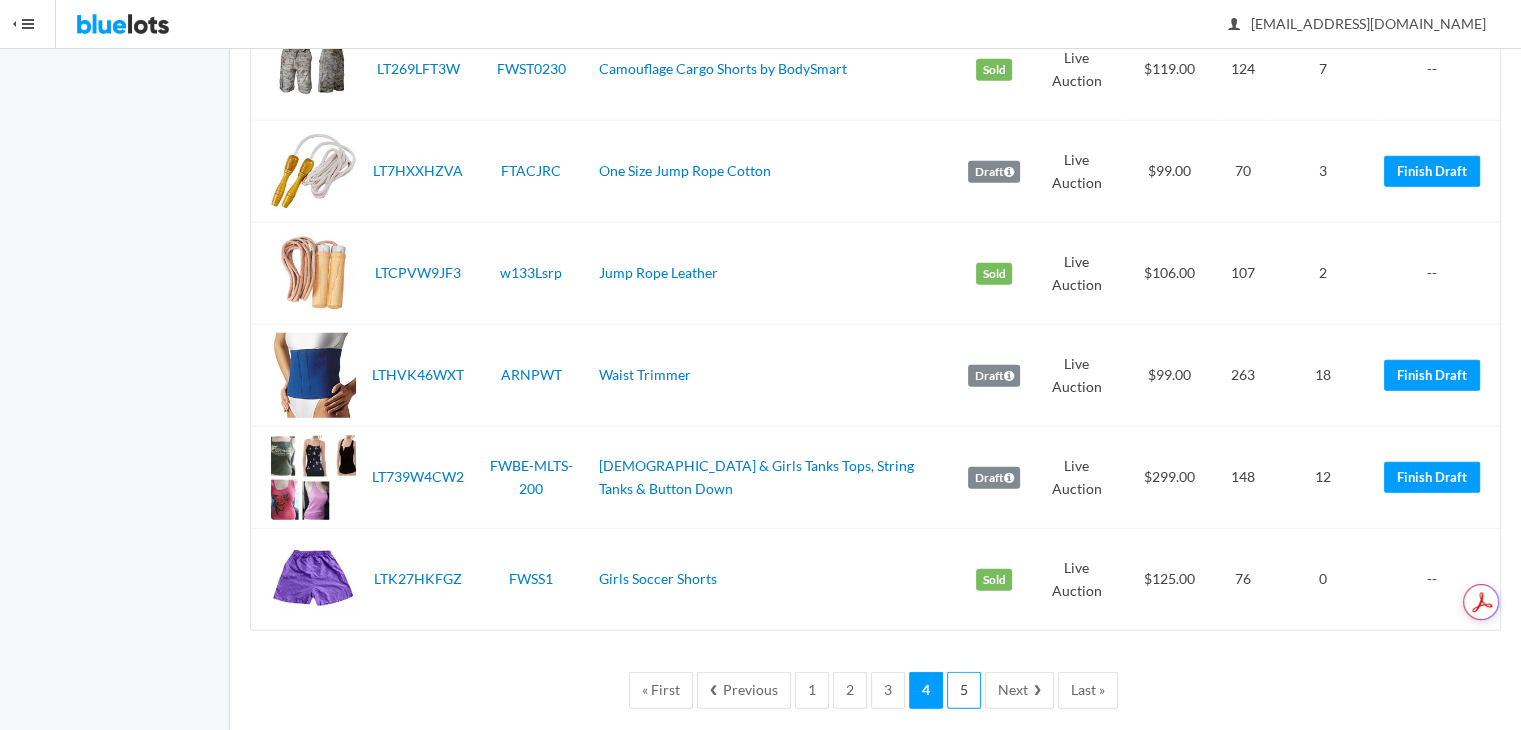 click on "5" at bounding box center [964, 690] 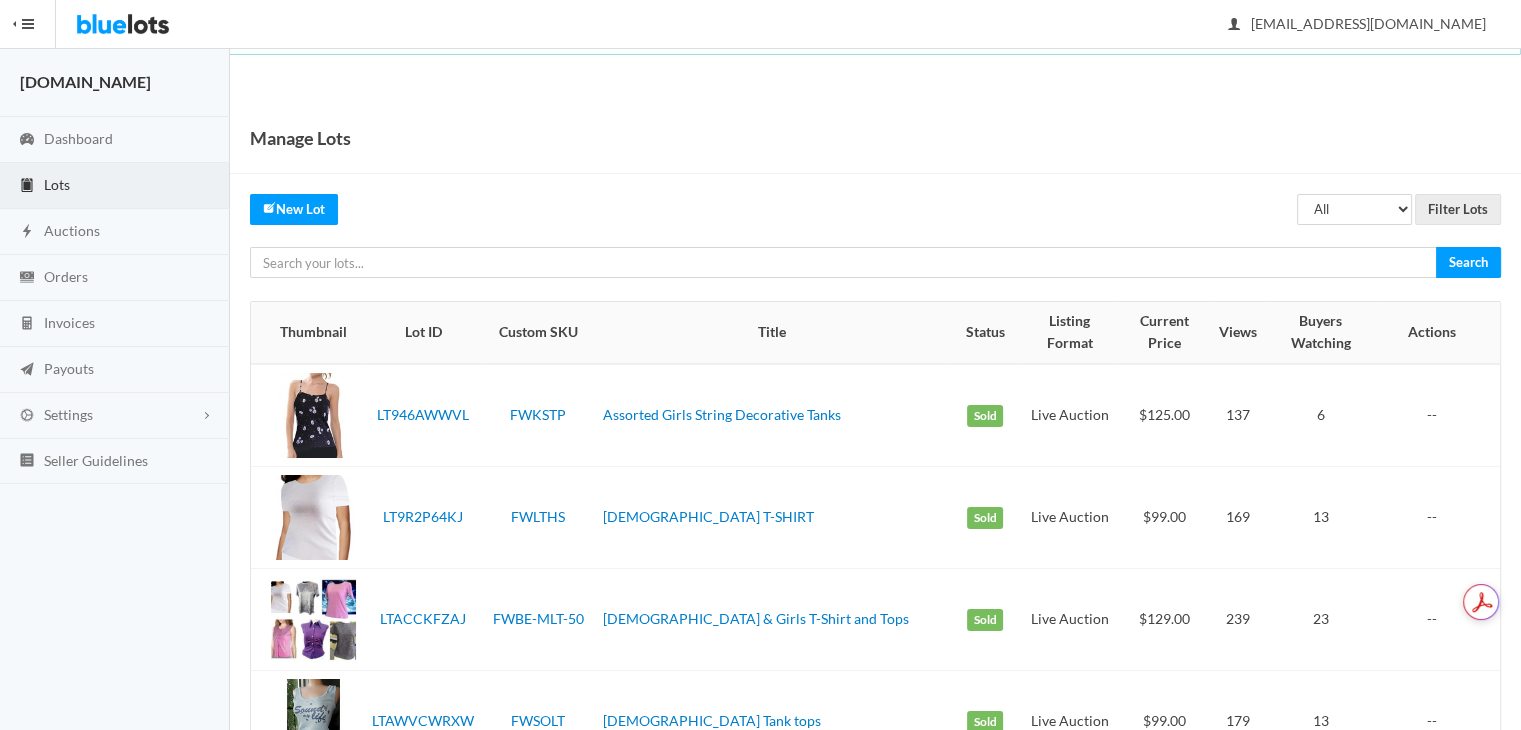 scroll, scrollTop: 1677, scrollLeft: 0, axis: vertical 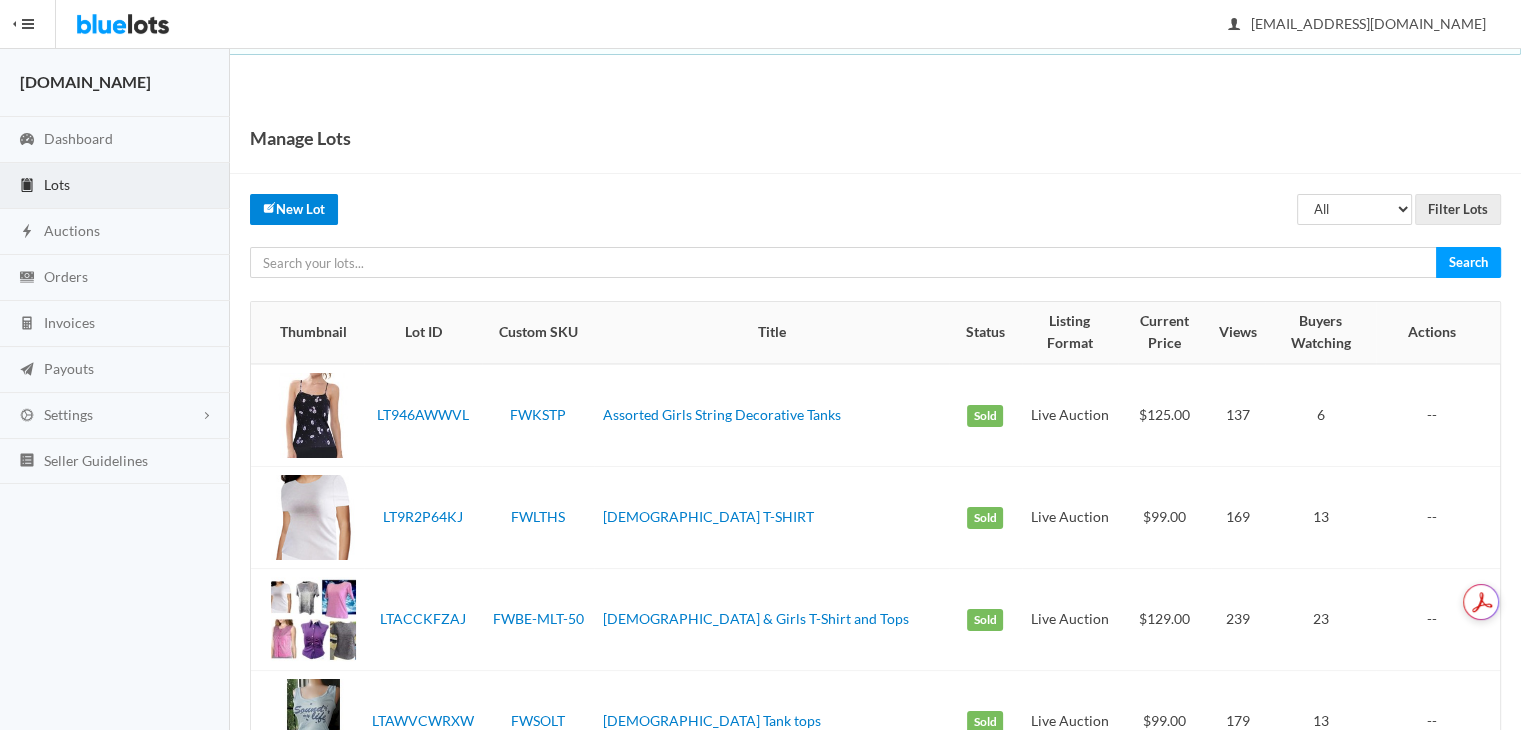 click on "New Lot" at bounding box center [294, 209] 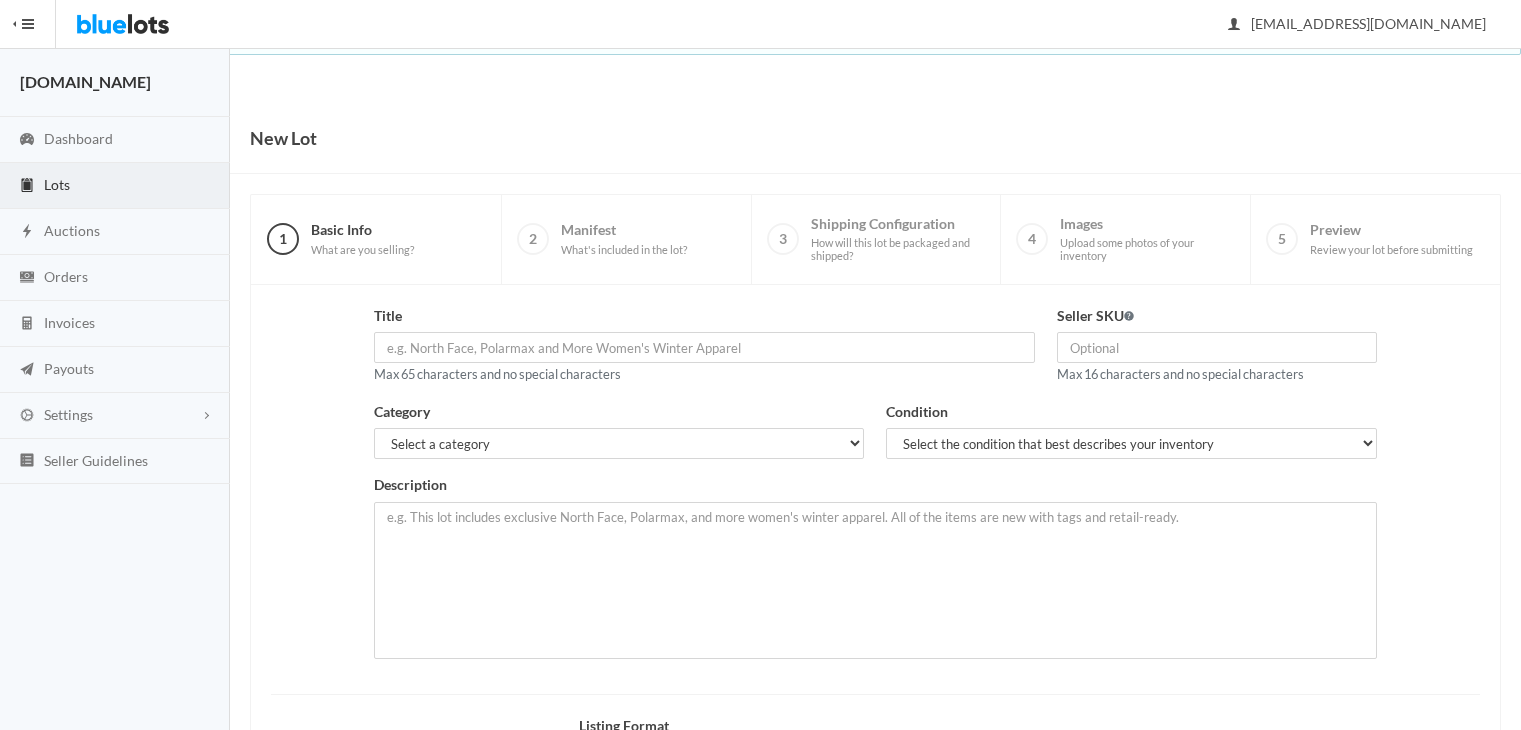 scroll, scrollTop: 0, scrollLeft: 0, axis: both 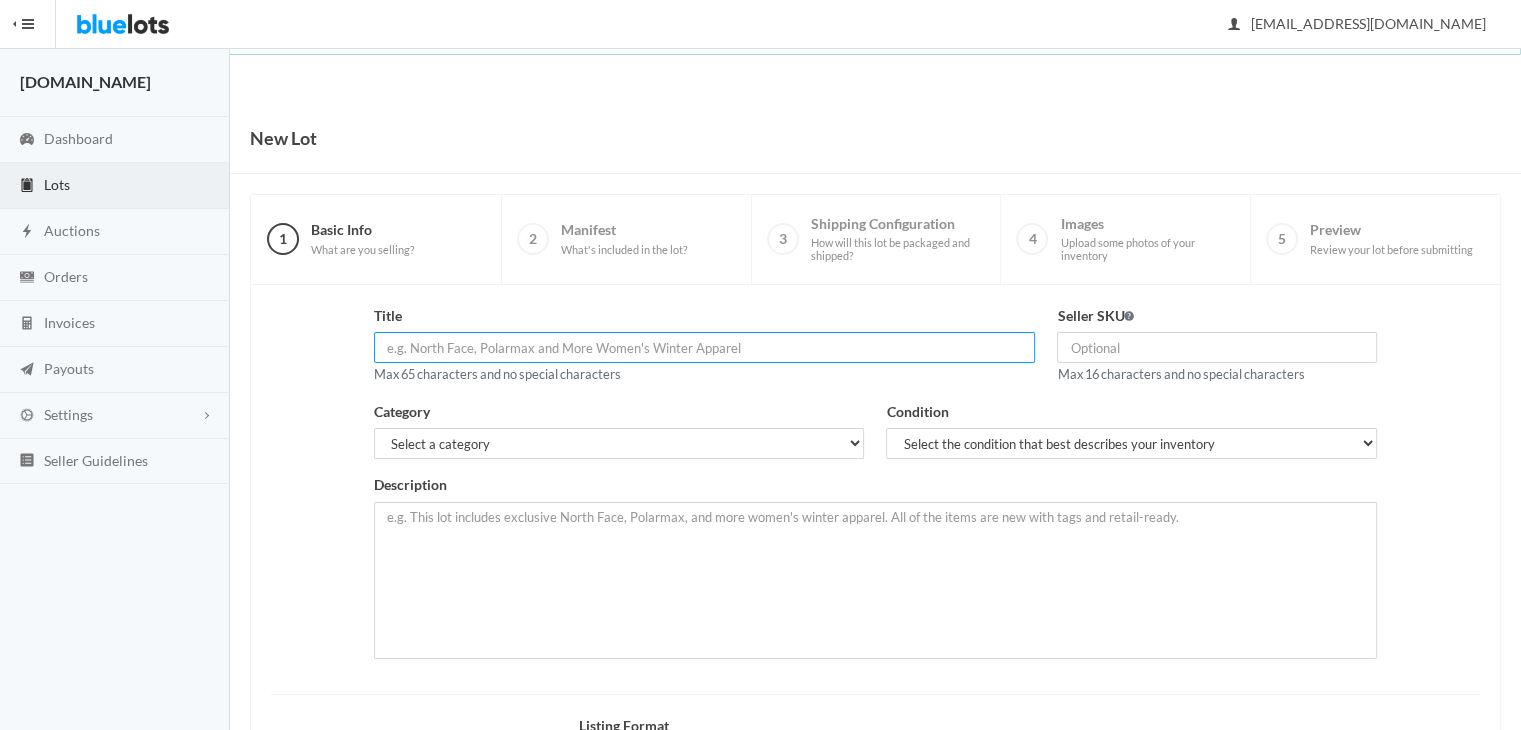 click at bounding box center [705, 347] 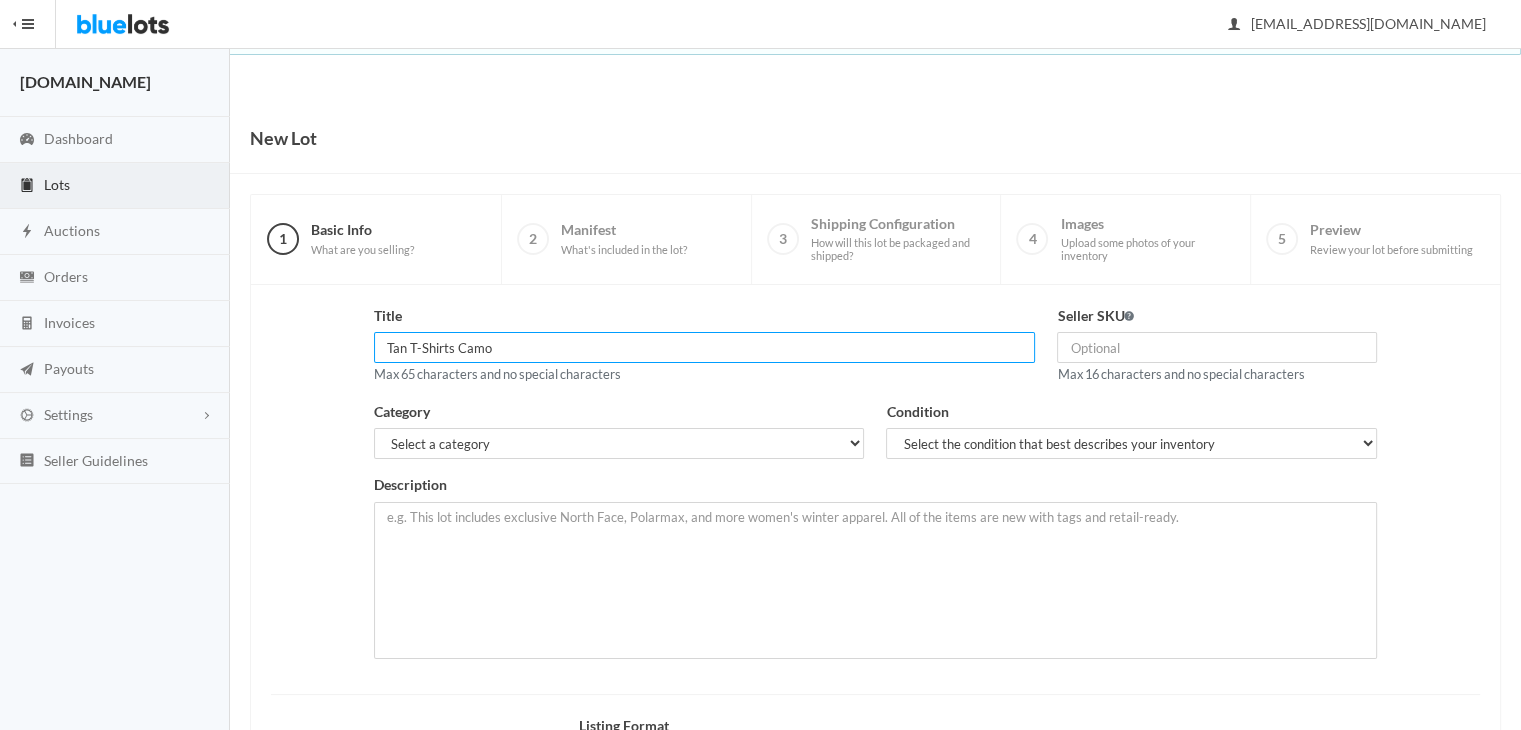 type on "Tan T-Shirts Camo" 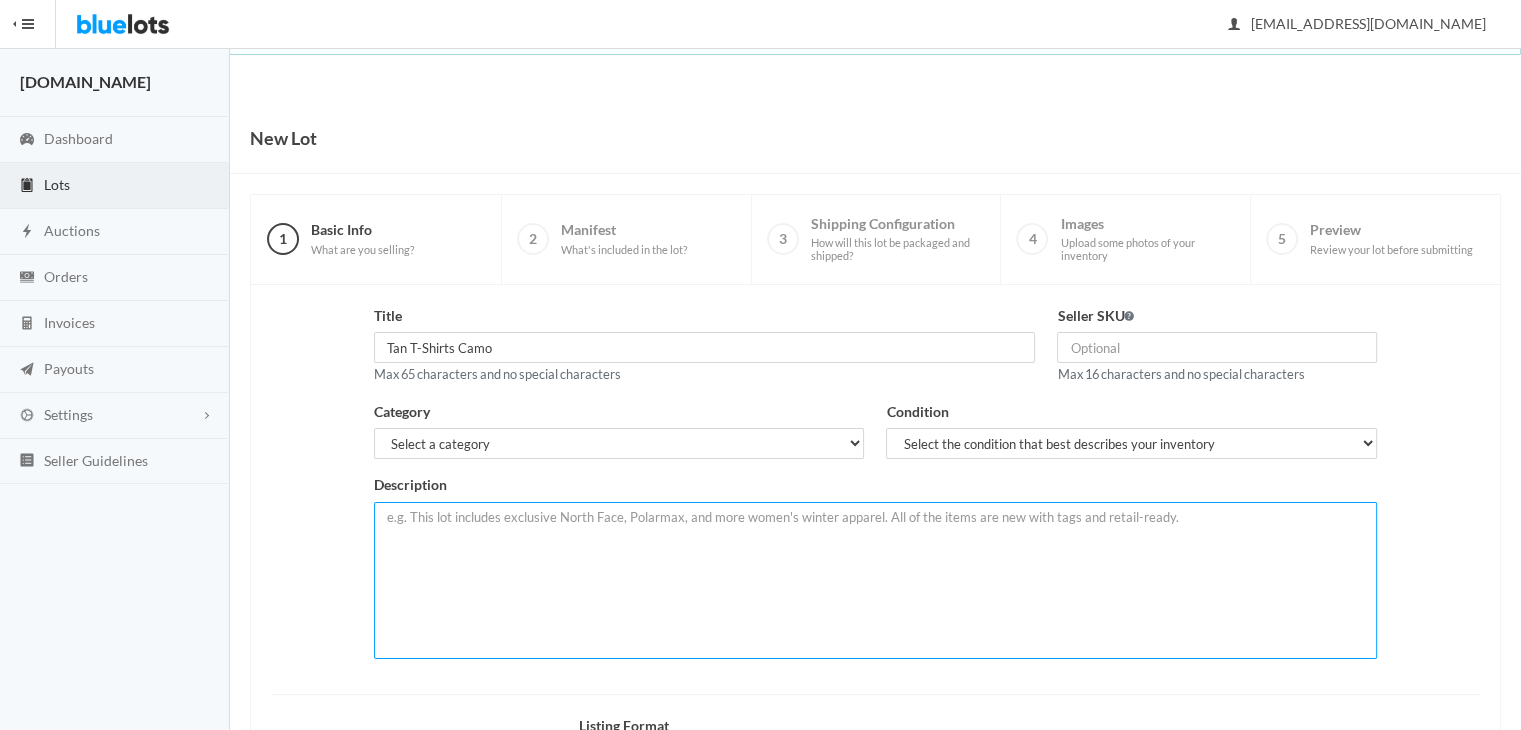 click at bounding box center [876, 580] 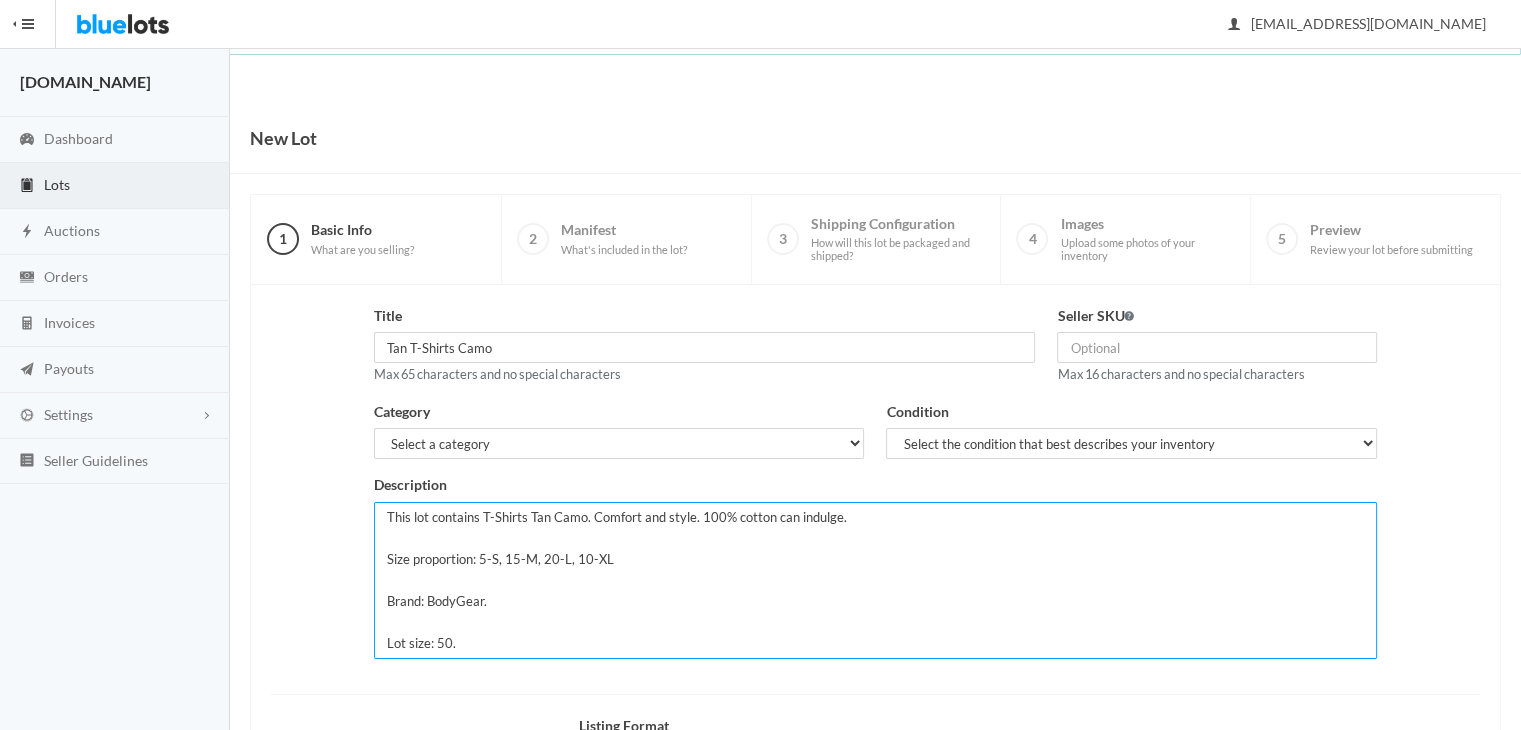type on "This lot contains T-Shirts Tan Camo. Comfort and style. 100% cotton can indulge.
Size proportion: 5-S, 15-M, 20-L, 10-XL
Brand: BodyGear.
Lot size: 50." 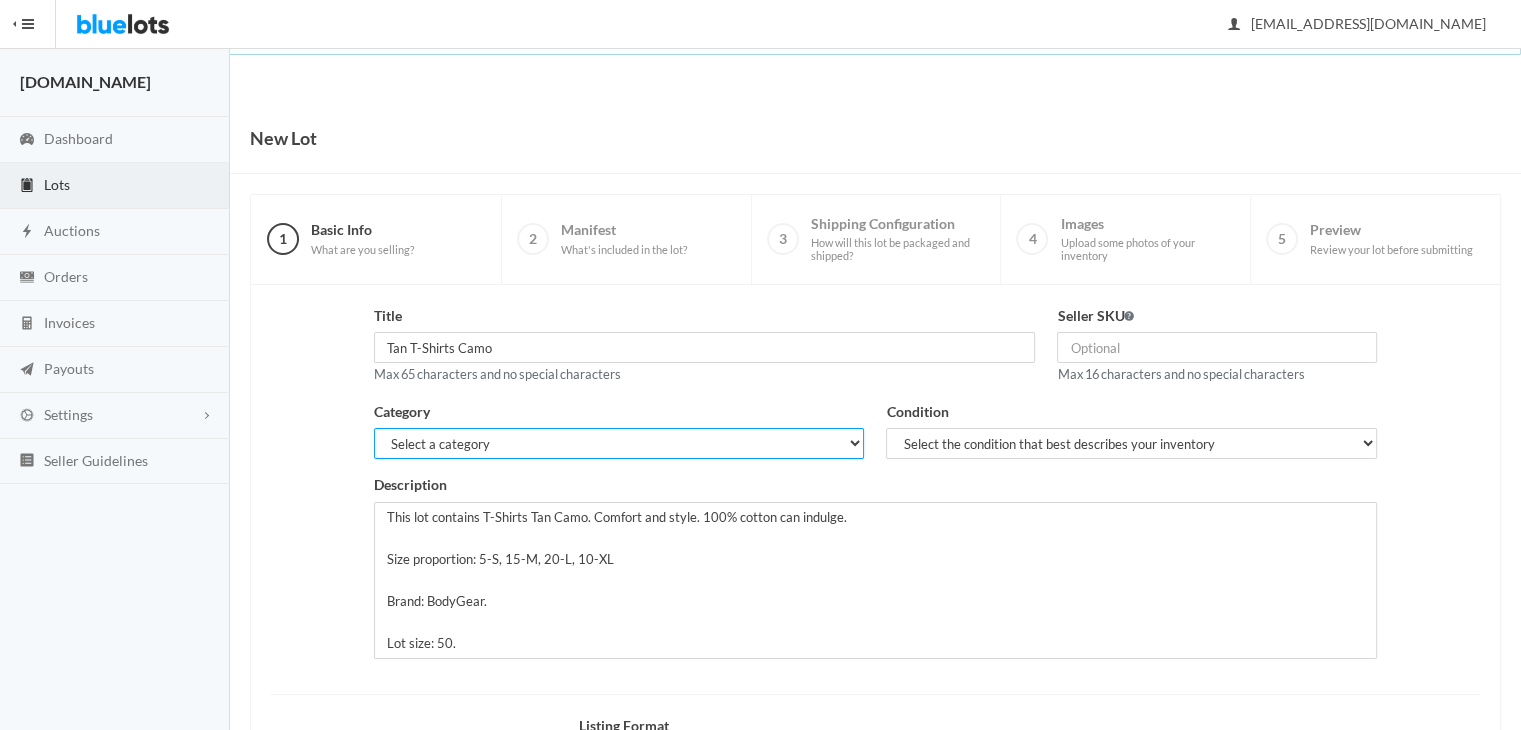 click on "Select a category
Electronics
Clothing, Shoes & Accessories
Appliances
Home & Garden
Sporting Goods
Toys & Baby
Health & Beauty
Business & Industrial
General Merchandise" at bounding box center (619, 443) 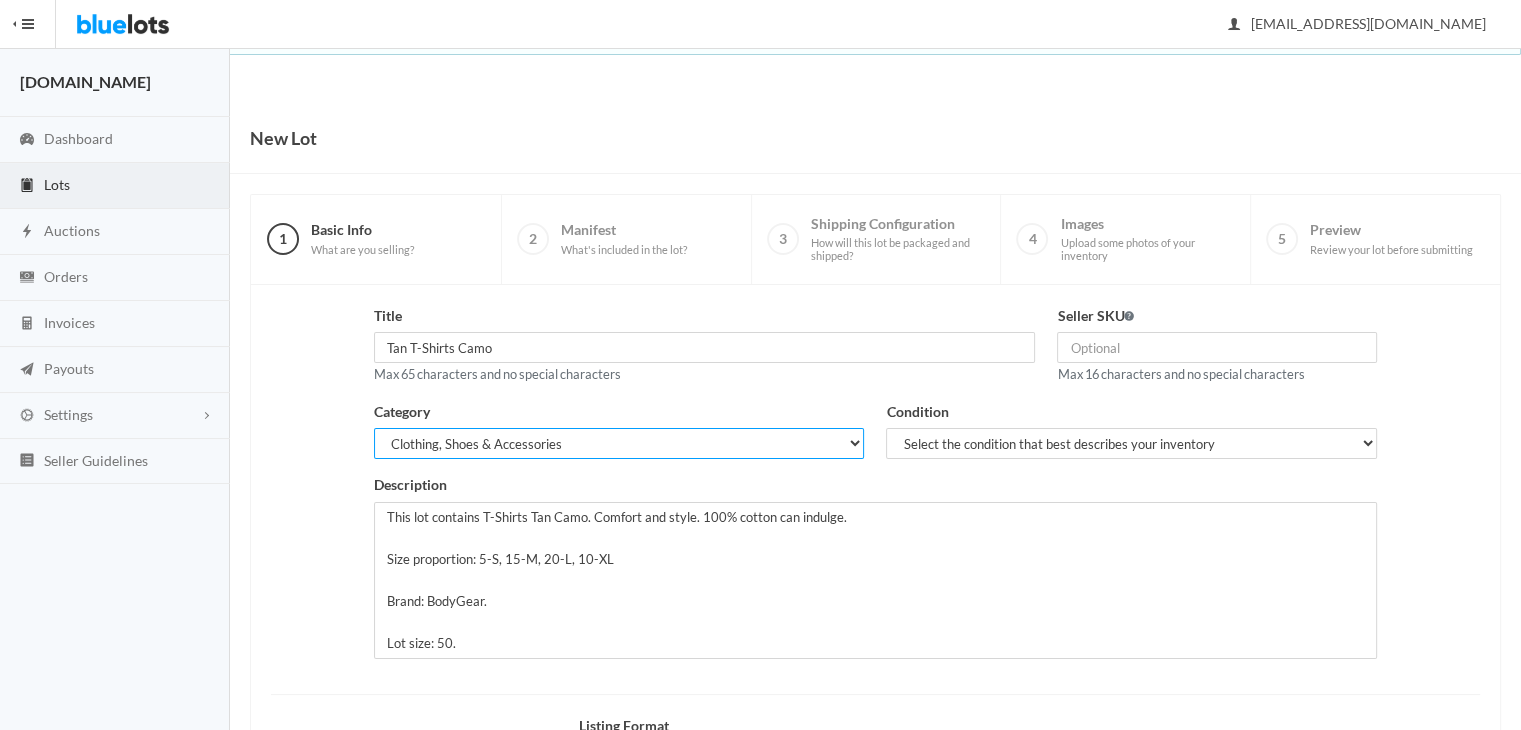 click on "Select a category
Electronics
Clothing, Shoes & Accessories
Appliances
Home & Garden
Sporting Goods
Toys & Baby
Health & Beauty
Business & Industrial
General Merchandise" at bounding box center [619, 443] 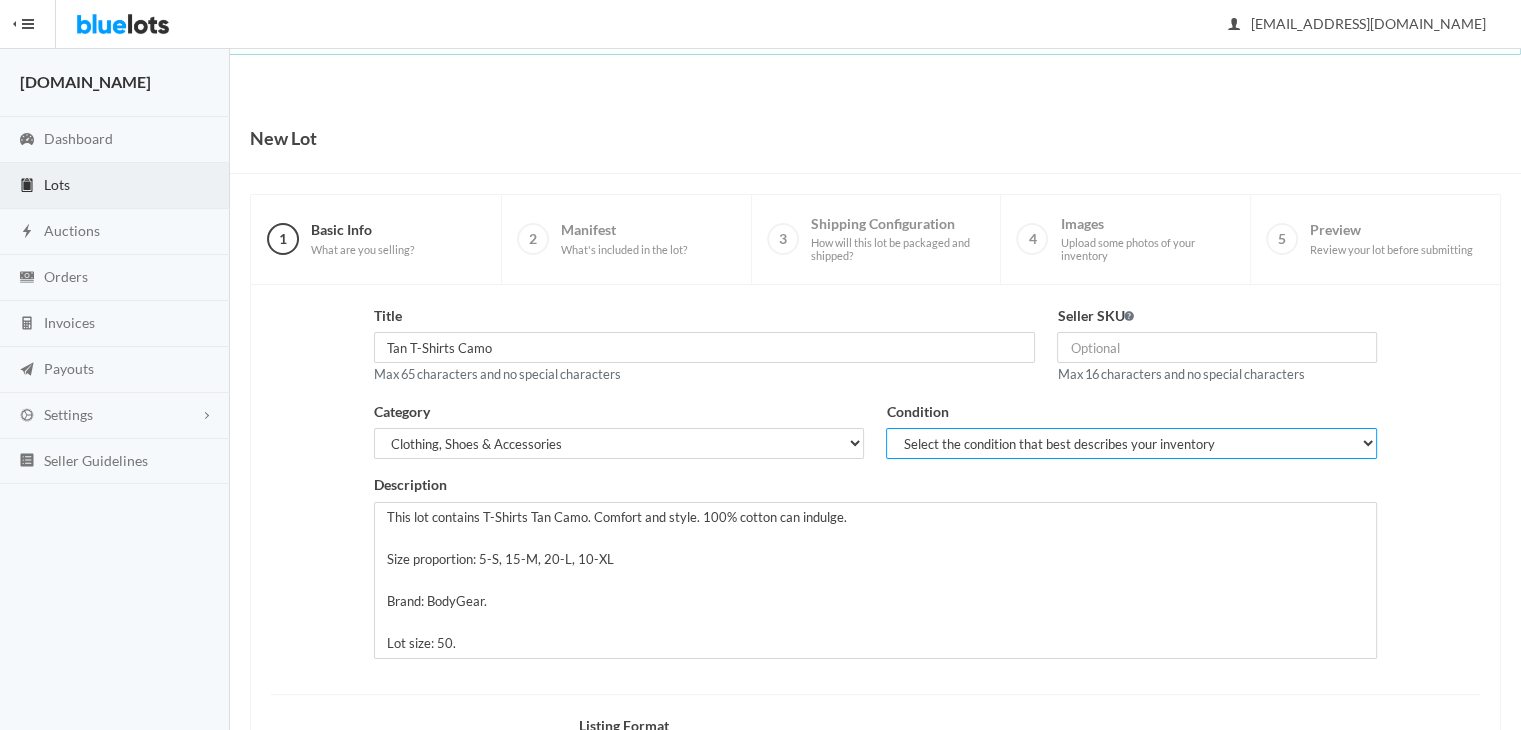 click on "Select the condition that best describes your inventory
Brand New
Shelf Pulls
Customer Returns
Used
Mixed" at bounding box center (1131, 443) 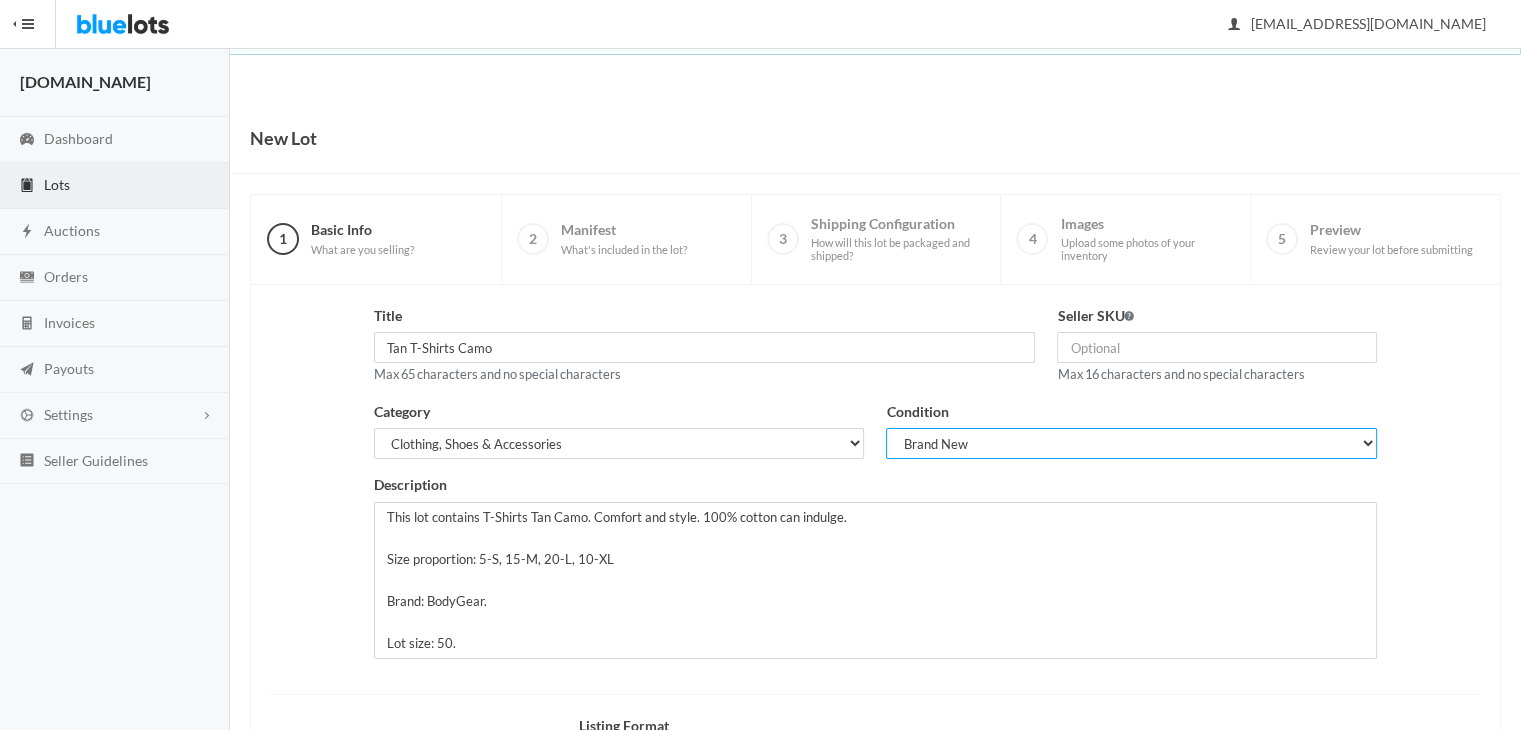 click on "Select the condition that best describes your inventory
Brand New
Shelf Pulls
Customer Returns
Used
Mixed" at bounding box center (1131, 443) 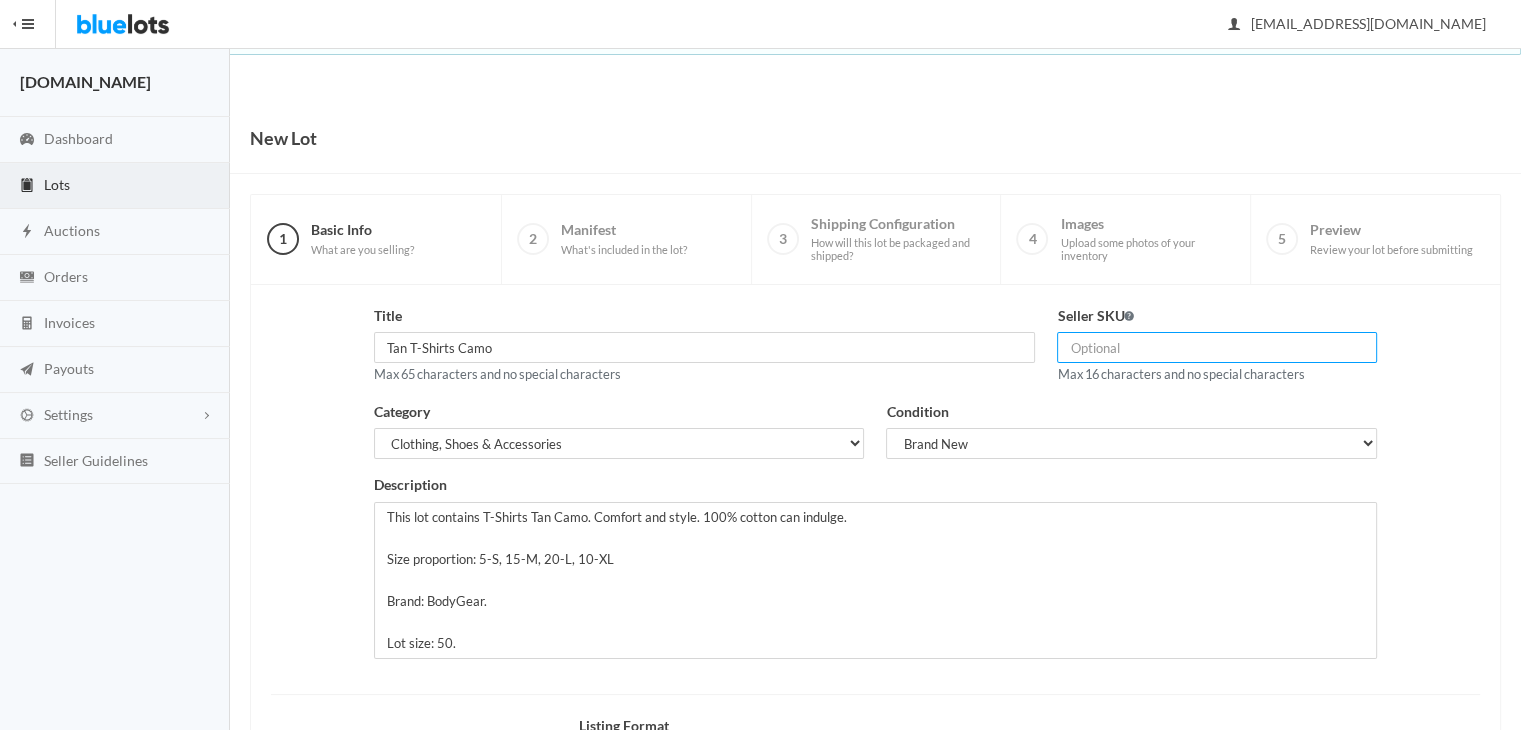 click at bounding box center (1217, 347) 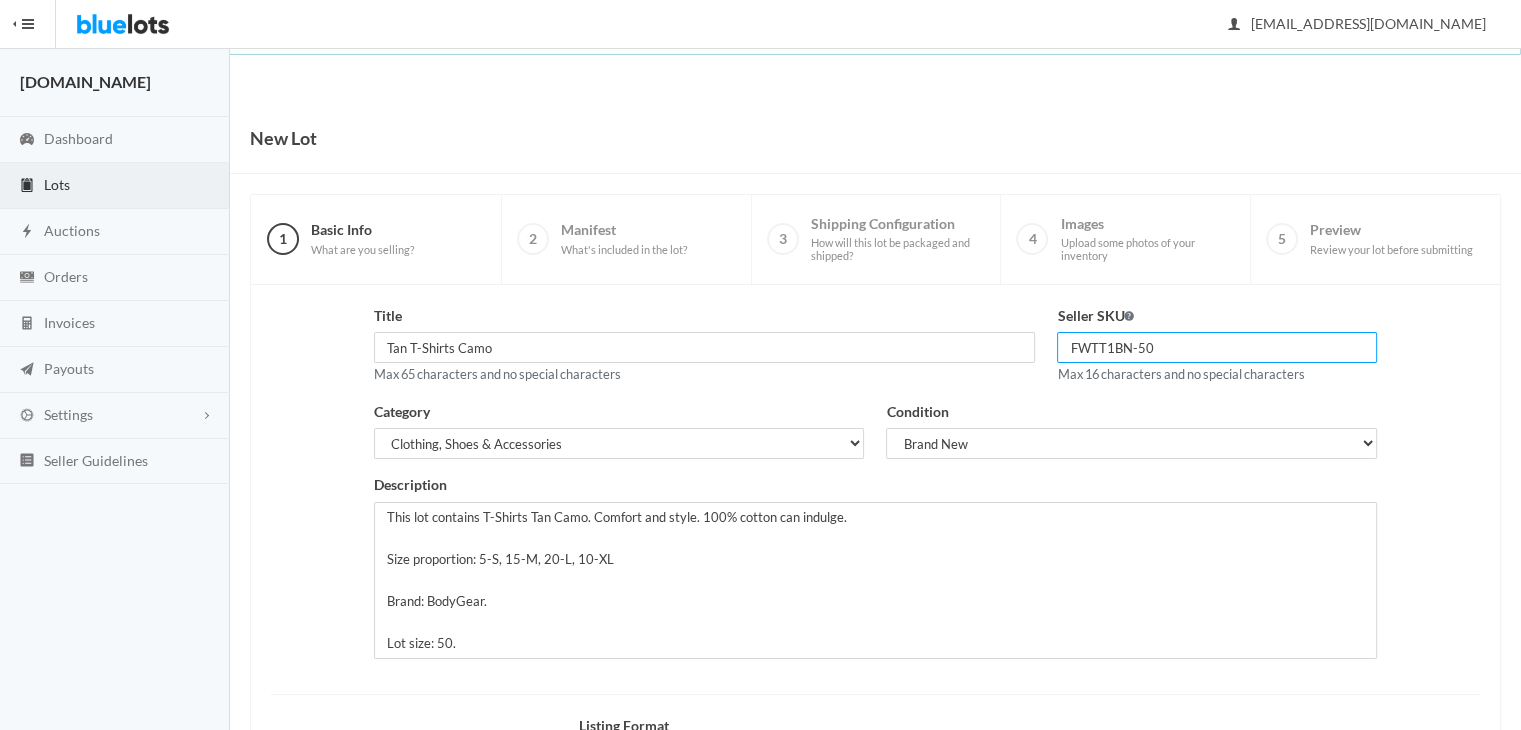scroll, scrollTop: 172, scrollLeft: 0, axis: vertical 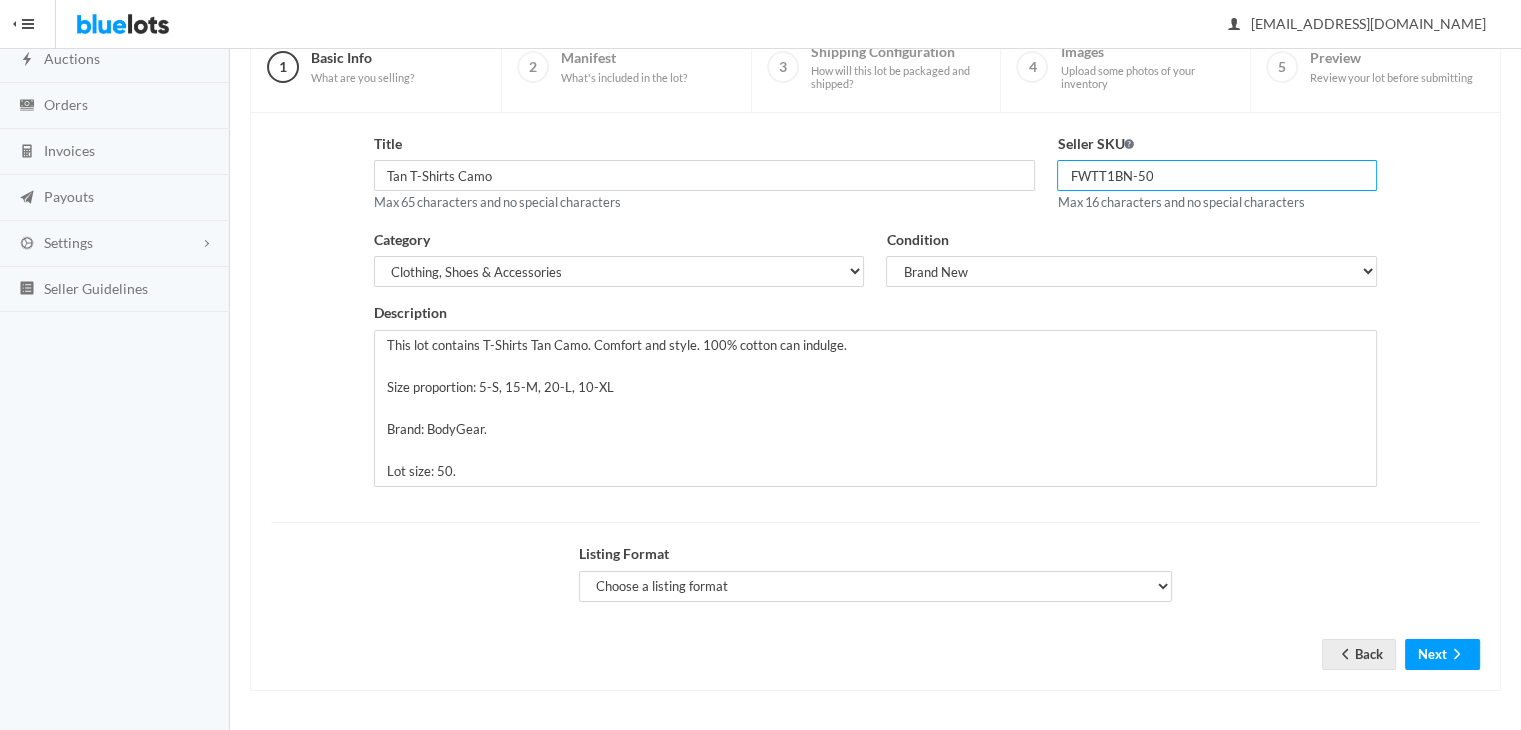 type on "FWTT1BN-50" 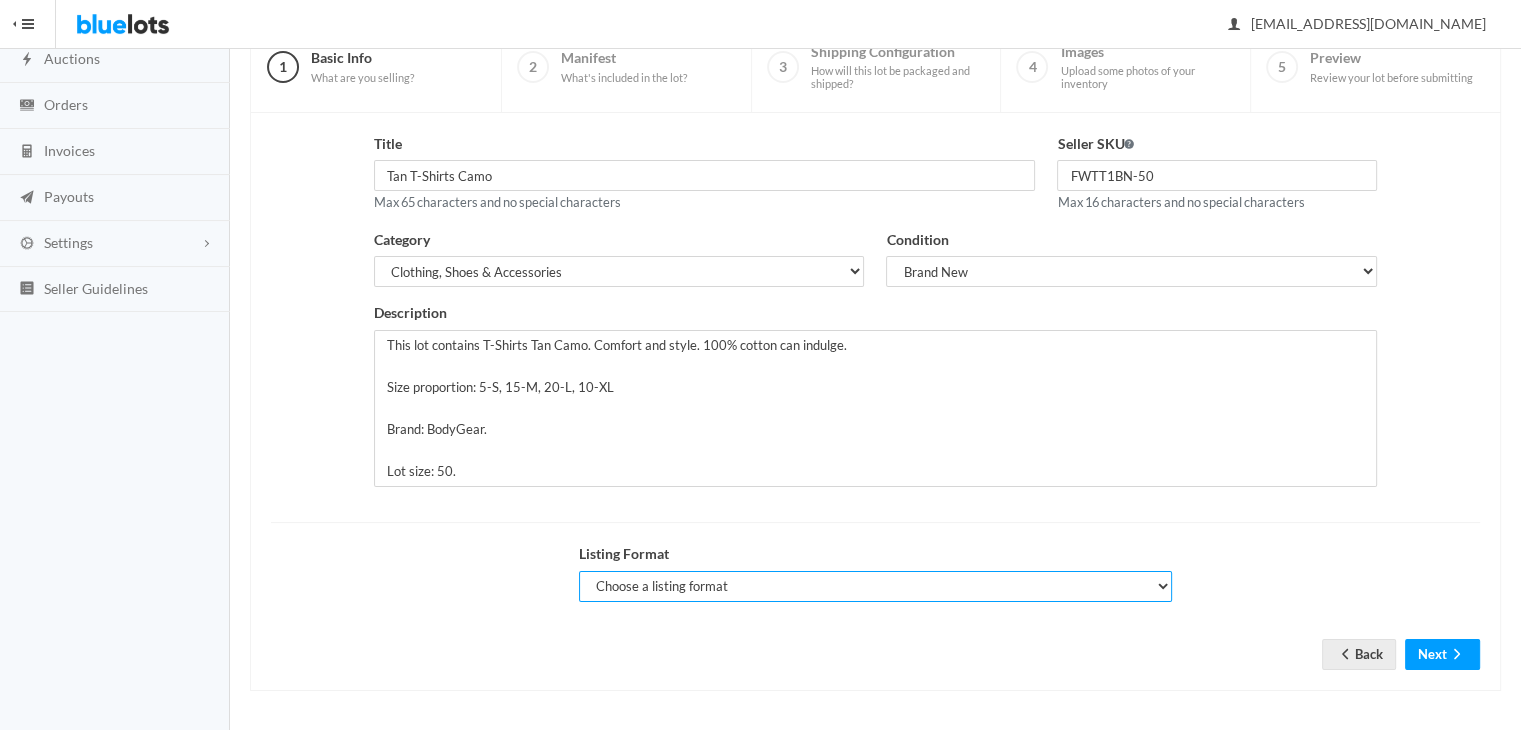 click on "Choose a listing format
Auction
Buy Now" at bounding box center [876, 586] 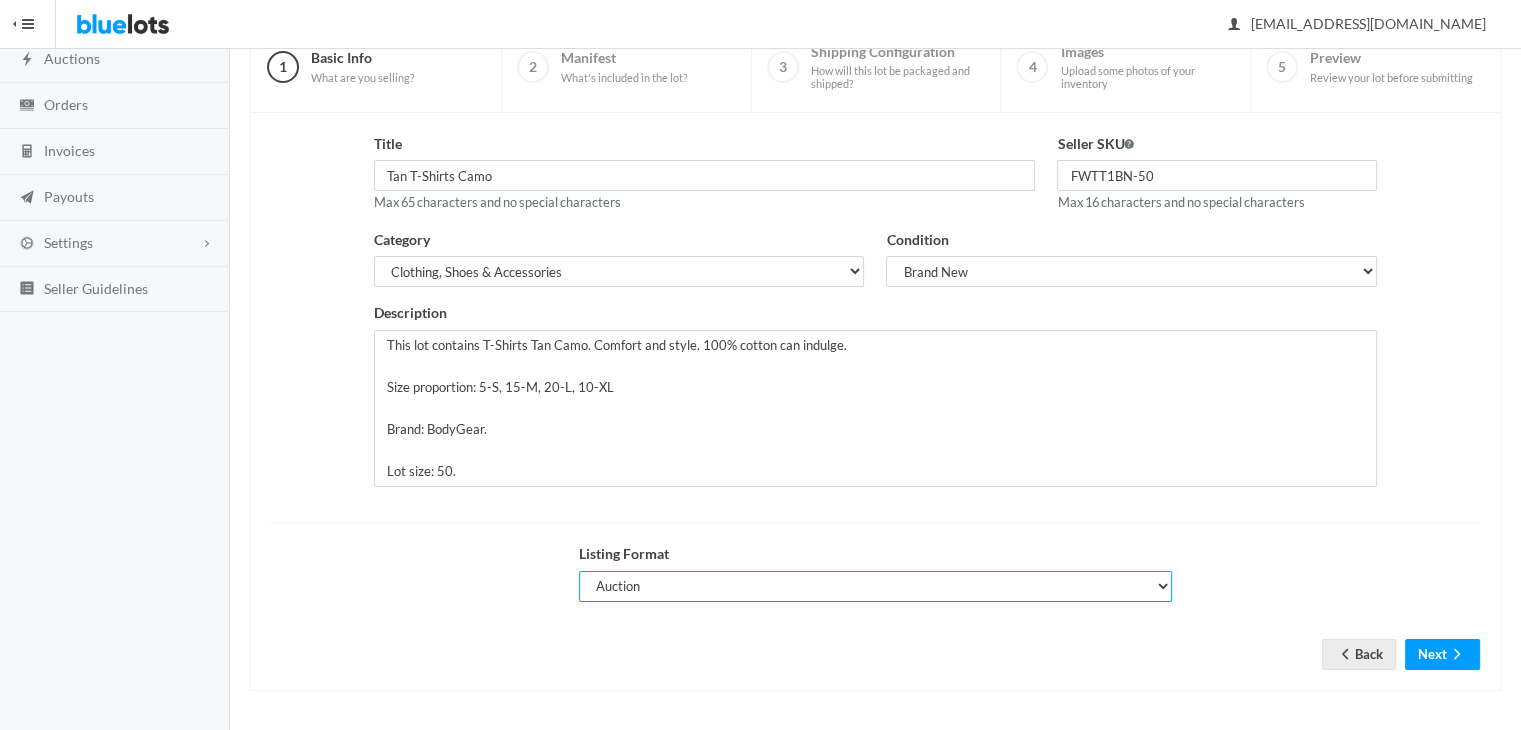 click on "Choose a listing format
Auction
Buy Now" at bounding box center (876, 586) 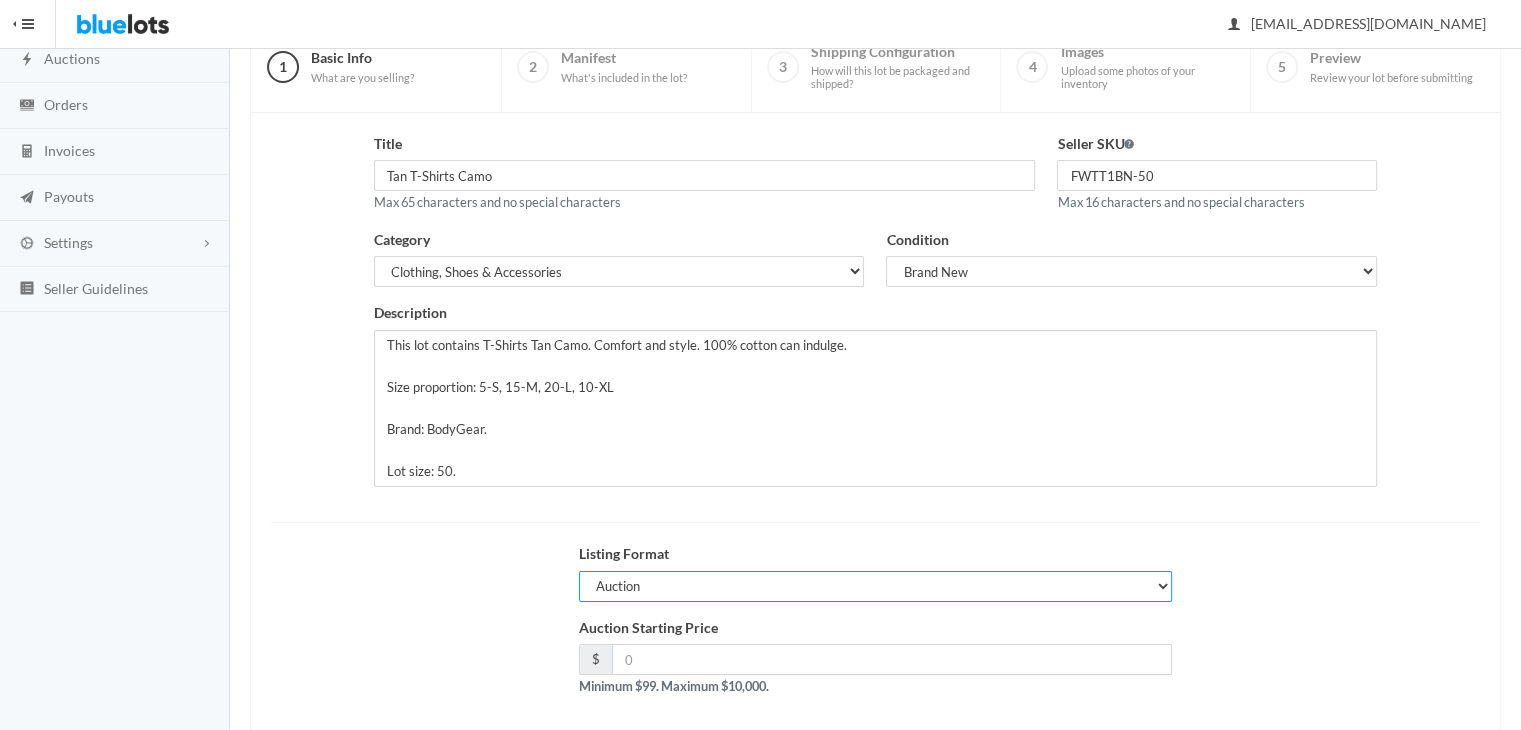 scroll, scrollTop: 268, scrollLeft: 0, axis: vertical 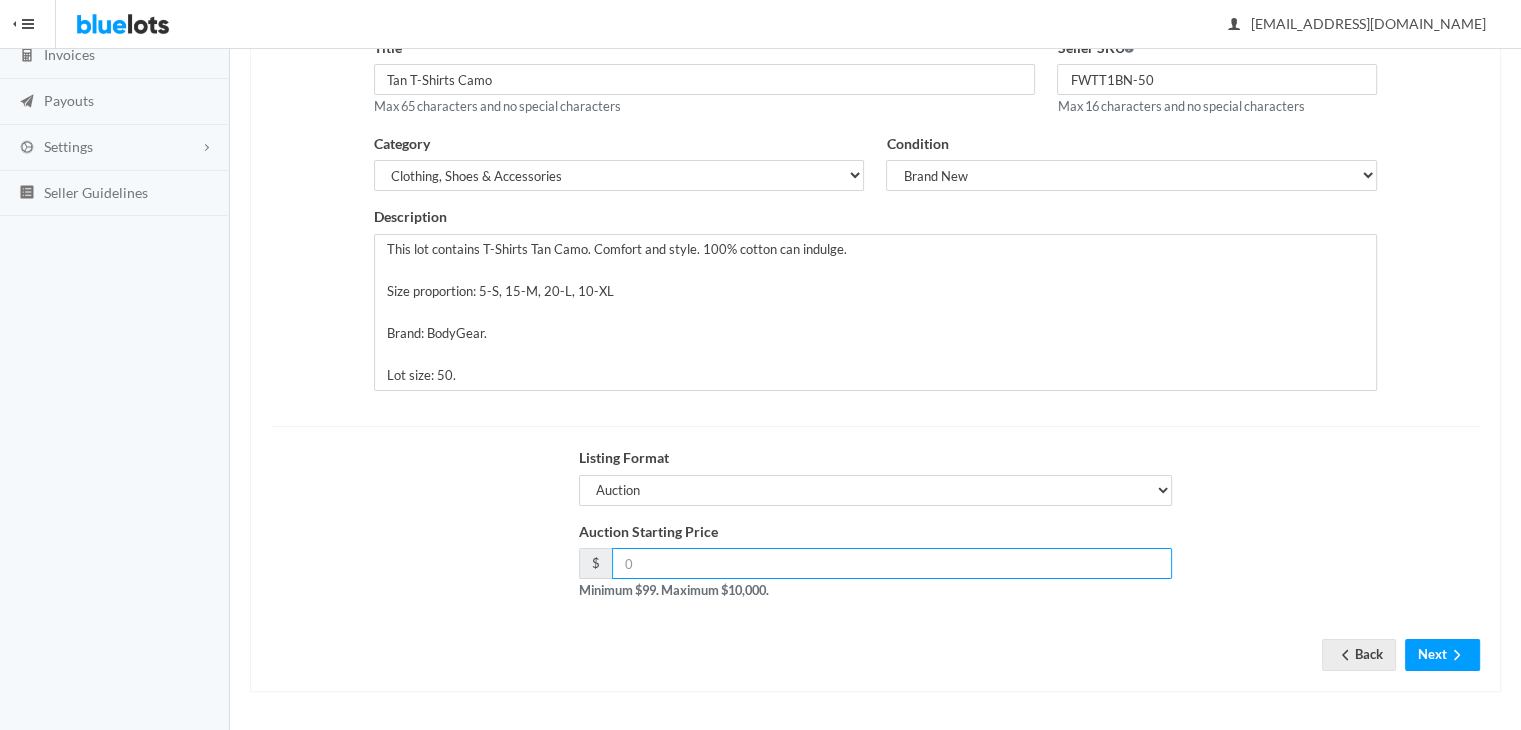 click at bounding box center [892, 563] 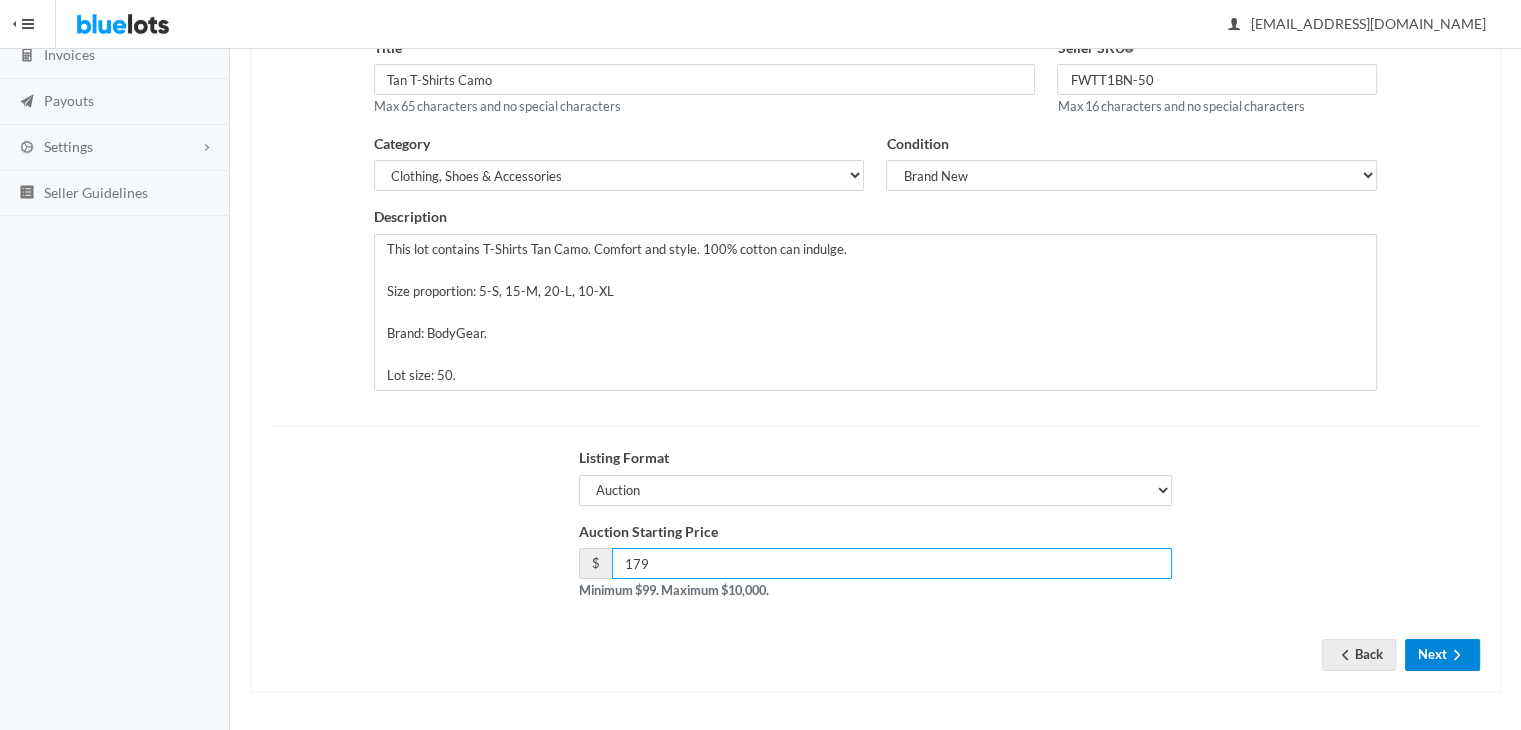 type on "179" 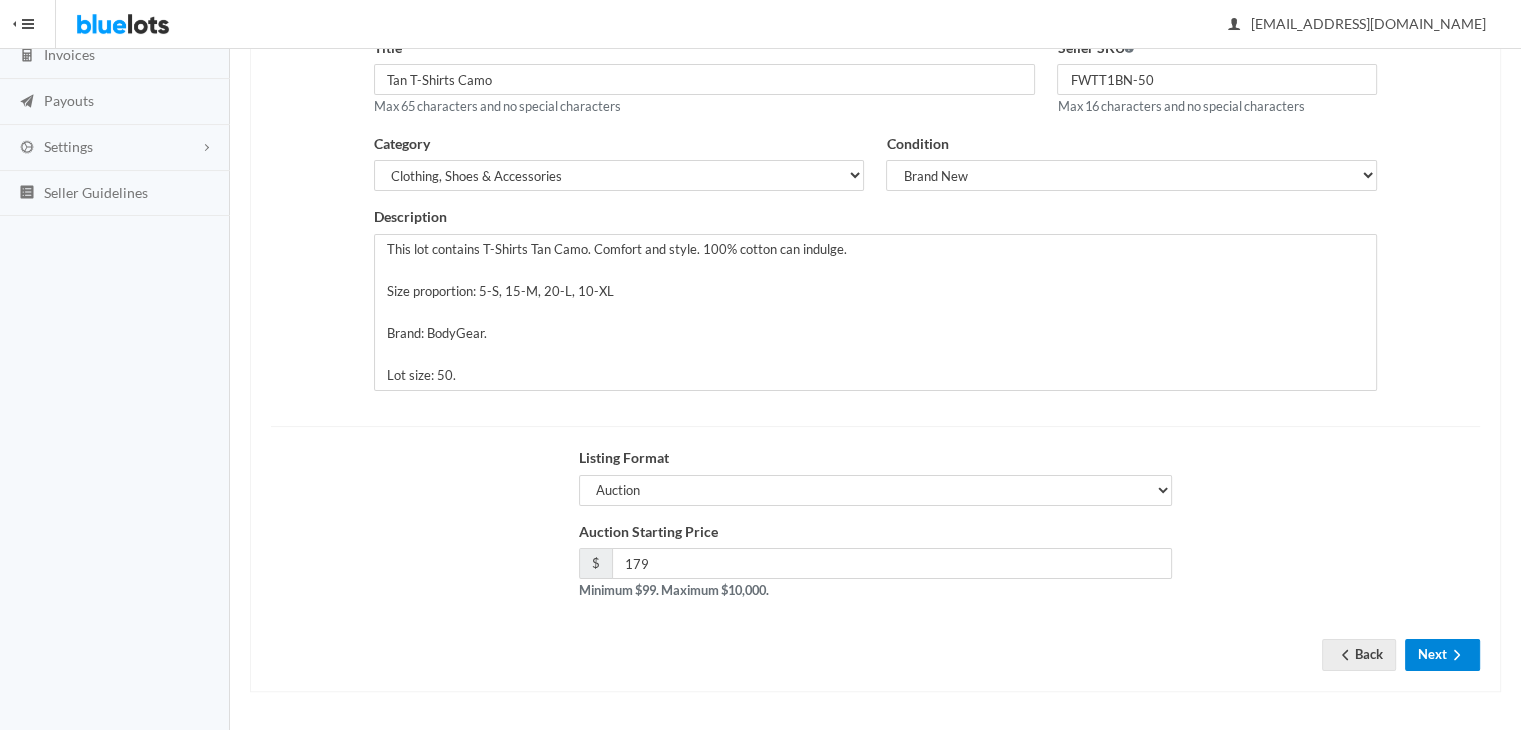 click on "Next" at bounding box center (1442, 654) 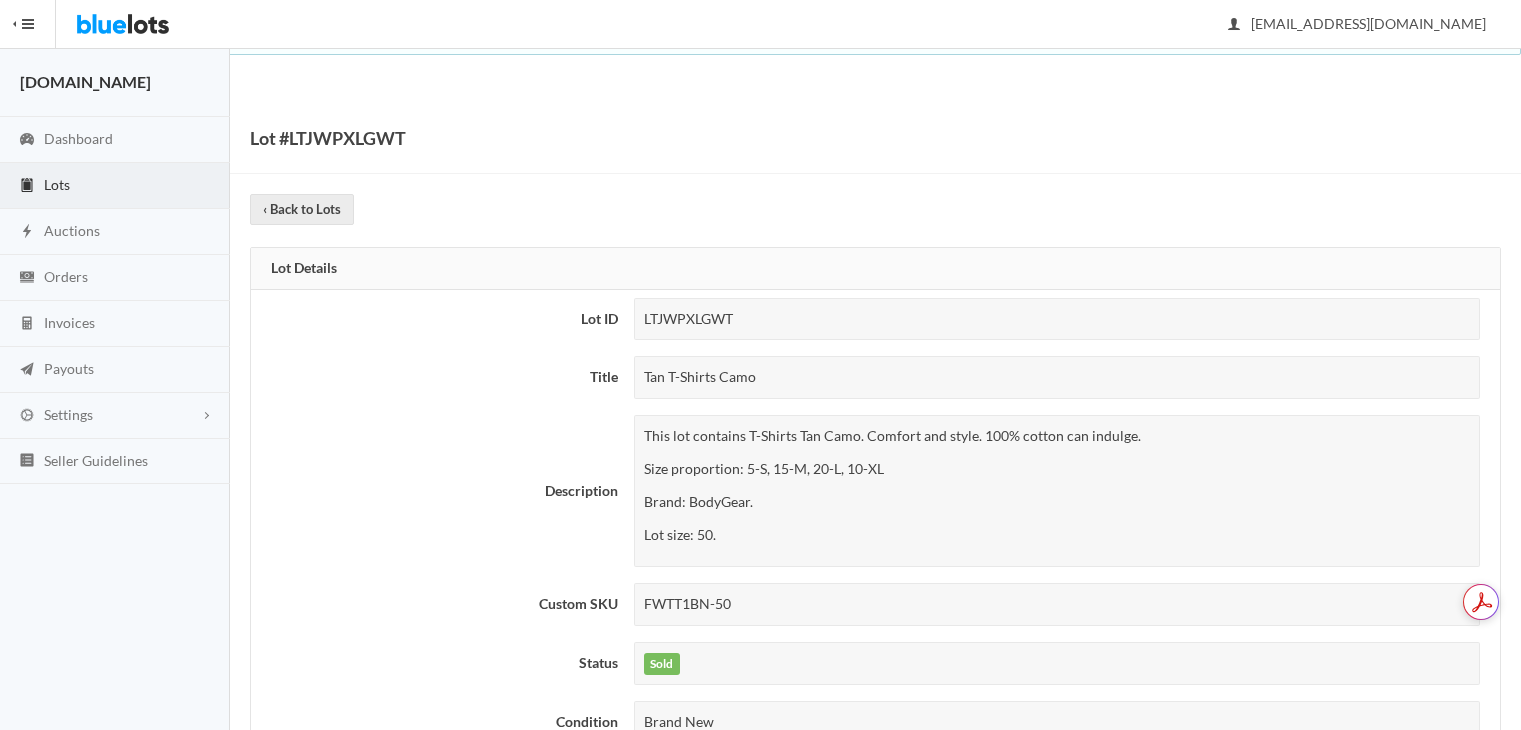 scroll, scrollTop: 0, scrollLeft: 0, axis: both 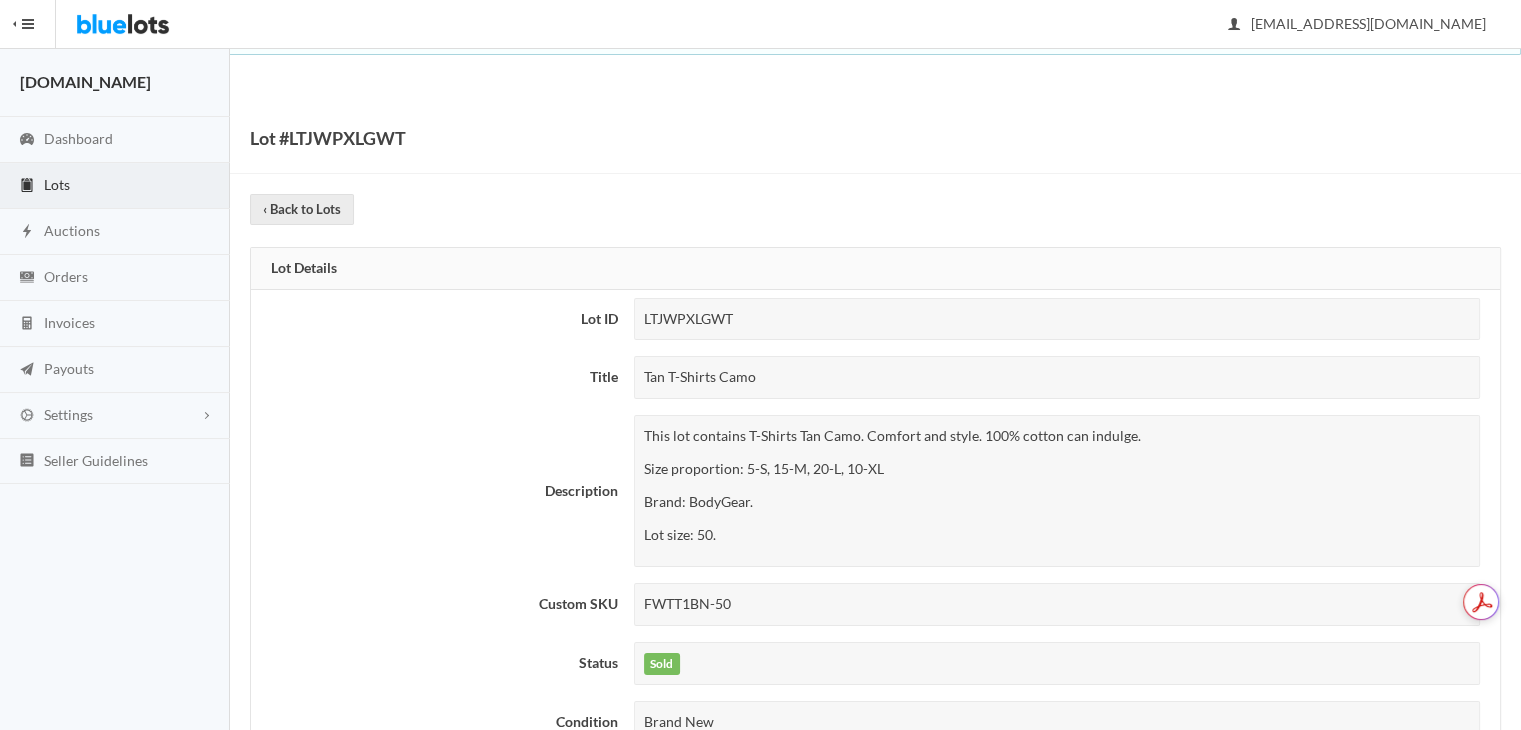 click on "Tan T-Shirts Camo" at bounding box center [1057, 377] 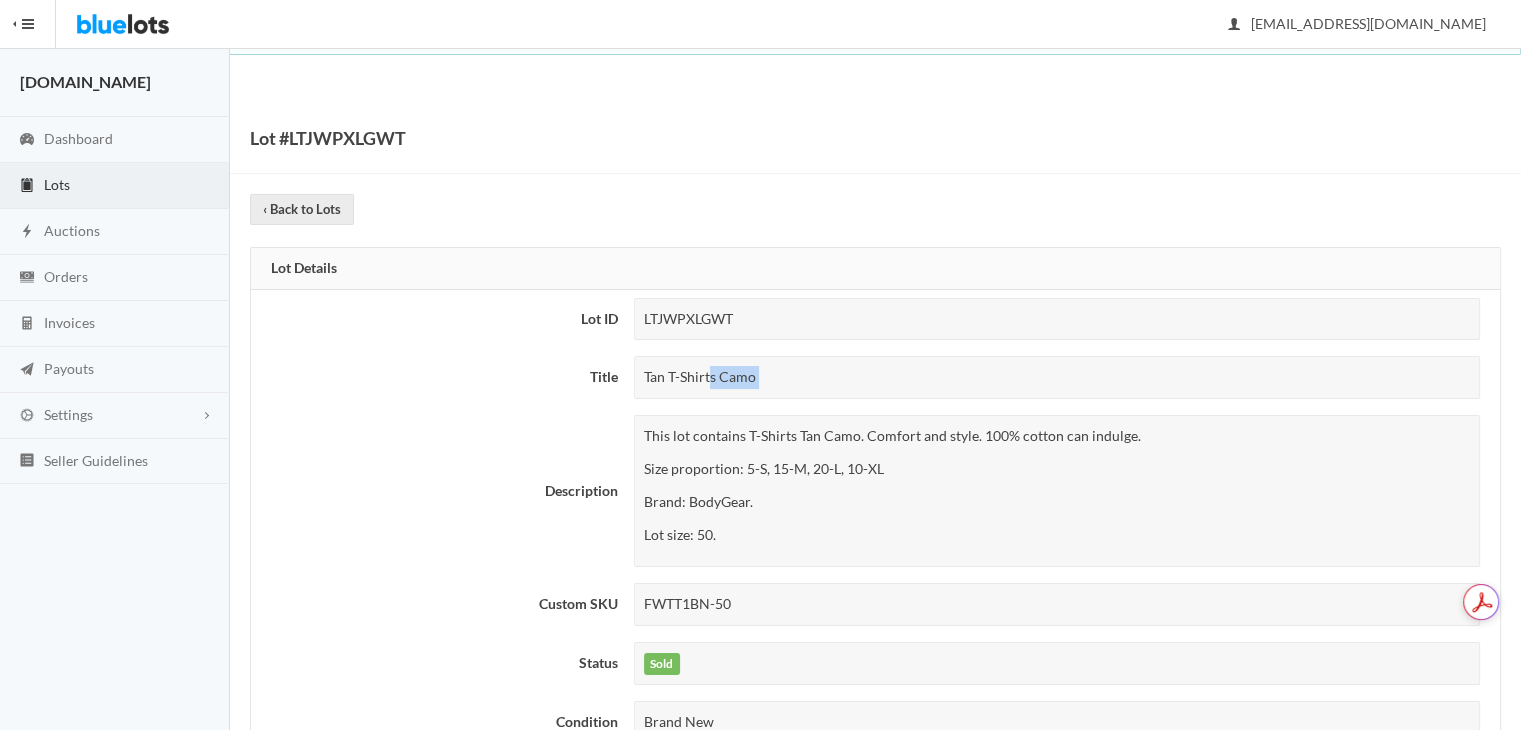 click on "Tan T-Shirts Camo" at bounding box center (1057, 377) 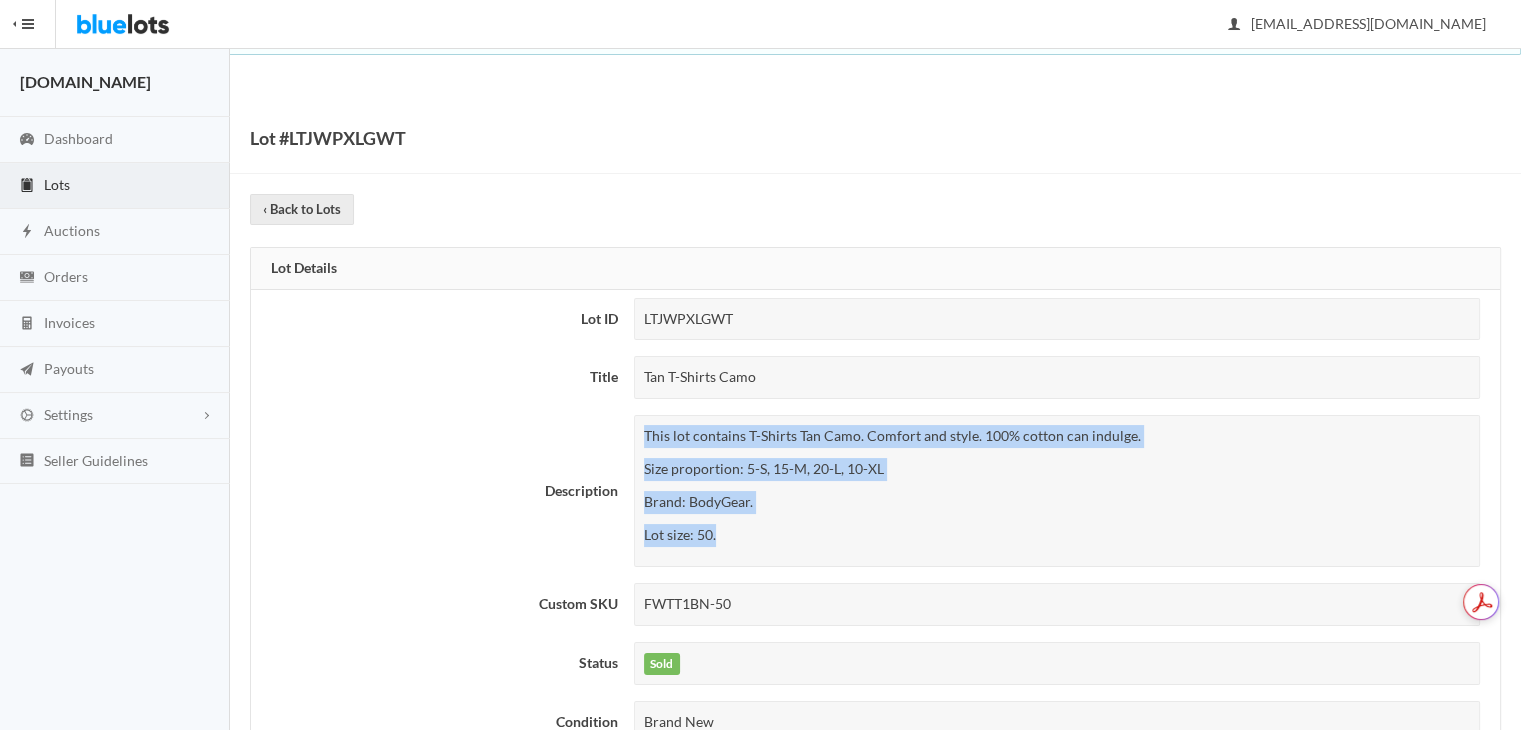 drag, startPoint x: 744, startPoint y: 529, endPoint x: 629, endPoint y: 436, distance: 147.89862 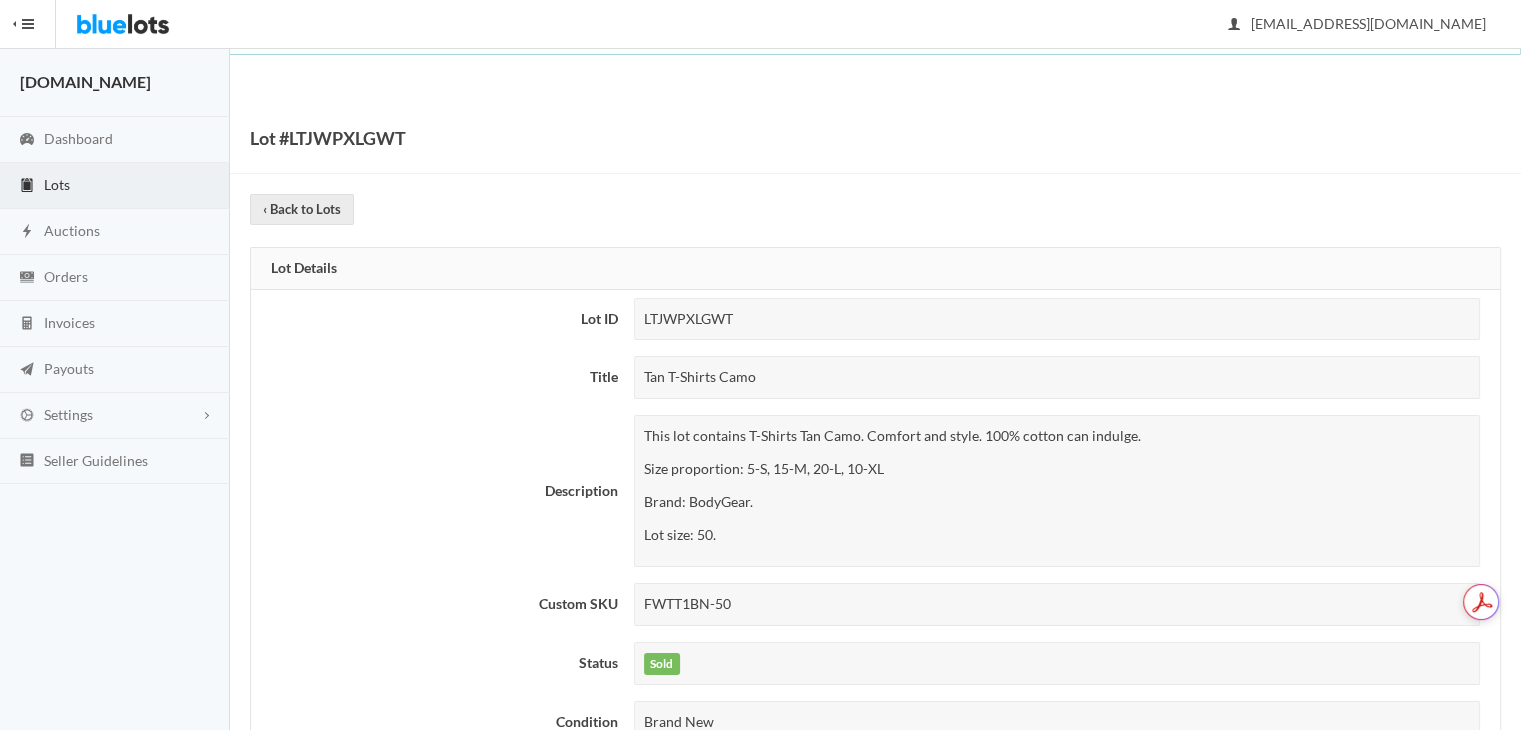 click on "FWTT1BN-50" at bounding box center (1057, 604) 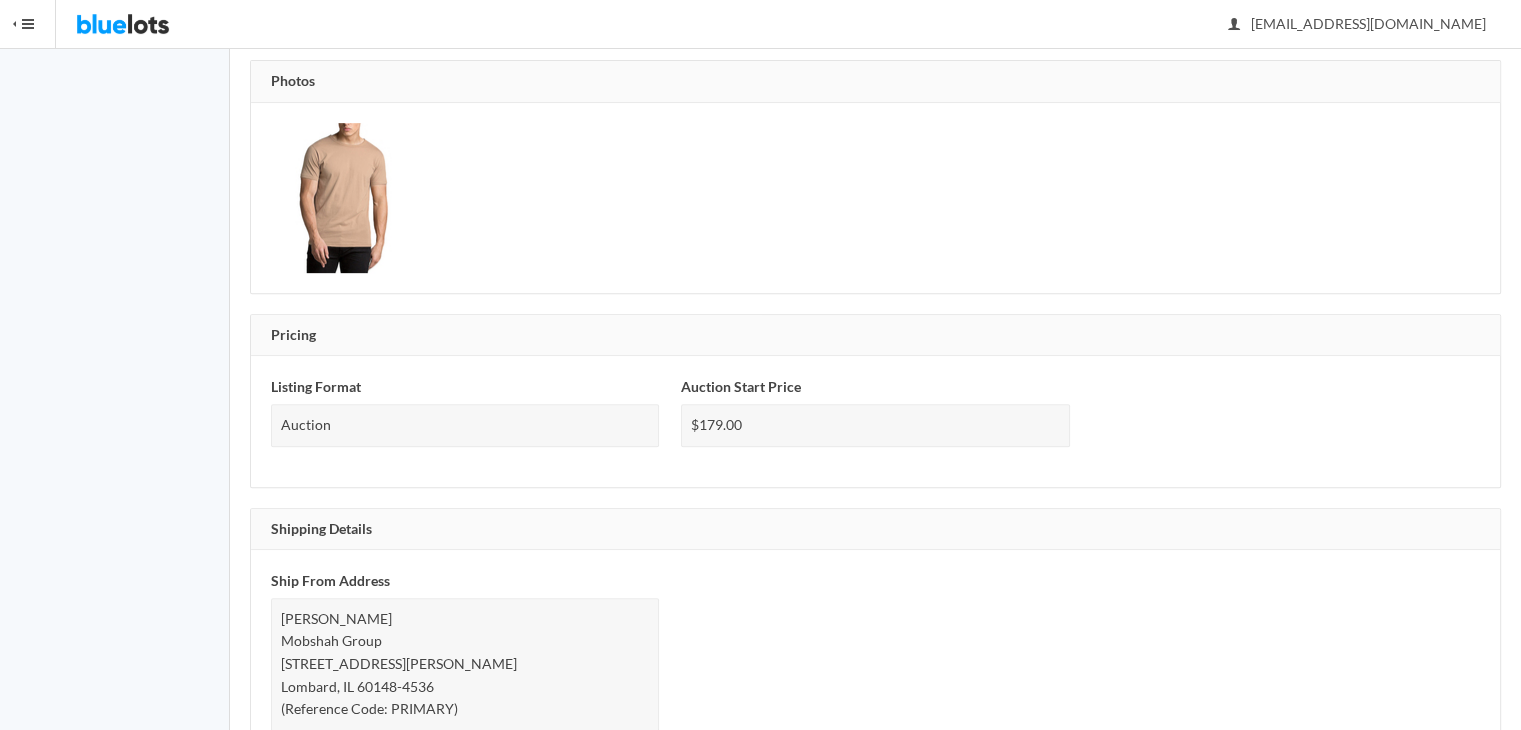 scroll, scrollTop: 886, scrollLeft: 0, axis: vertical 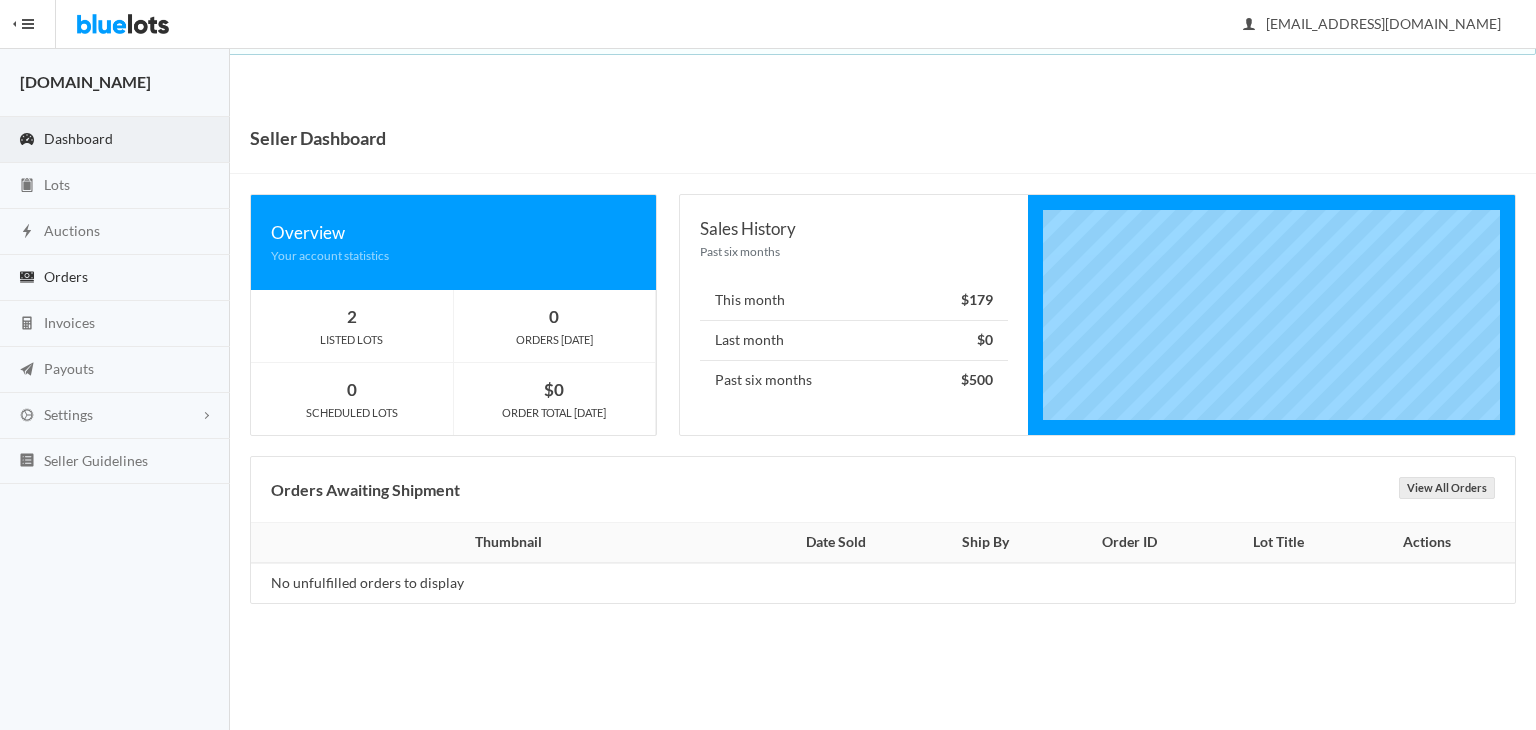 click on "Orders" at bounding box center [115, 278] 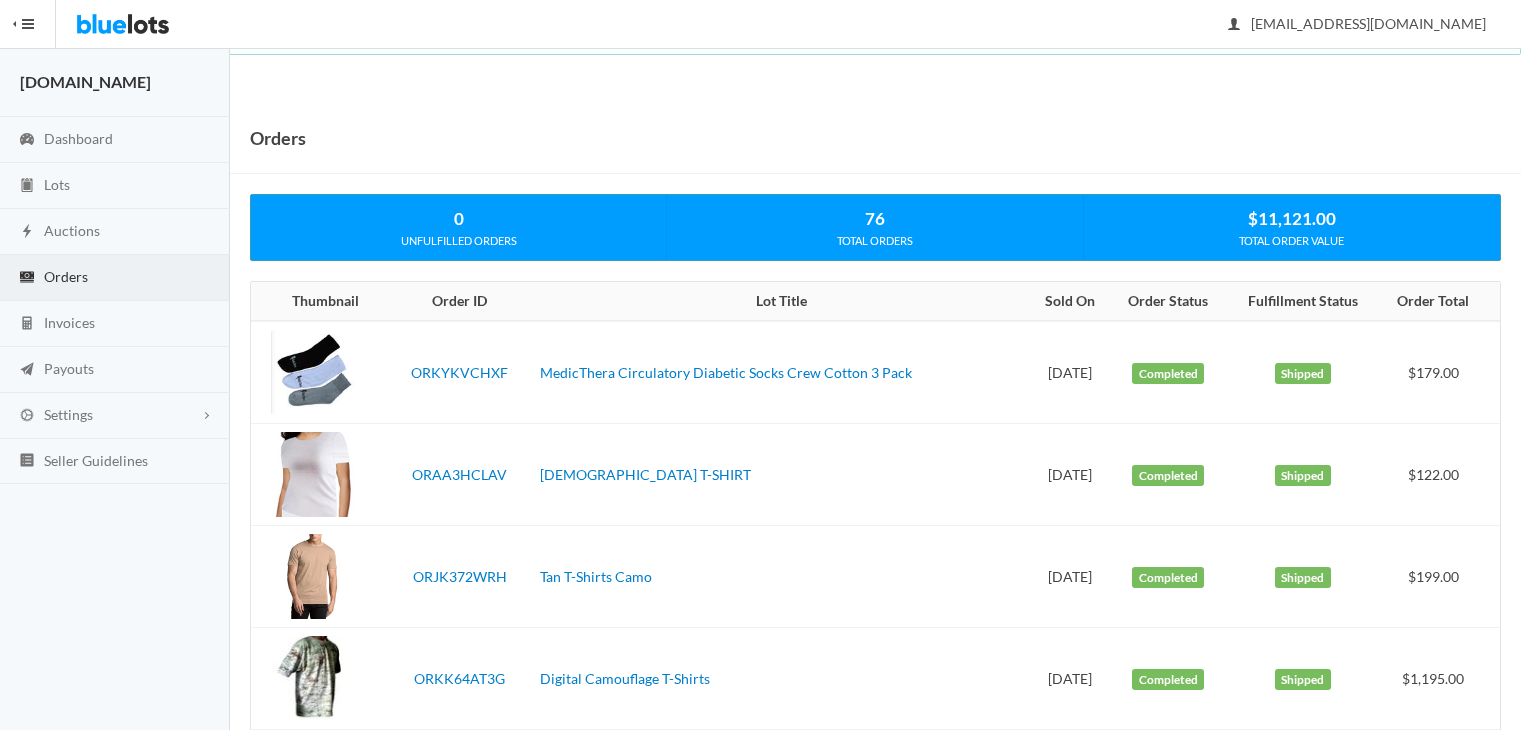 scroll, scrollTop: 0, scrollLeft: 0, axis: both 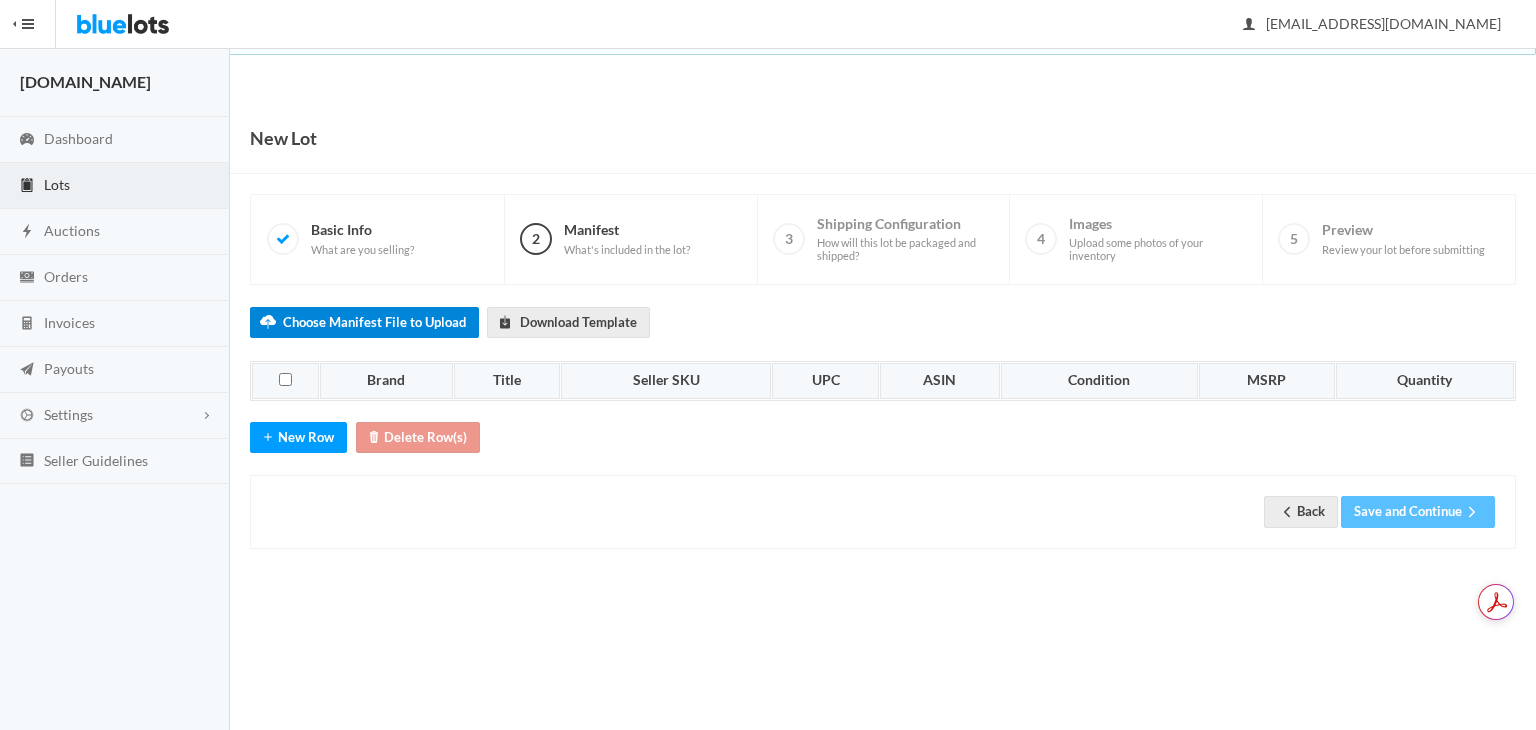 click on "Choose Manifest File to Upload" at bounding box center (364, 322) 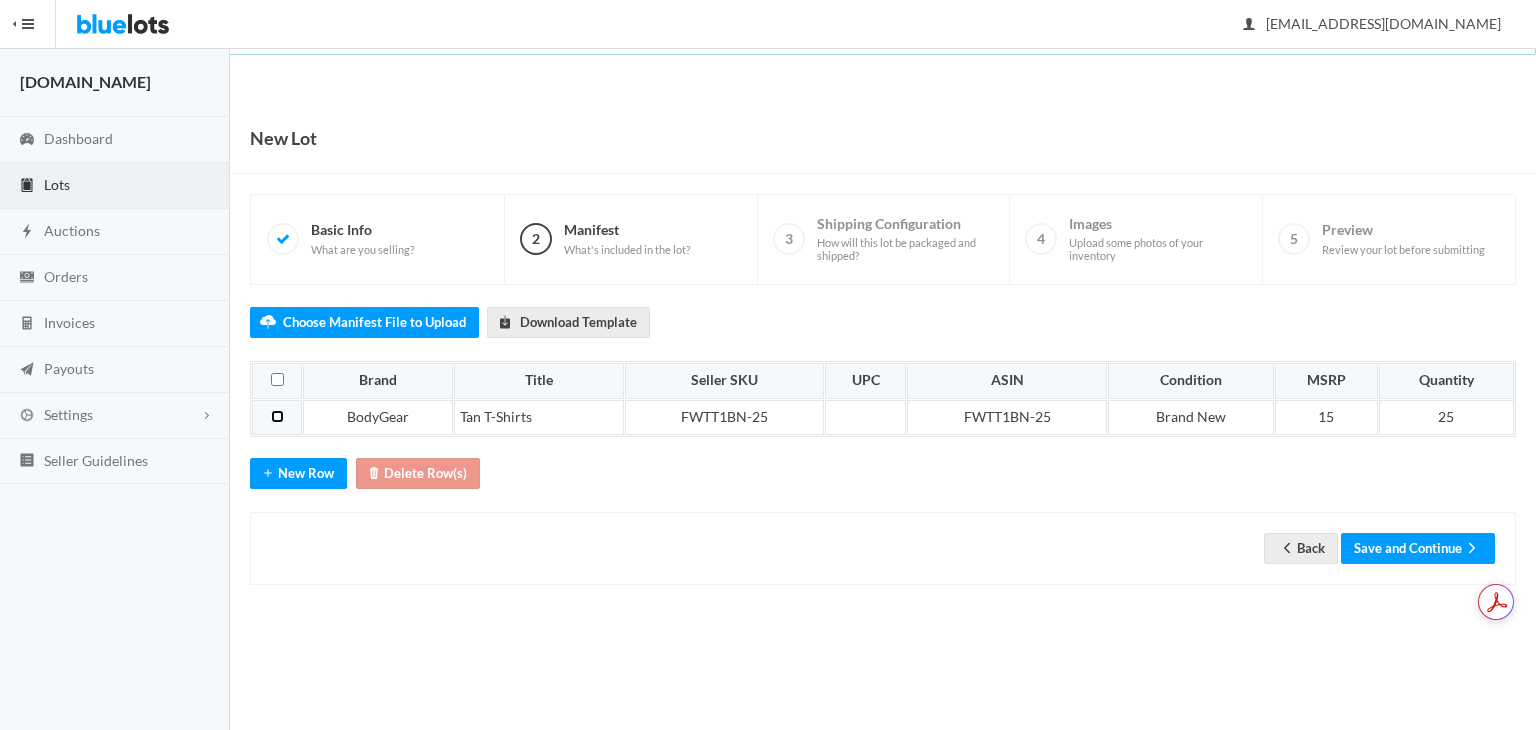 click at bounding box center (277, 416) 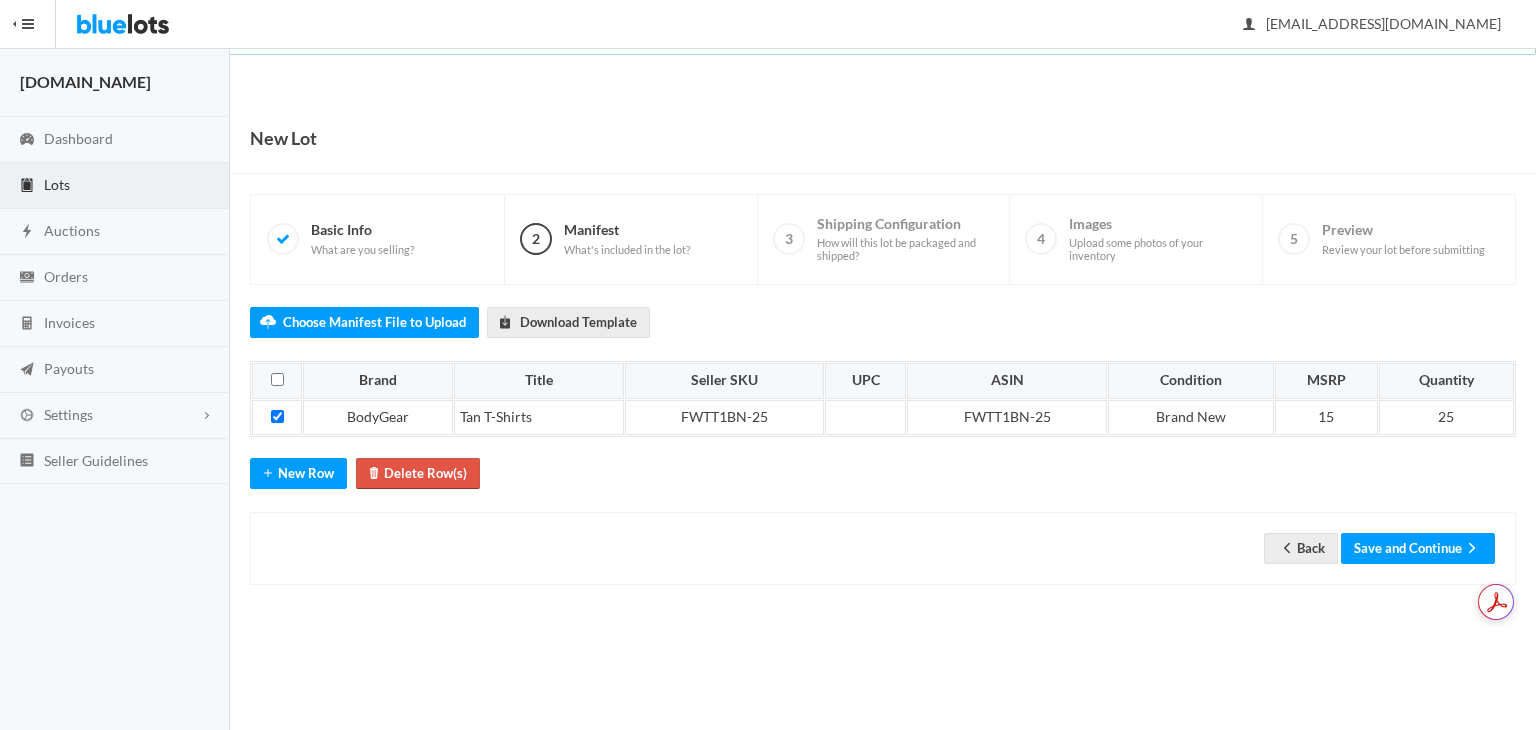 click on "Delete Row(s)" at bounding box center (418, 473) 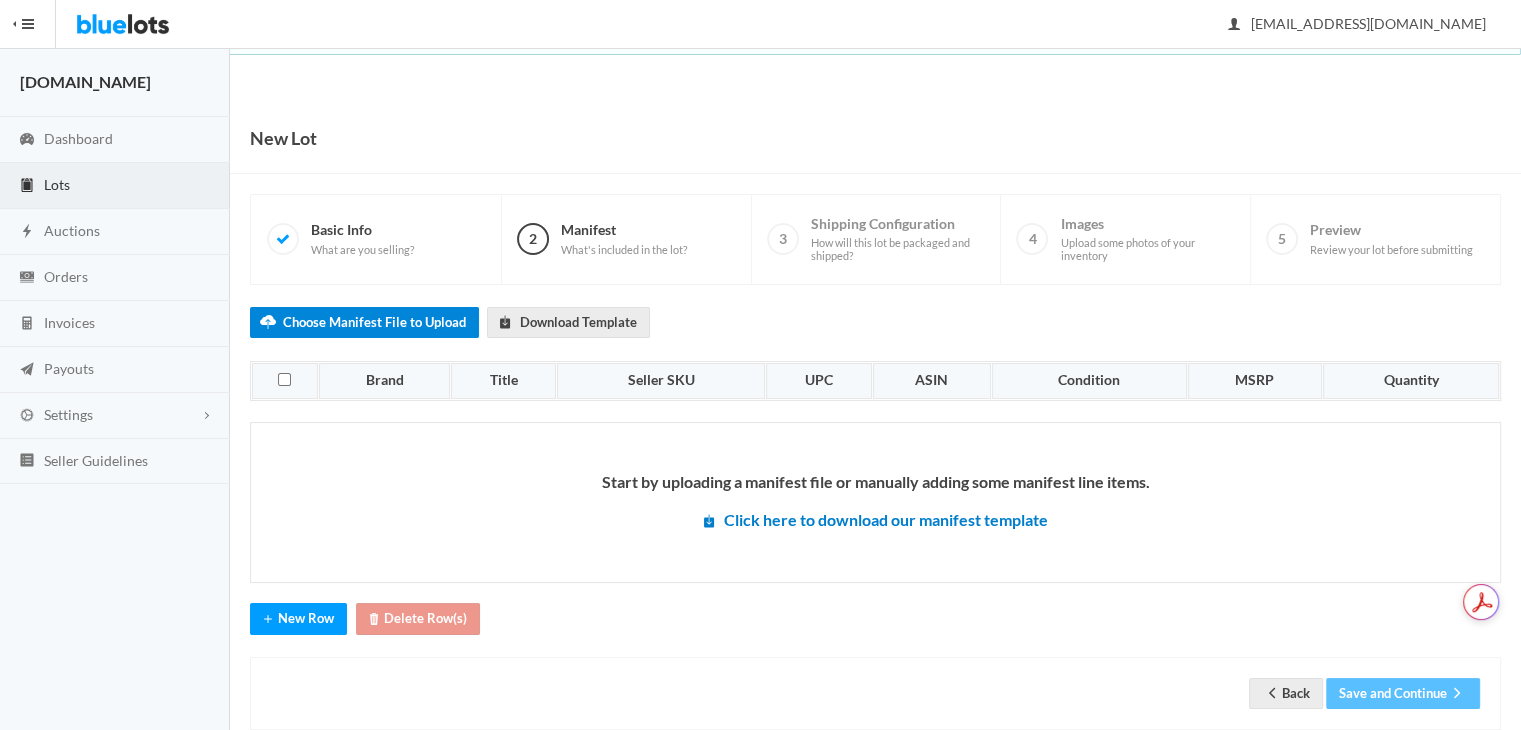 click on "Choose Manifest File to Upload" at bounding box center [364, 322] 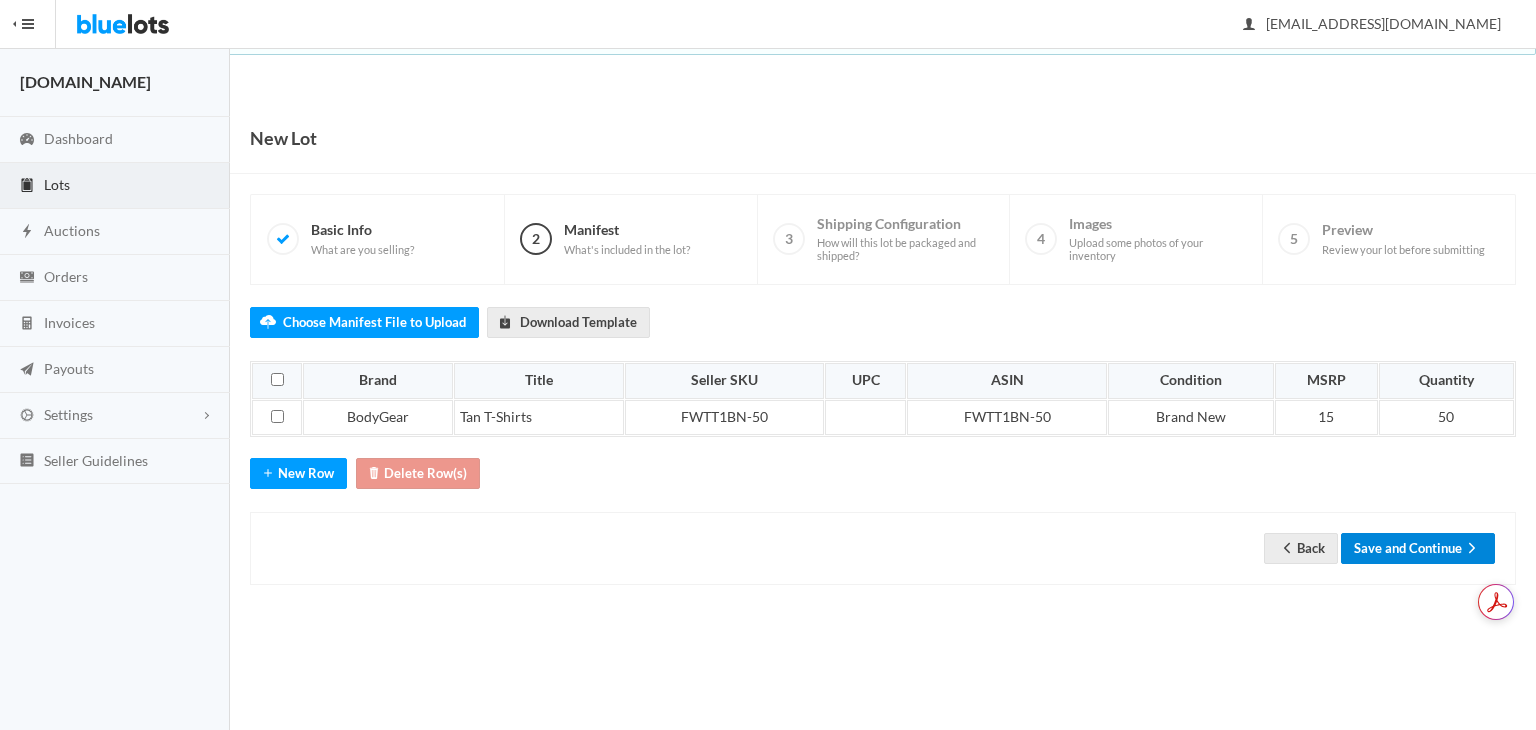 click on "Save and Continue" at bounding box center [1418, 548] 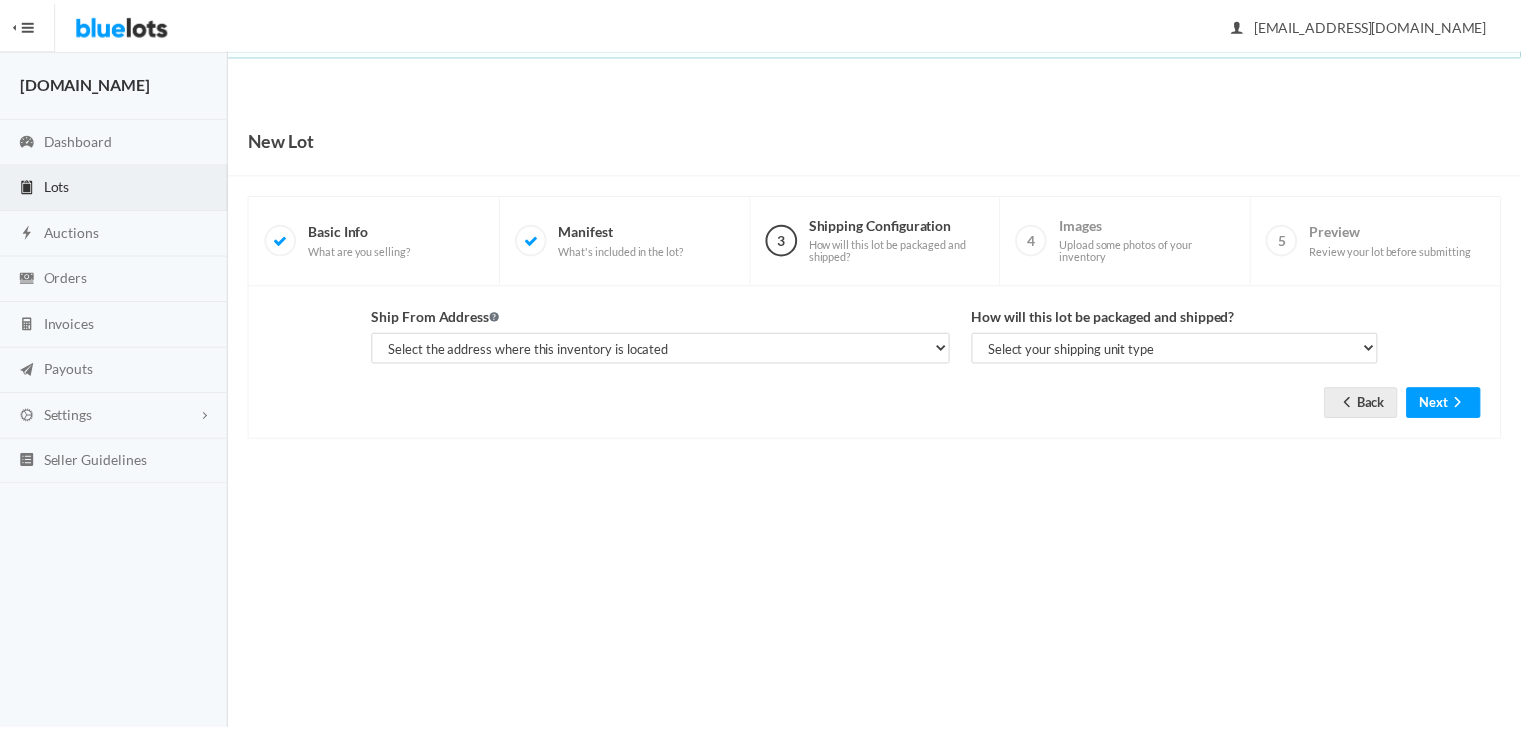 scroll, scrollTop: 0, scrollLeft: 0, axis: both 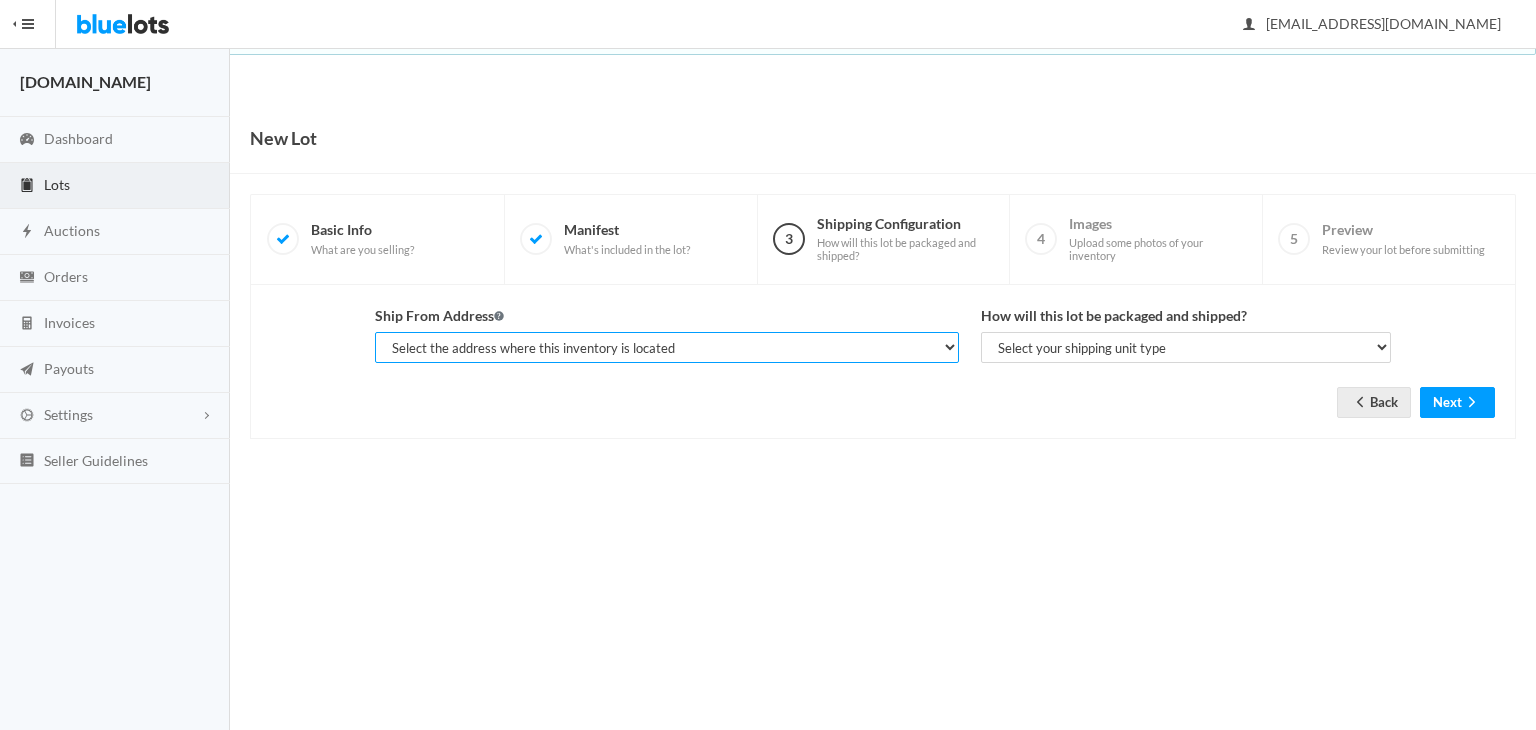 click on "Select the address where this inventory is located
[PERSON_NAME], [DOMAIN_NAME], [STREET_ADDRESS][PERSON_NAME]
[PERSON_NAME], Mobshah Group, [STREET_ADDRESS][PERSON_NAME] (PRIMARY)
[PERSON_NAME], Mobshah Group, [STREET_ADDRESS][PERSON_NAME] (MAIN)" at bounding box center [667, 347] 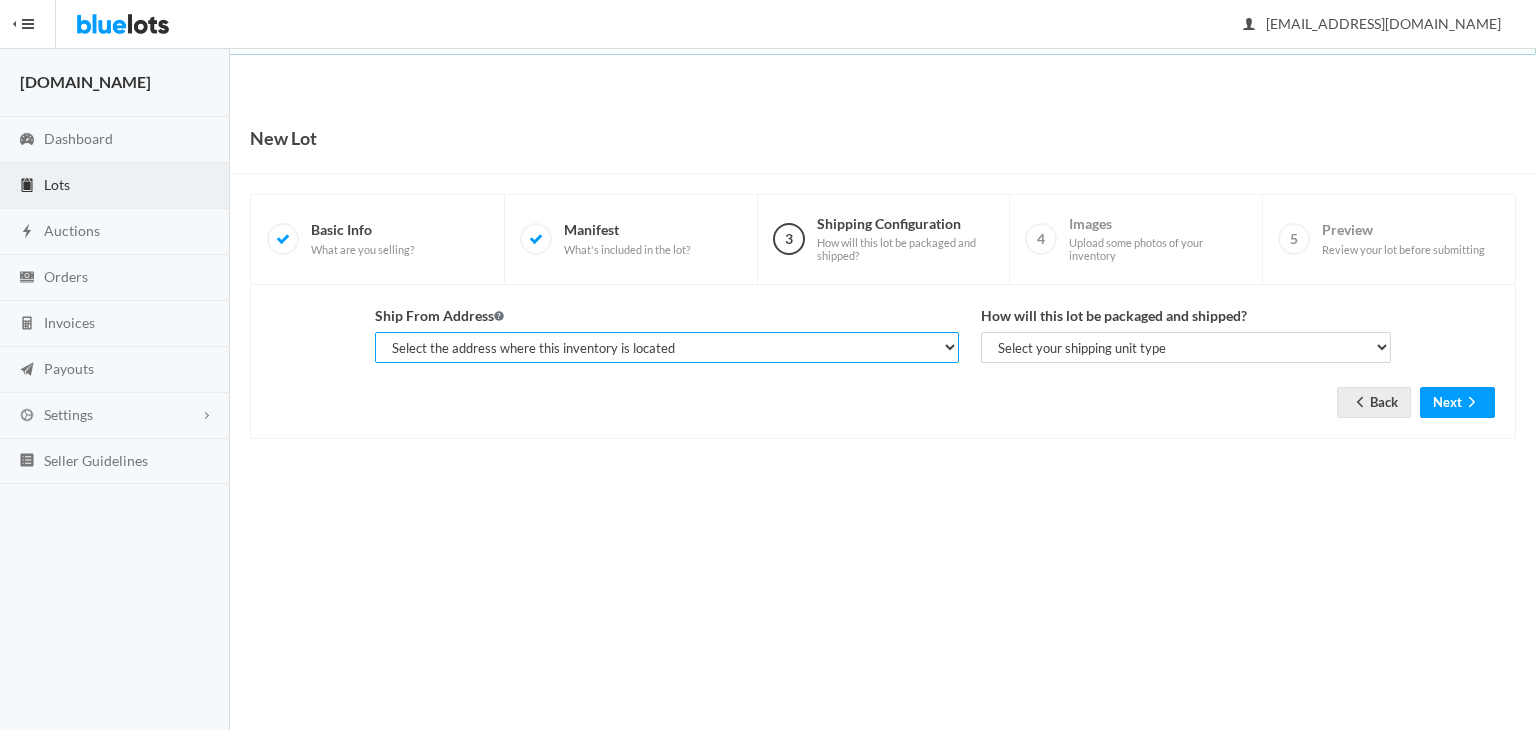 select on "9589" 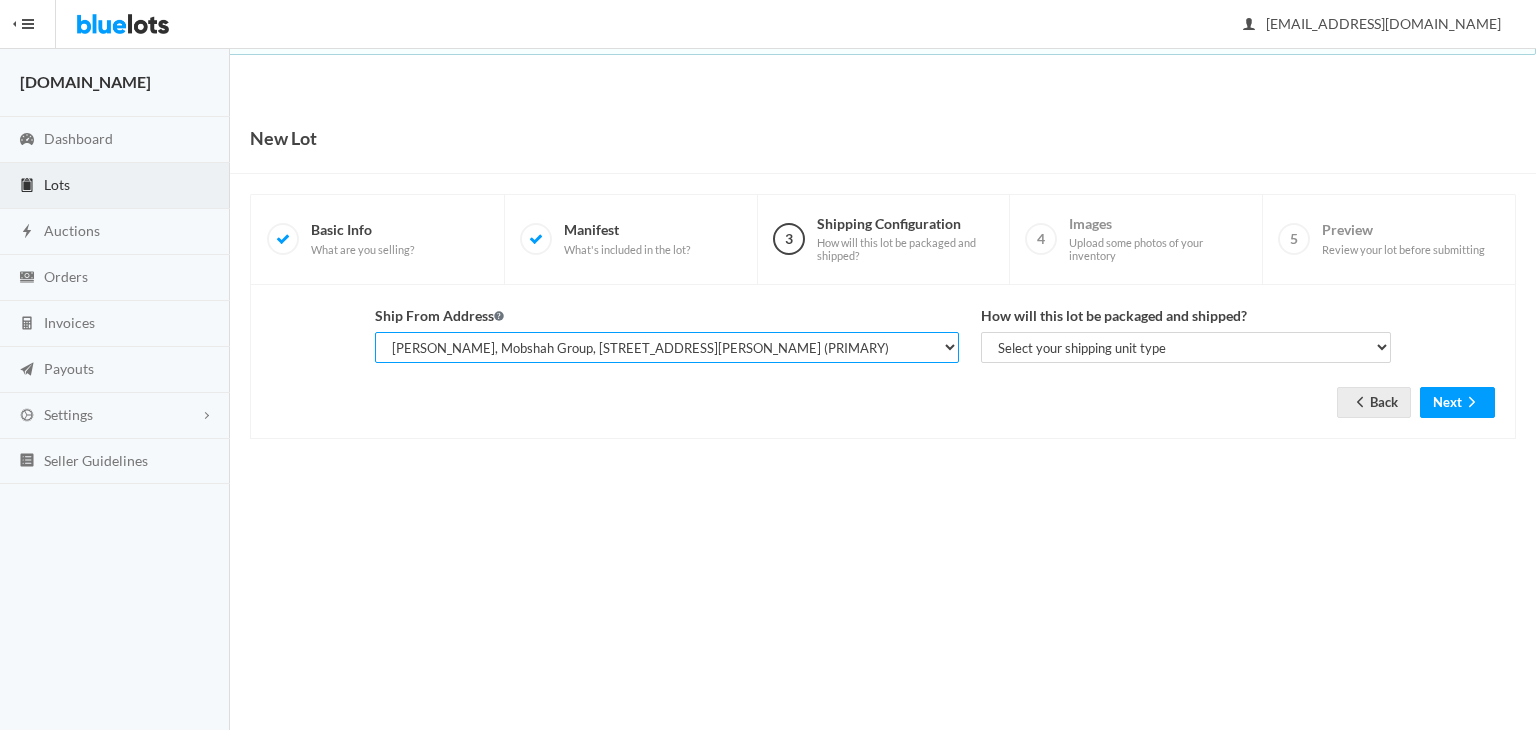 click on "Select the address where this inventory is located
[PERSON_NAME], [DOMAIN_NAME], [STREET_ADDRESS][PERSON_NAME]
[PERSON_NAME], Mobshah Group, [STREET_ADDRESS][PERSON_NAME] (PRIMARY)
[PERSON_NAME], Mobshah Group, [STREET_ADDRESS][PERSON_NAME] (MAIN)" at bounding box center (667, 347) 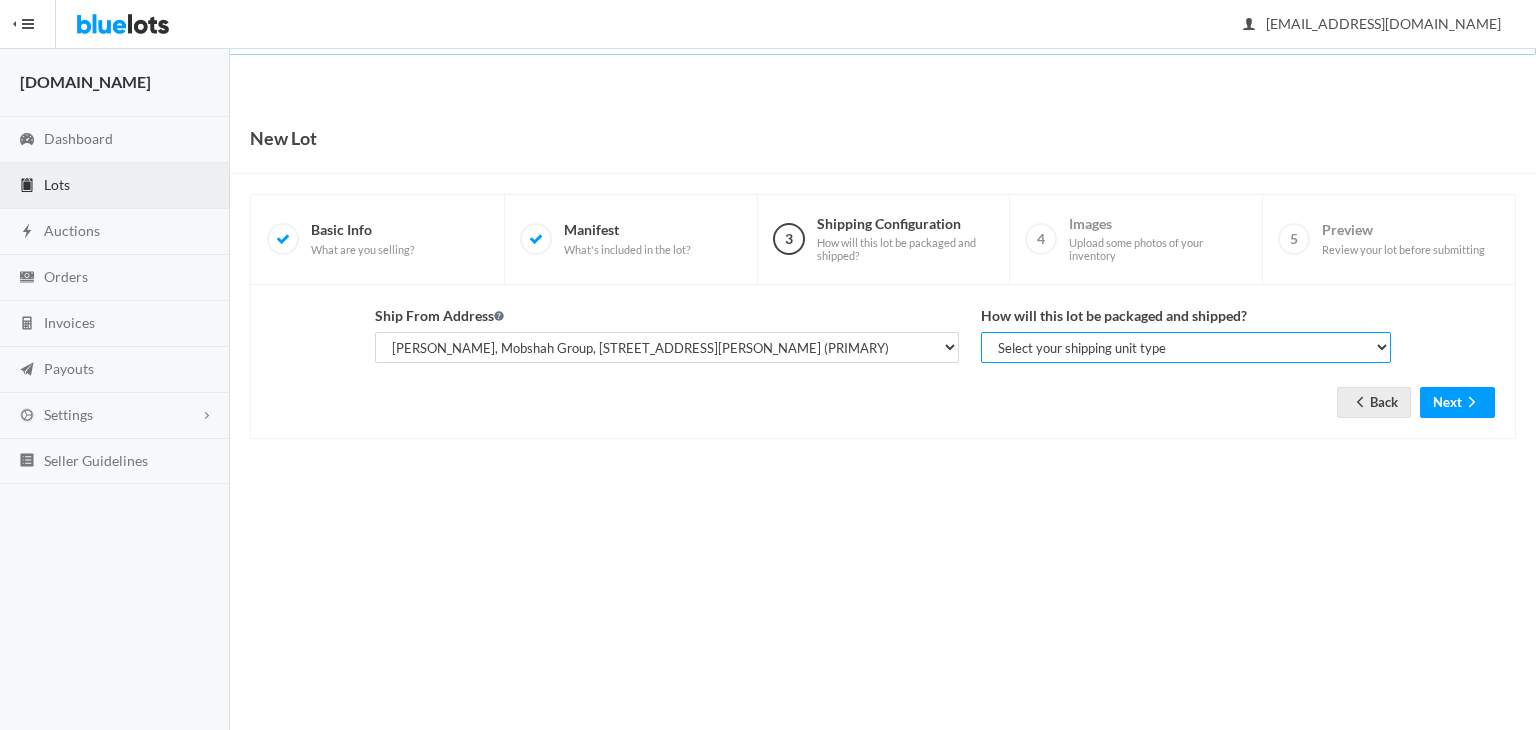 click on "Select your shipping unit type
Parcel
Pallet
Truckload" at bounding box center [1186, 347] 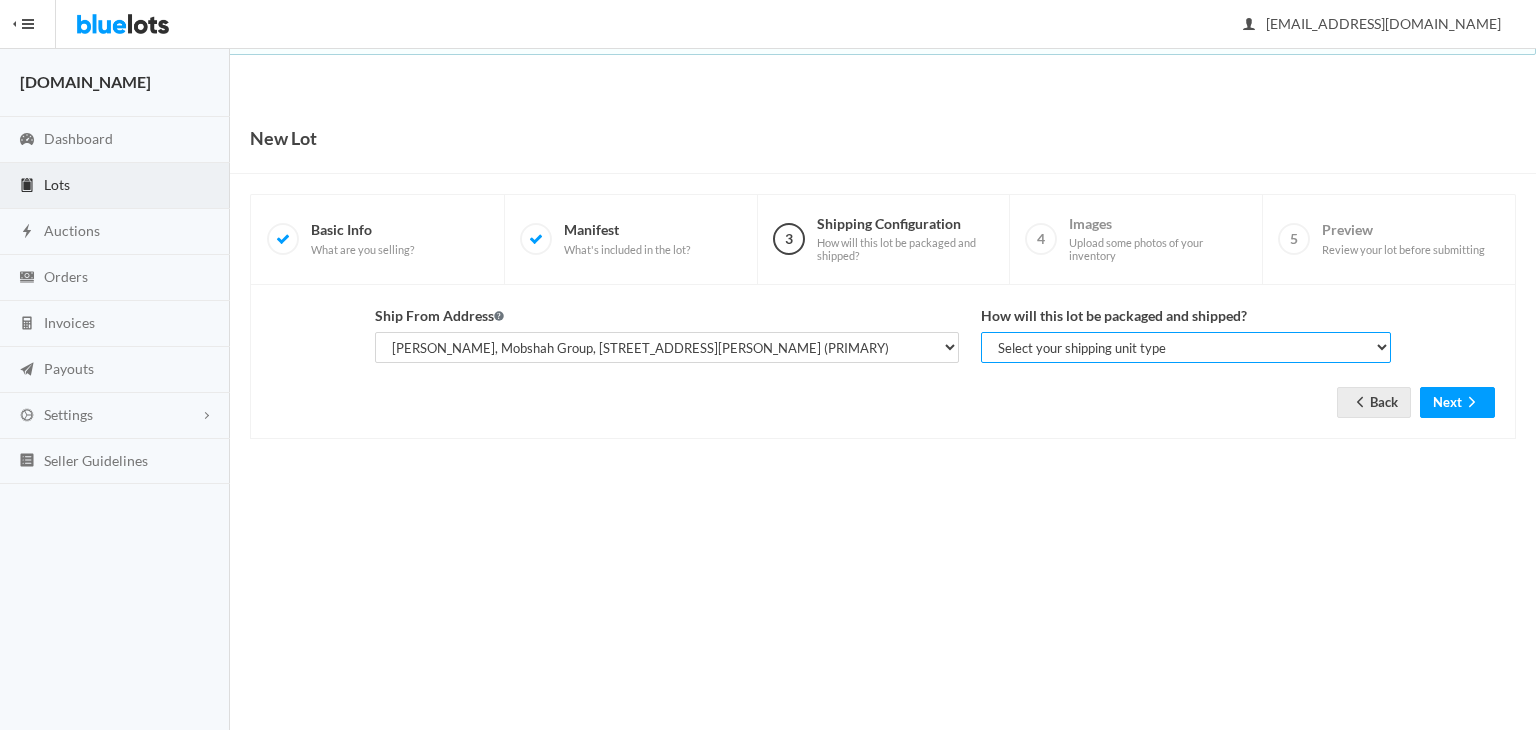 select on "parcel" 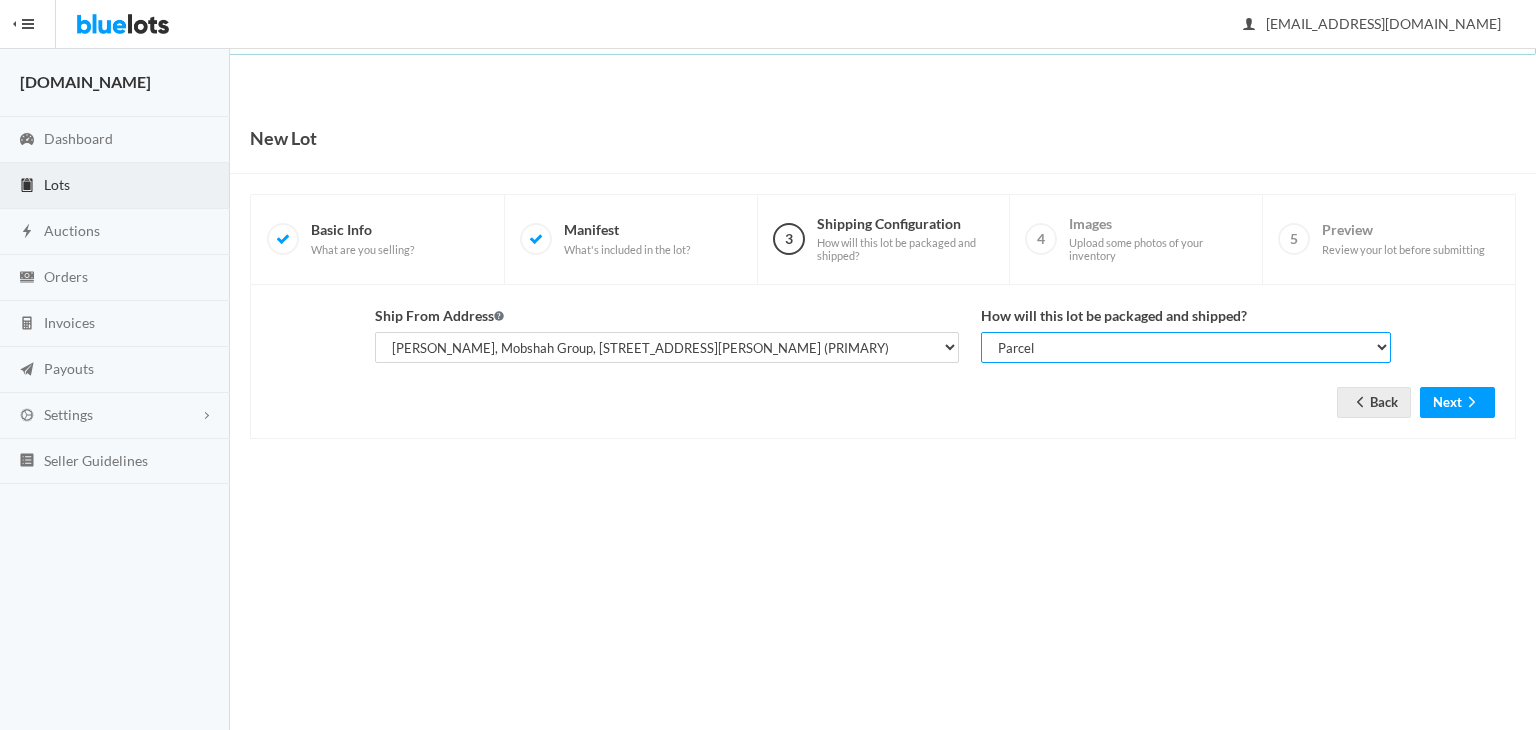 click on "Select your shipping unit type
Parcel
Pallet
Truckload" at bounding box center [1186, 347] 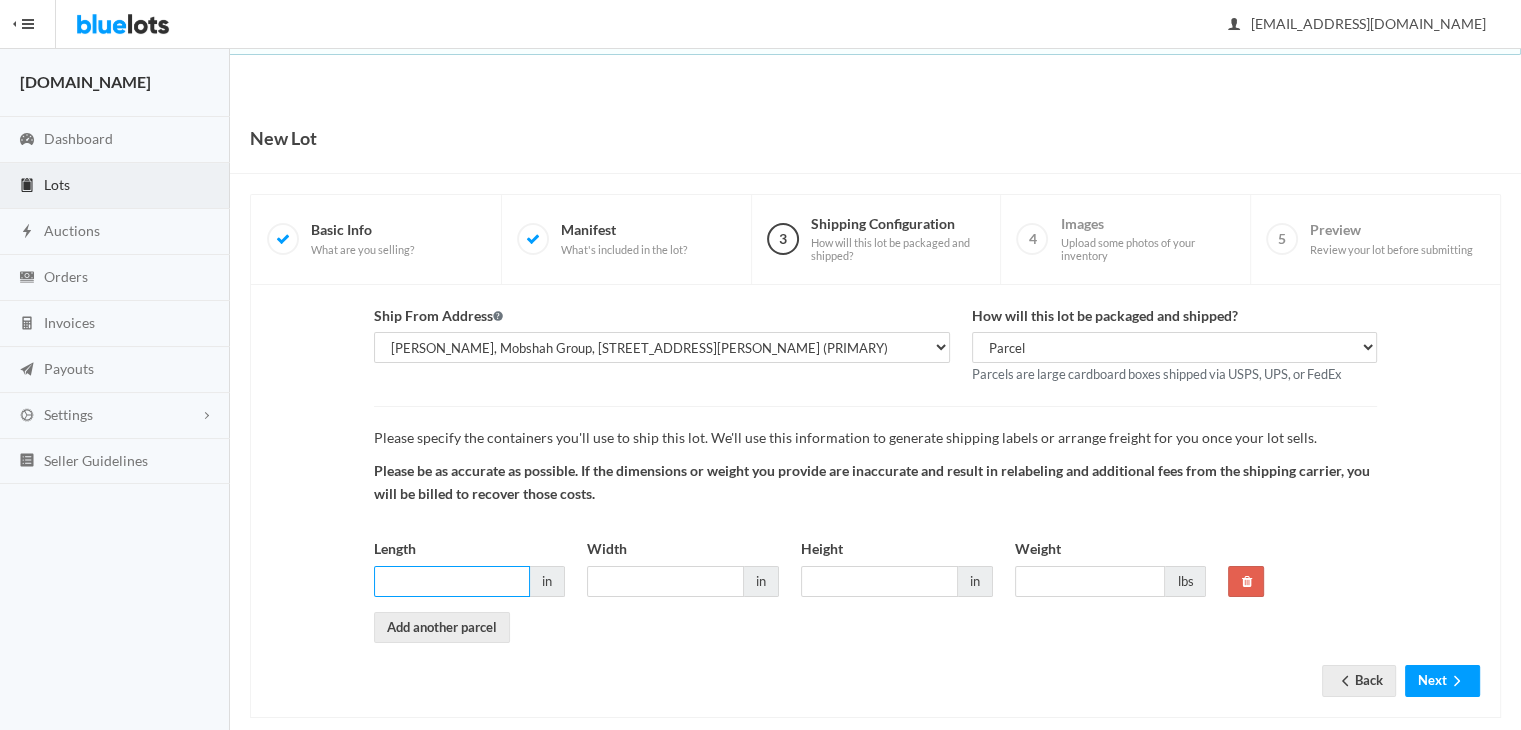 click on "Length" at bounding box center (452, 581) 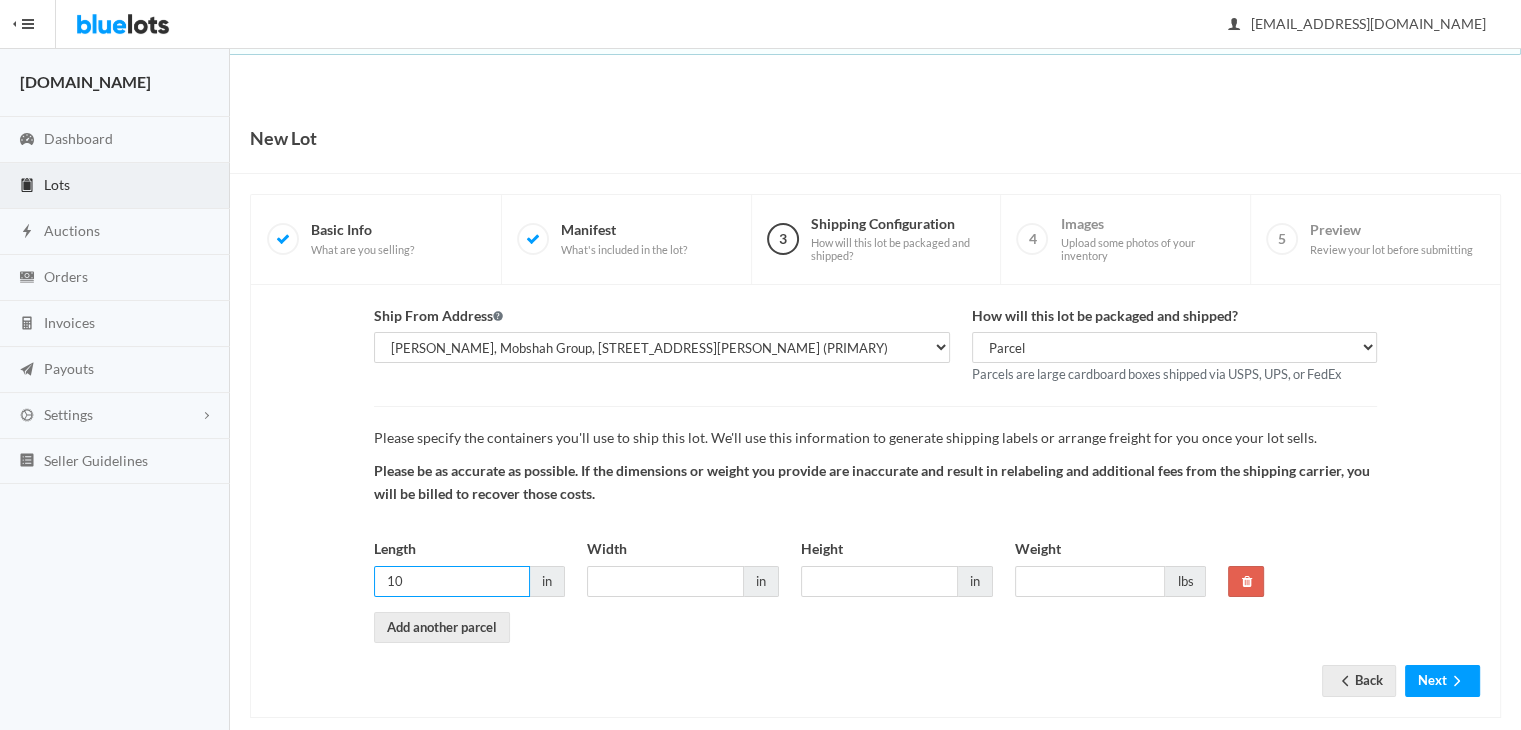 type on "10" 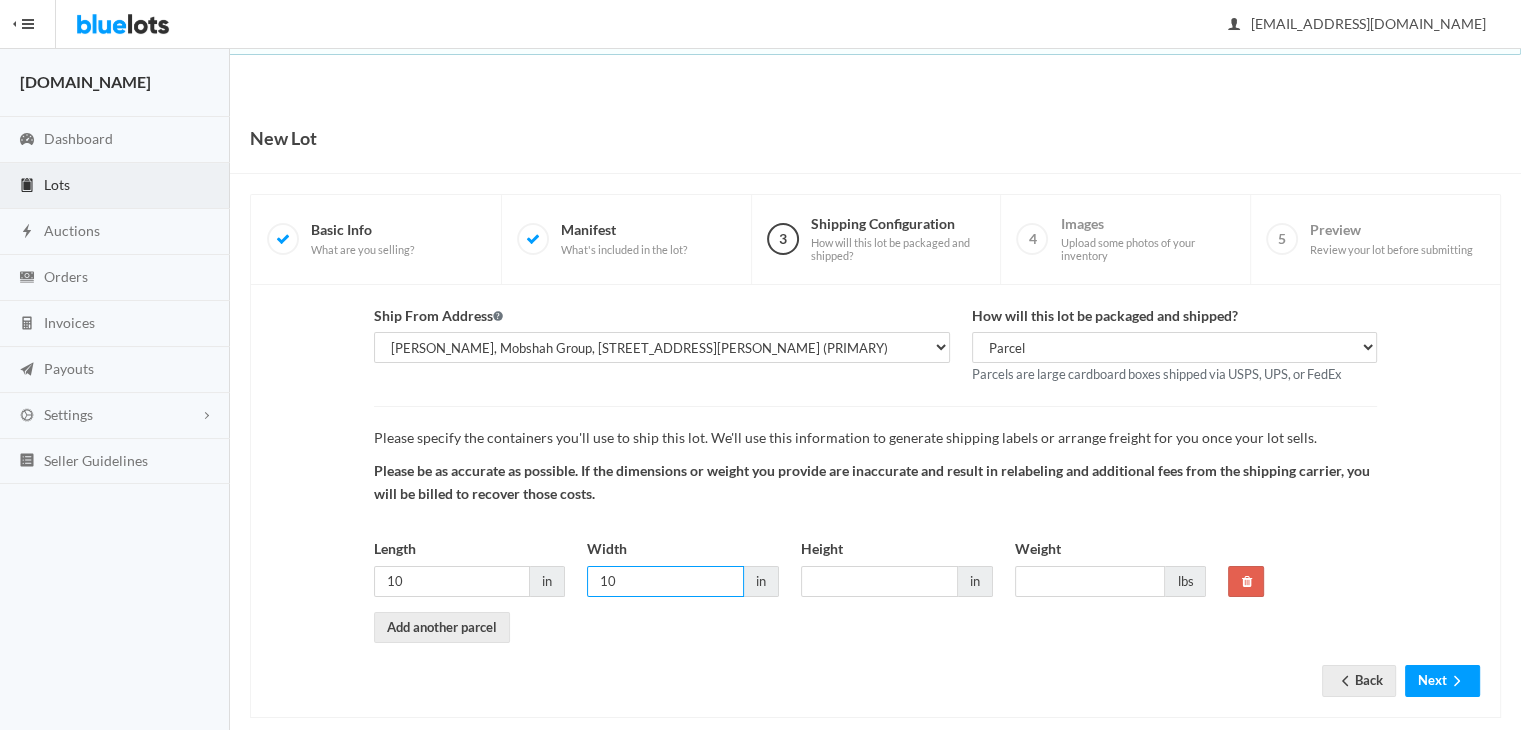 type on "10" 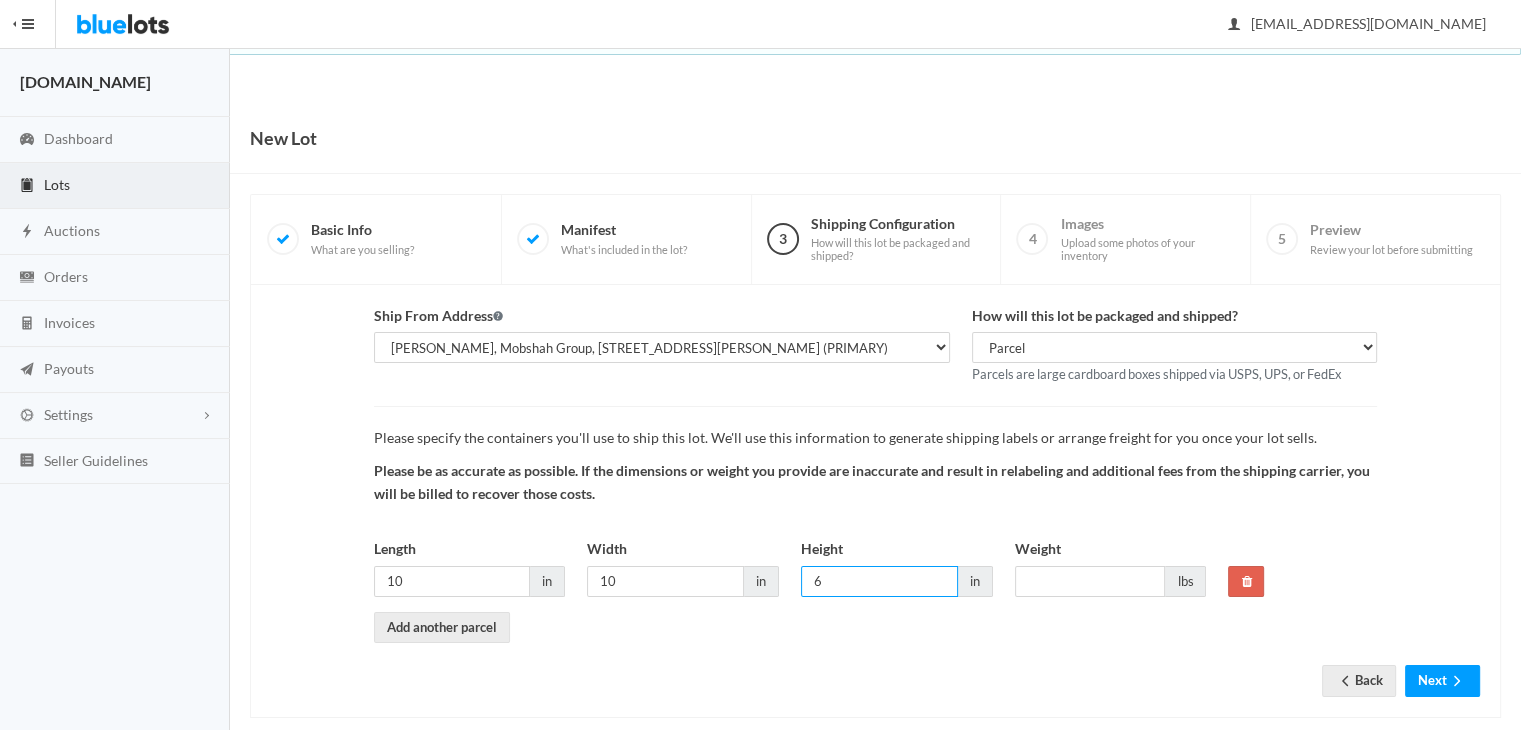 type on "6" 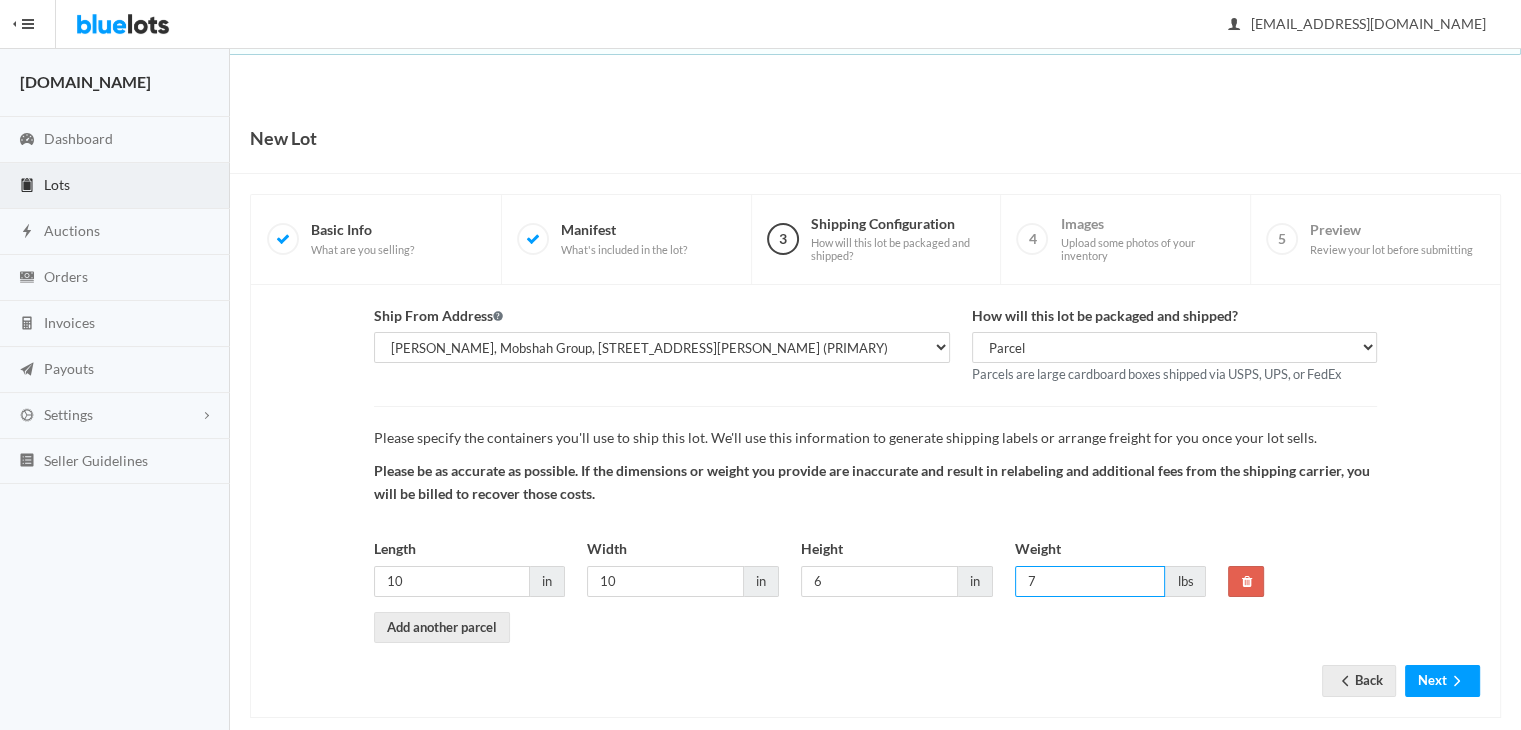 scroll, scrollTop: 27, scrollLeft: 0, axis: vertical 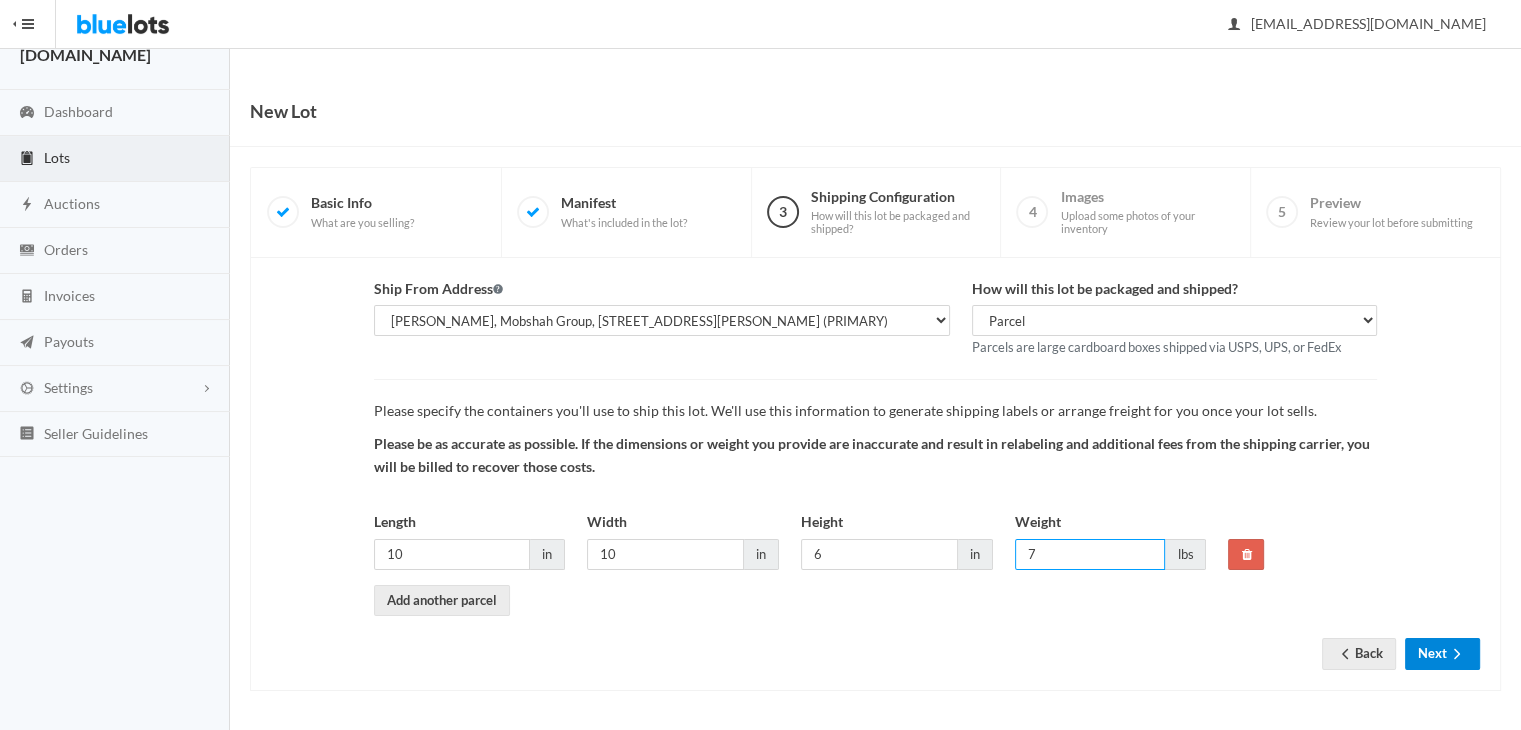 type on "7" 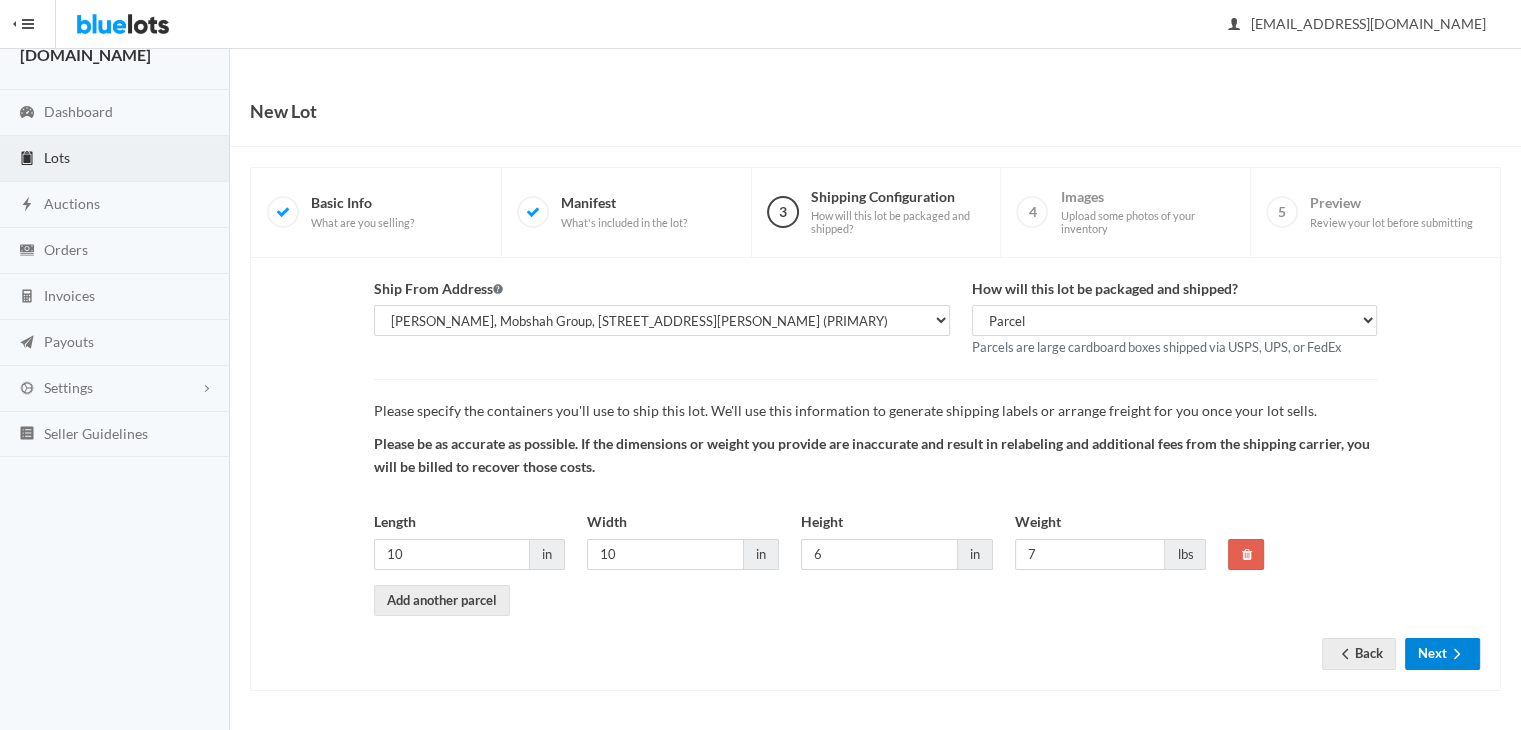 click on "Next" at bounding box center (1442, 653) 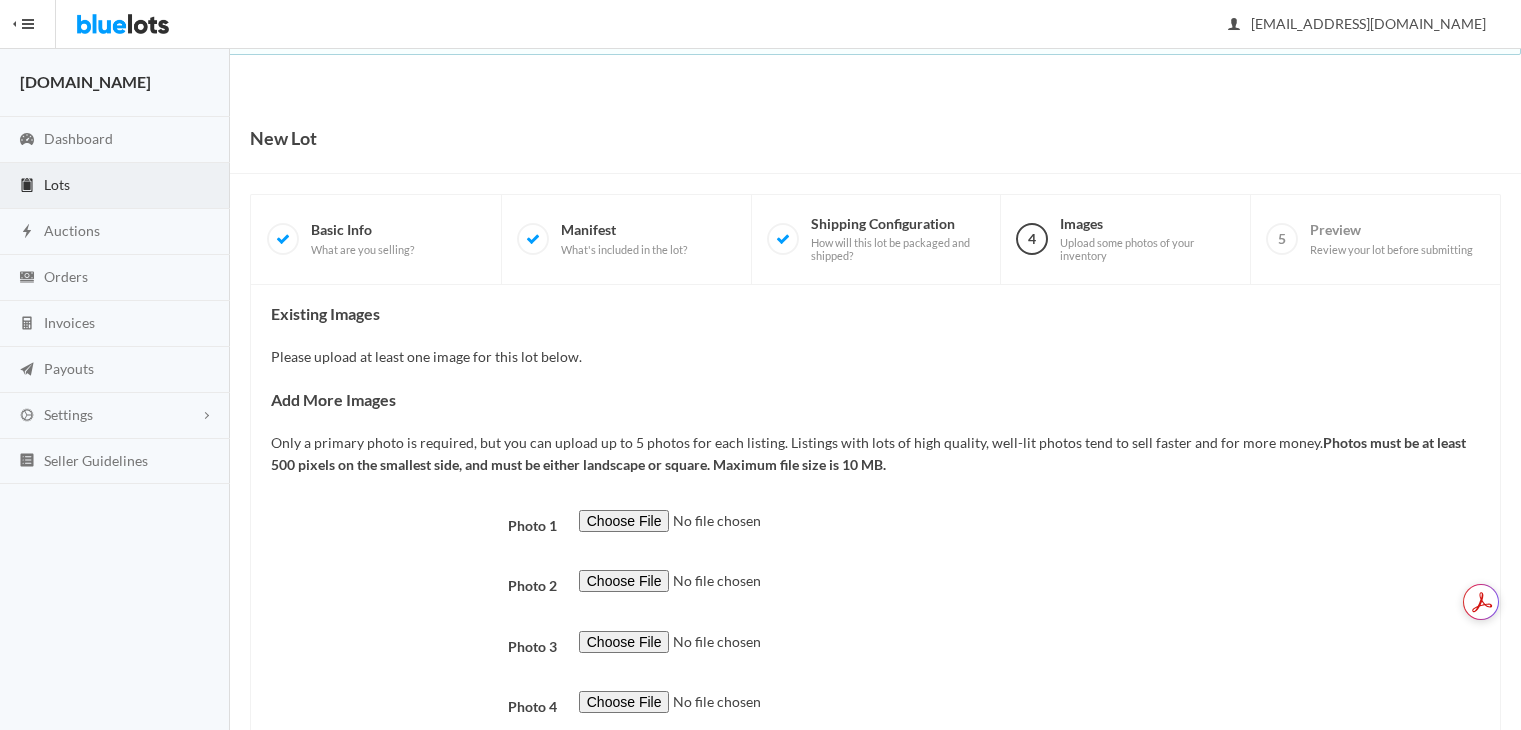 scroll, scrollTop: 0, scrollLeft: 0, axis: both 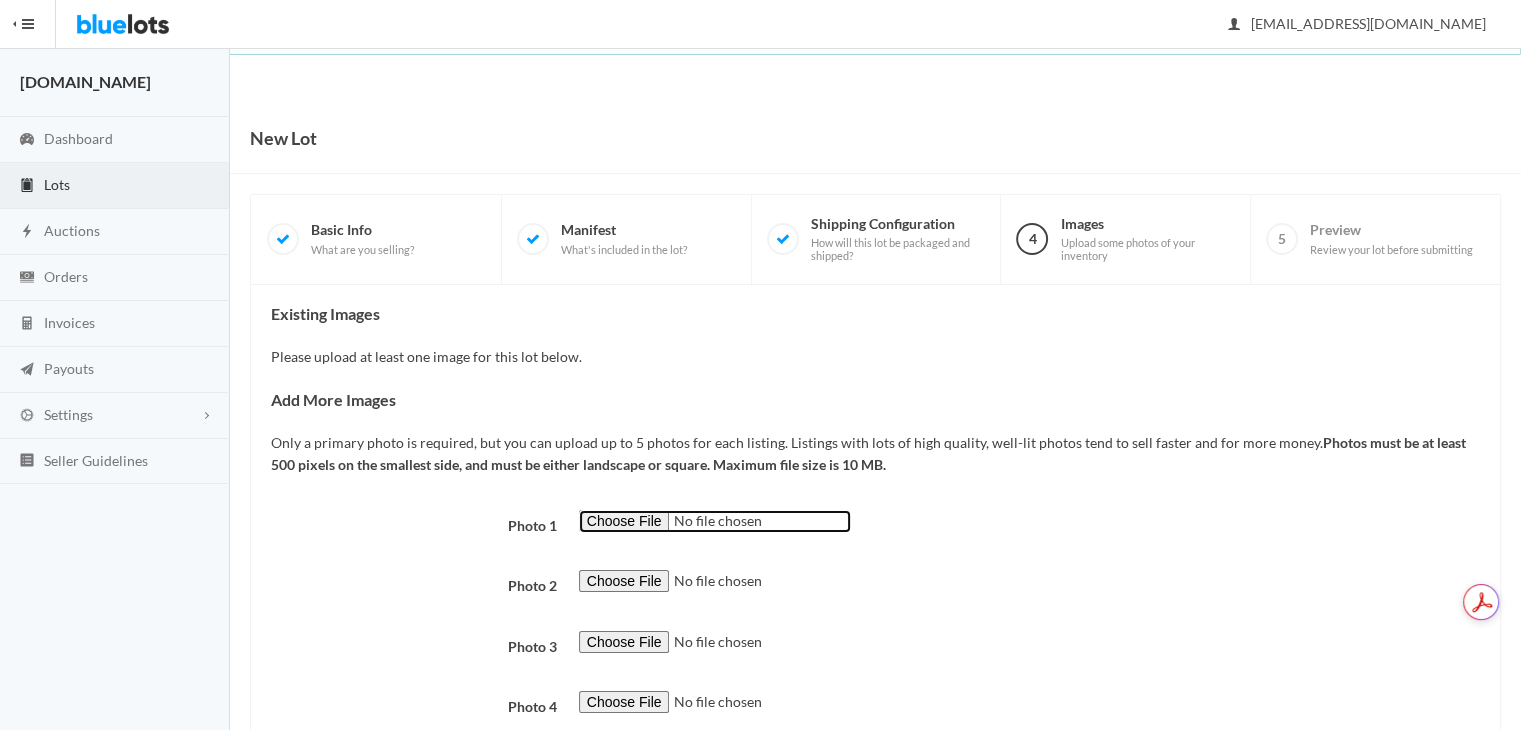 click at bounding box center [715, 521] 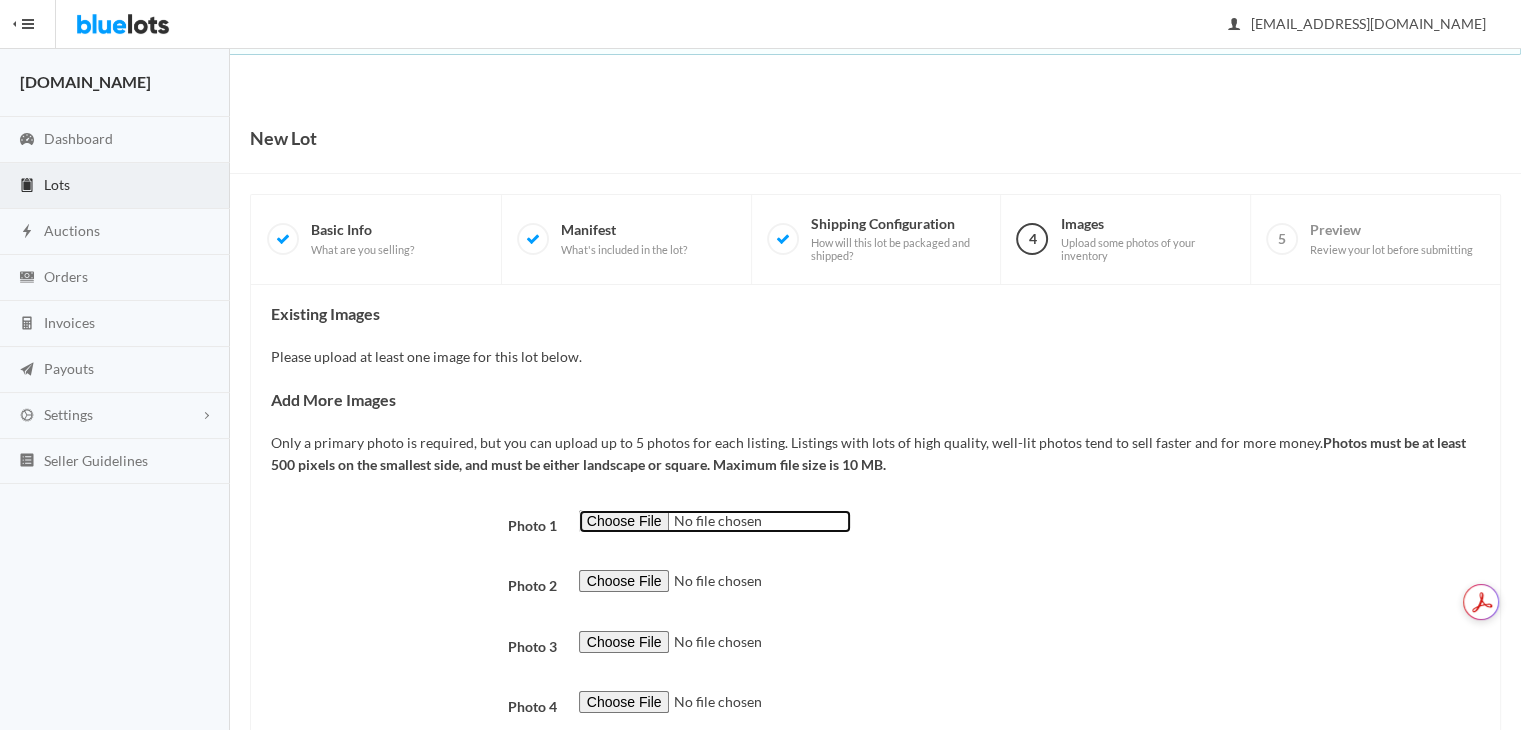 type on "C:\fakepath\tan tshirt.jpg" 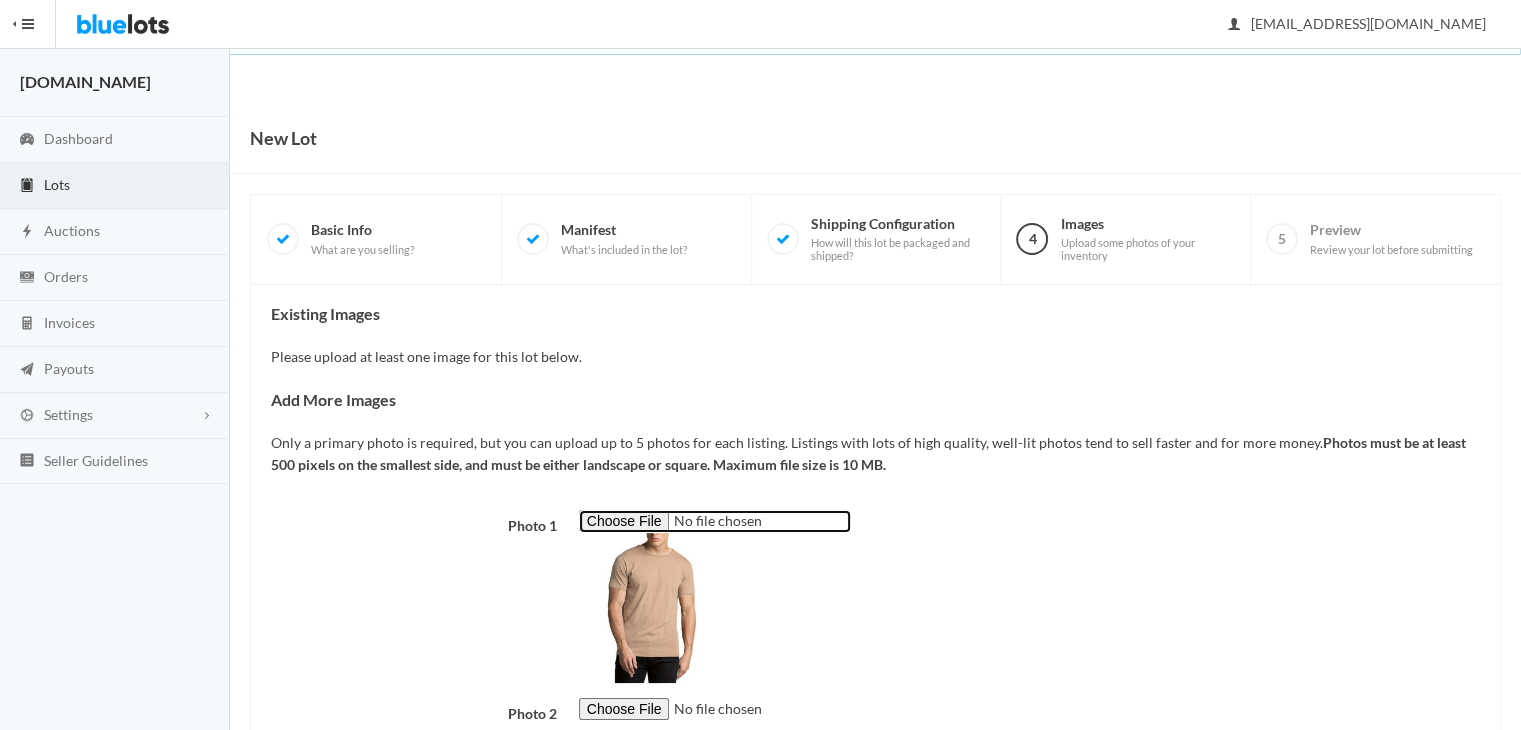 scroll, scrollTop: 244, scrollLeft: 0, axis: vertical 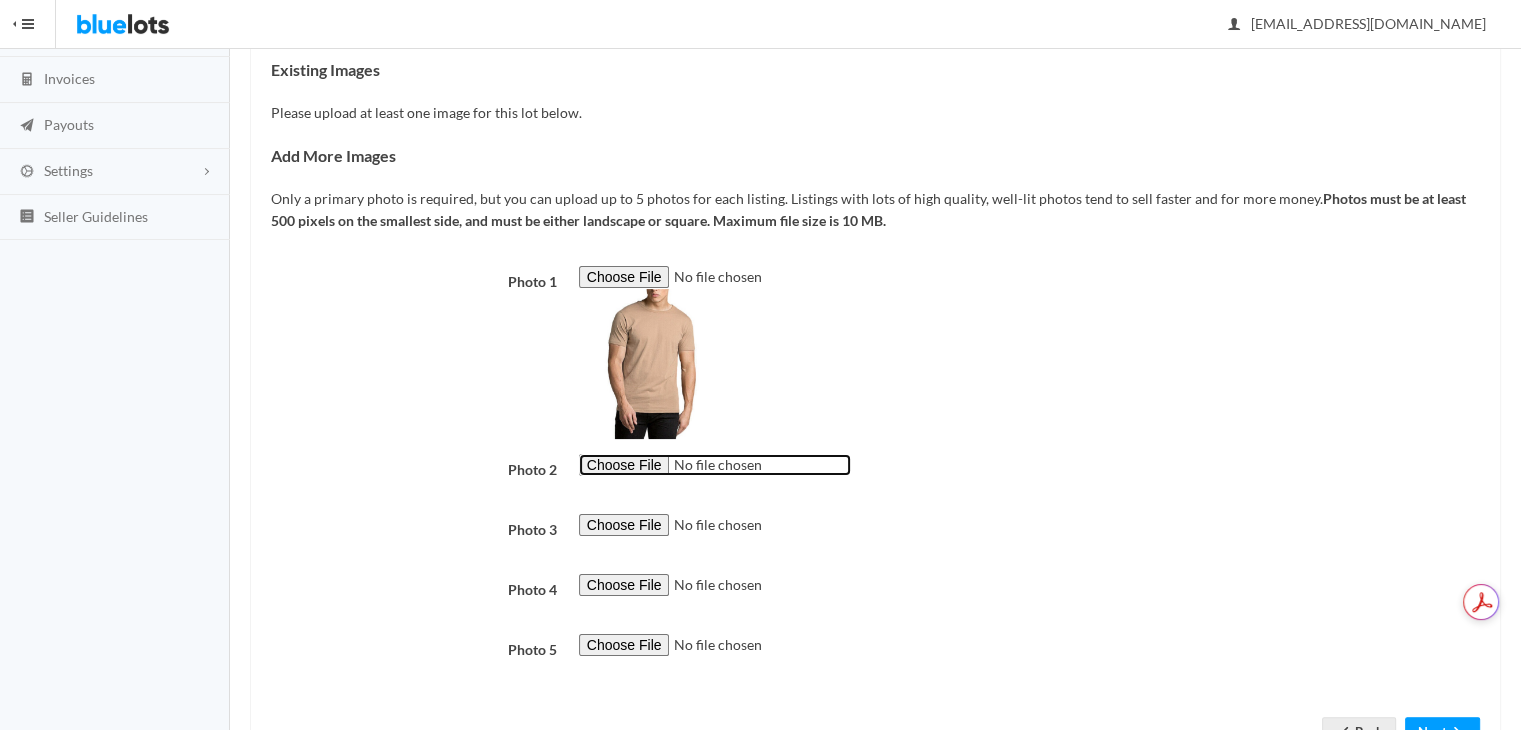 click at bounding box center [715, 465] 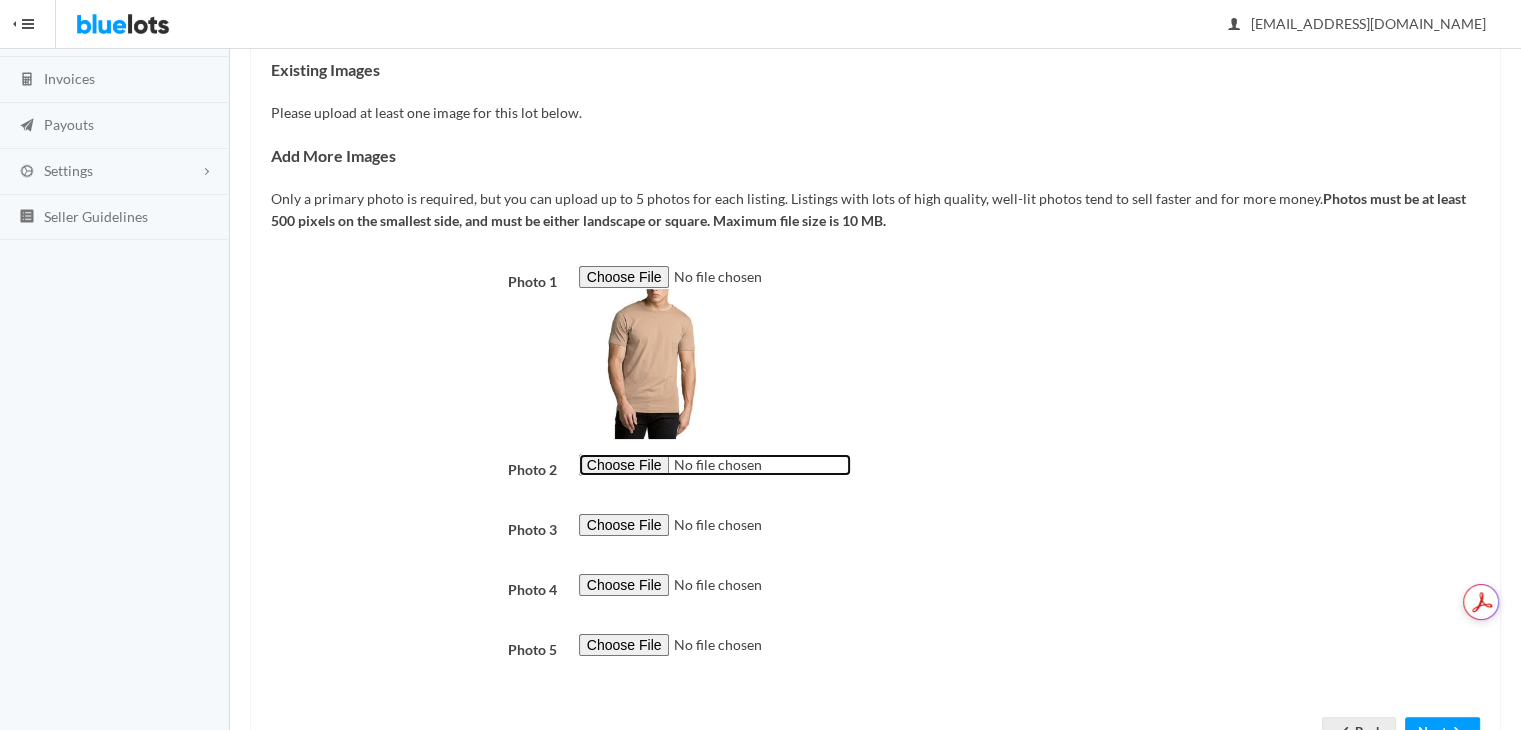 type on "C:\fakepath\[PERSON_NAME] 5.jpg" 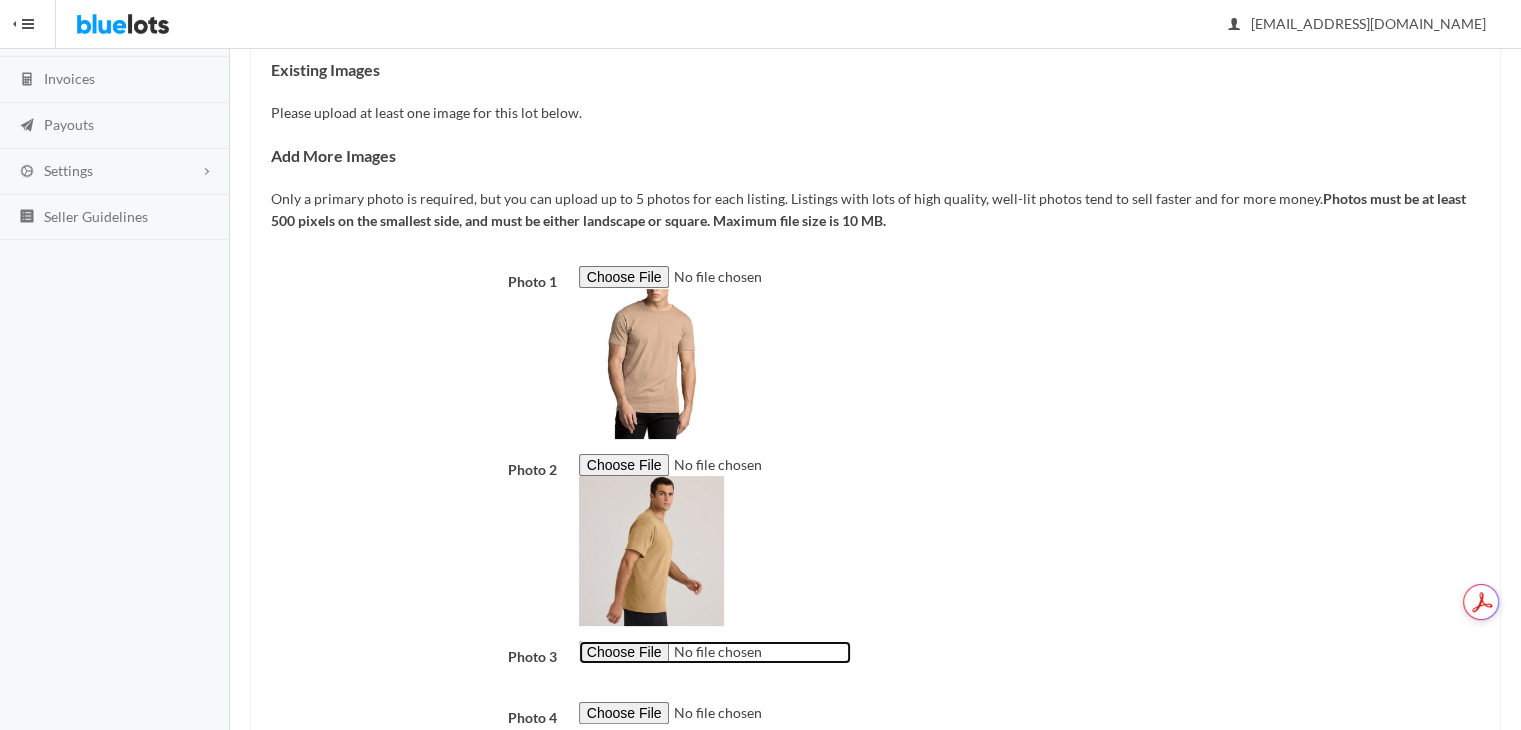 click at bounding box center (715, 652) 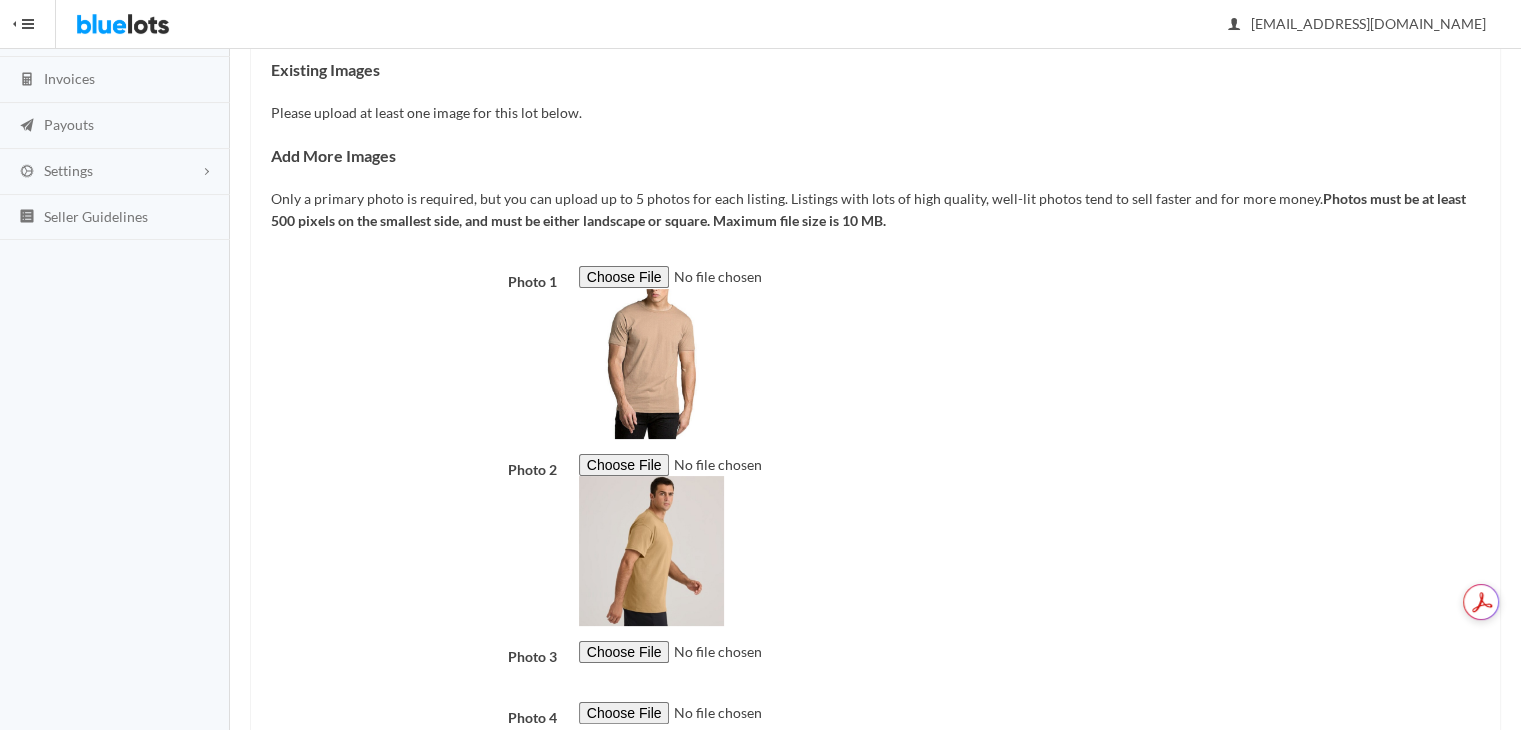 scroll, scrollTop: 450, scrollLeft: 0, axis: vertical 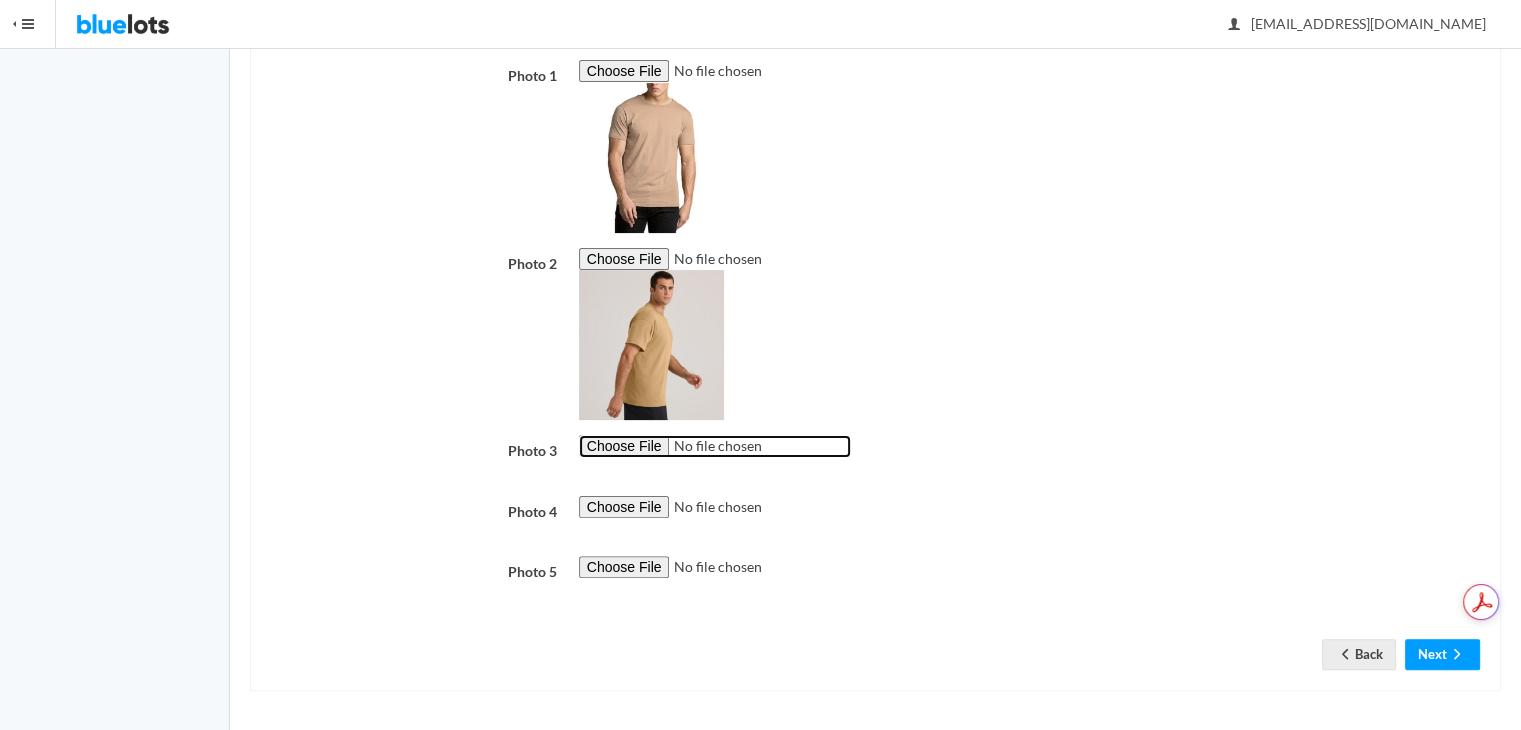 click at bounding box center (715, 446) 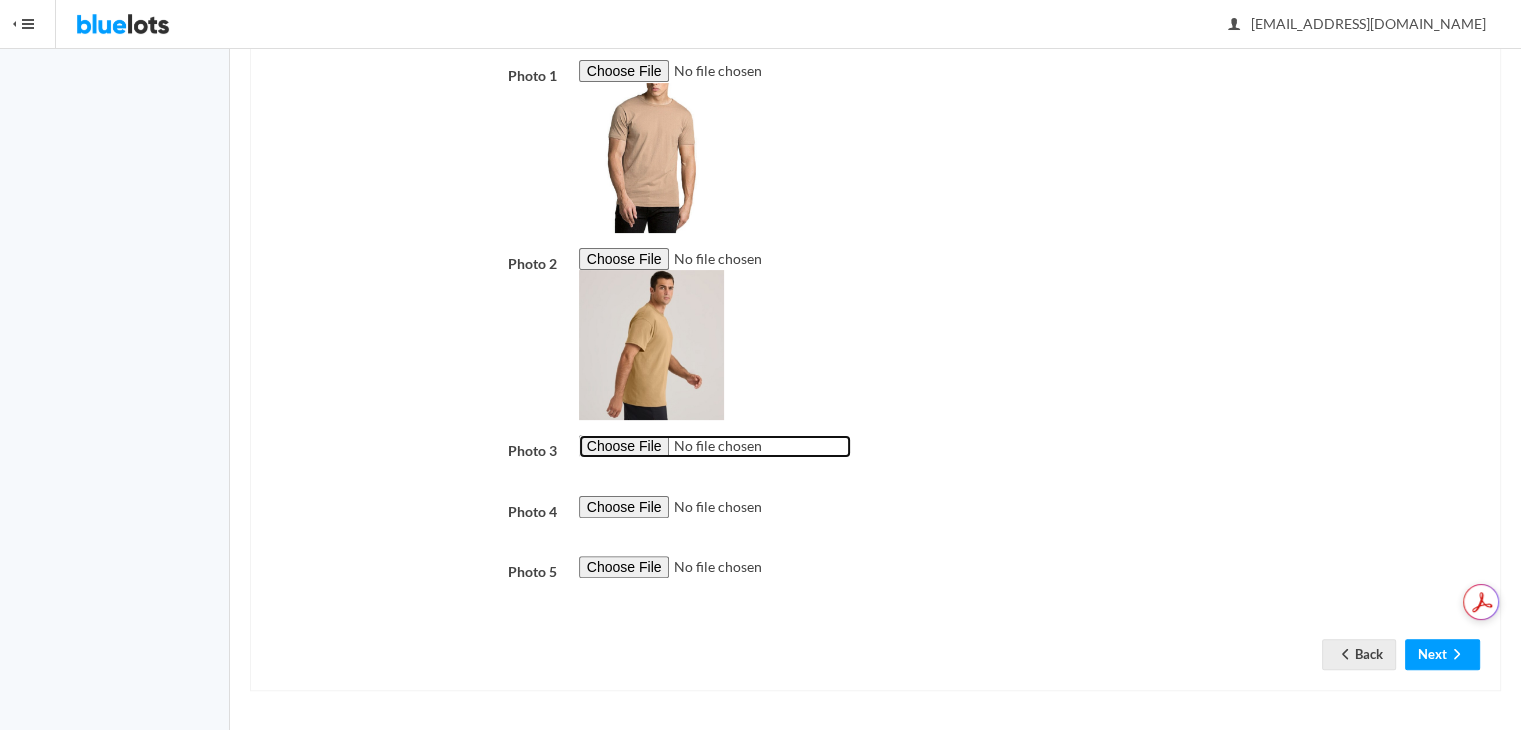 type on "C:\fakepath\Tan Tshirt 3.png" 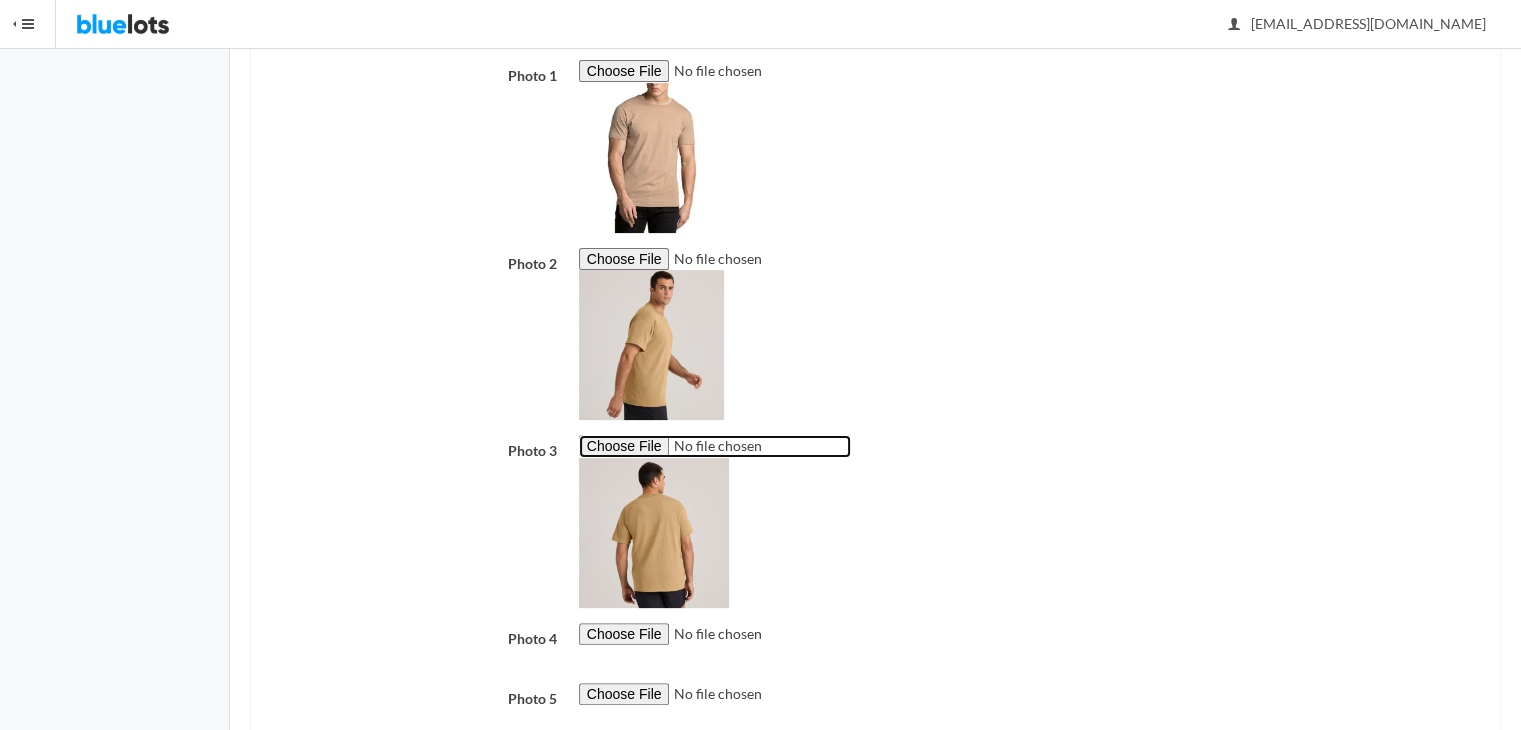 scroll, scrollTop: 0, scrollLeft: 0, axis: both 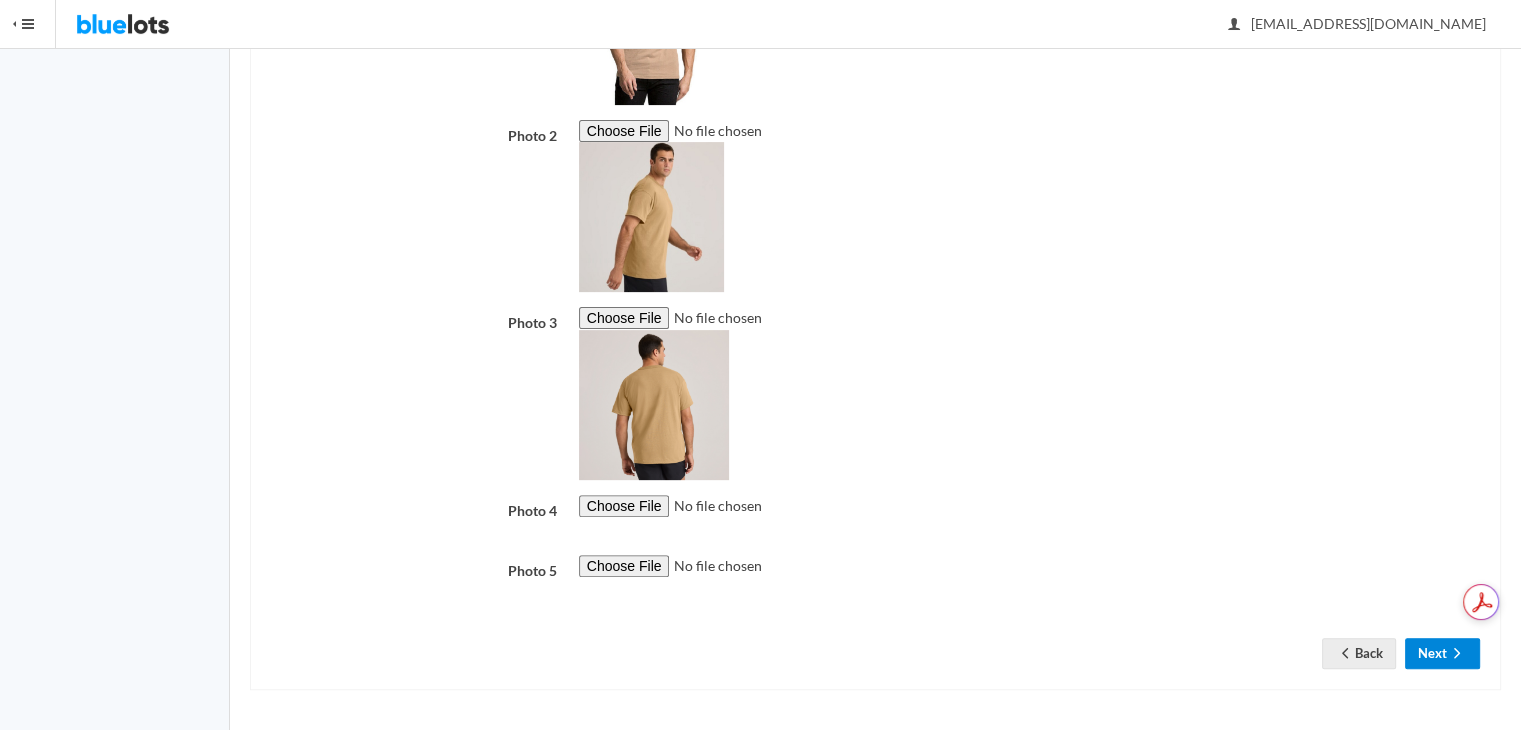 click on "Next" at bounding box center [1442, 653] 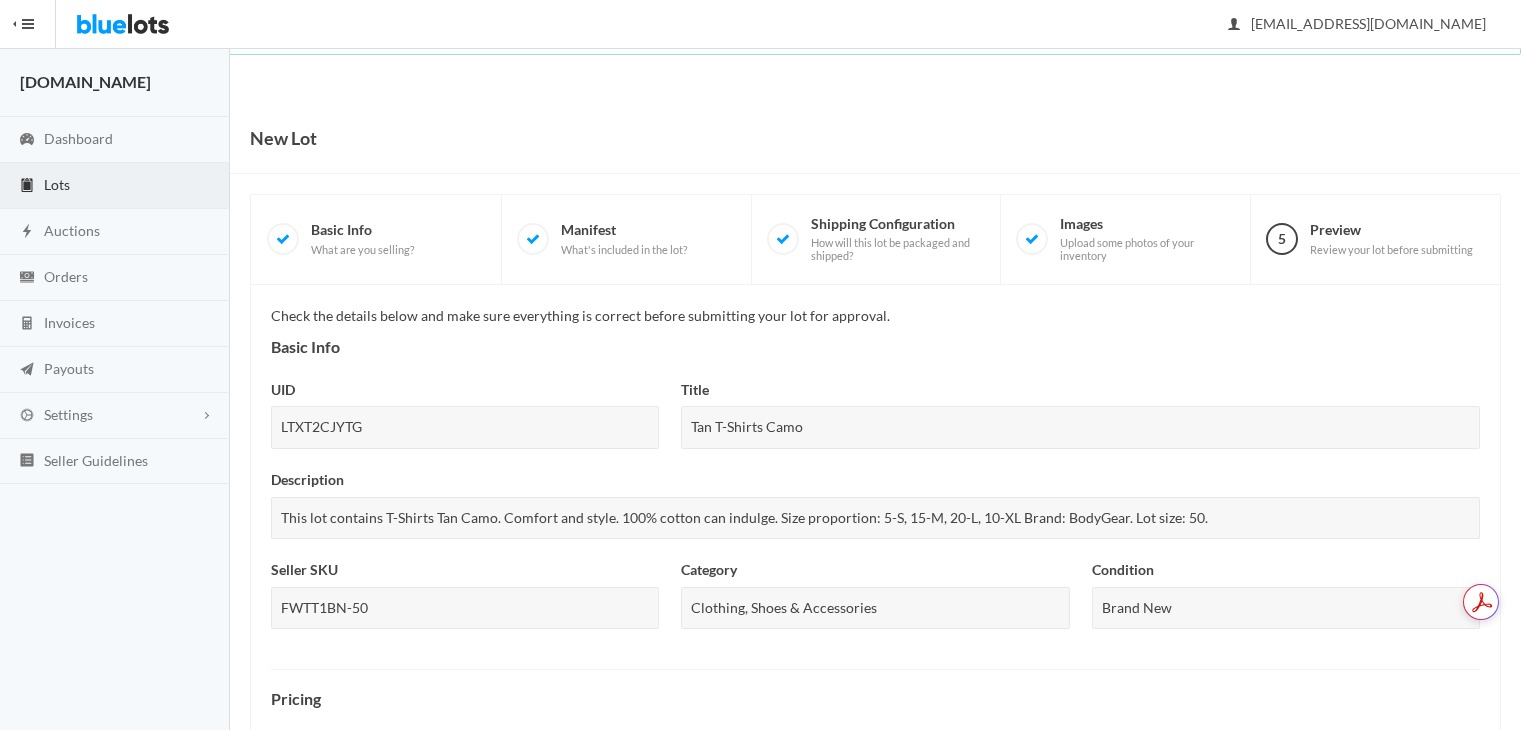 scroll, scrollTop: 0, scrollLeft: 0, axis: both 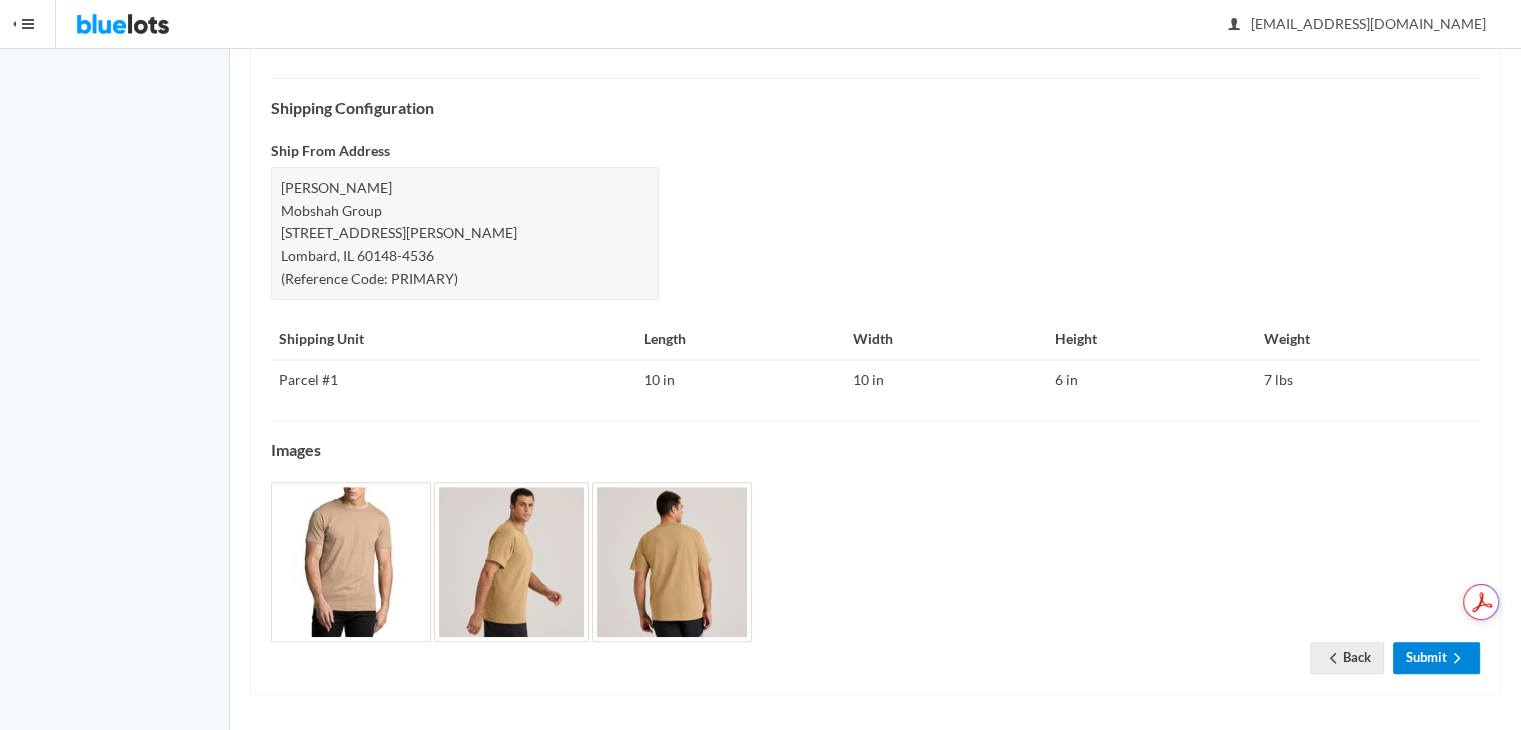 click at bounding box center [1457, 659] 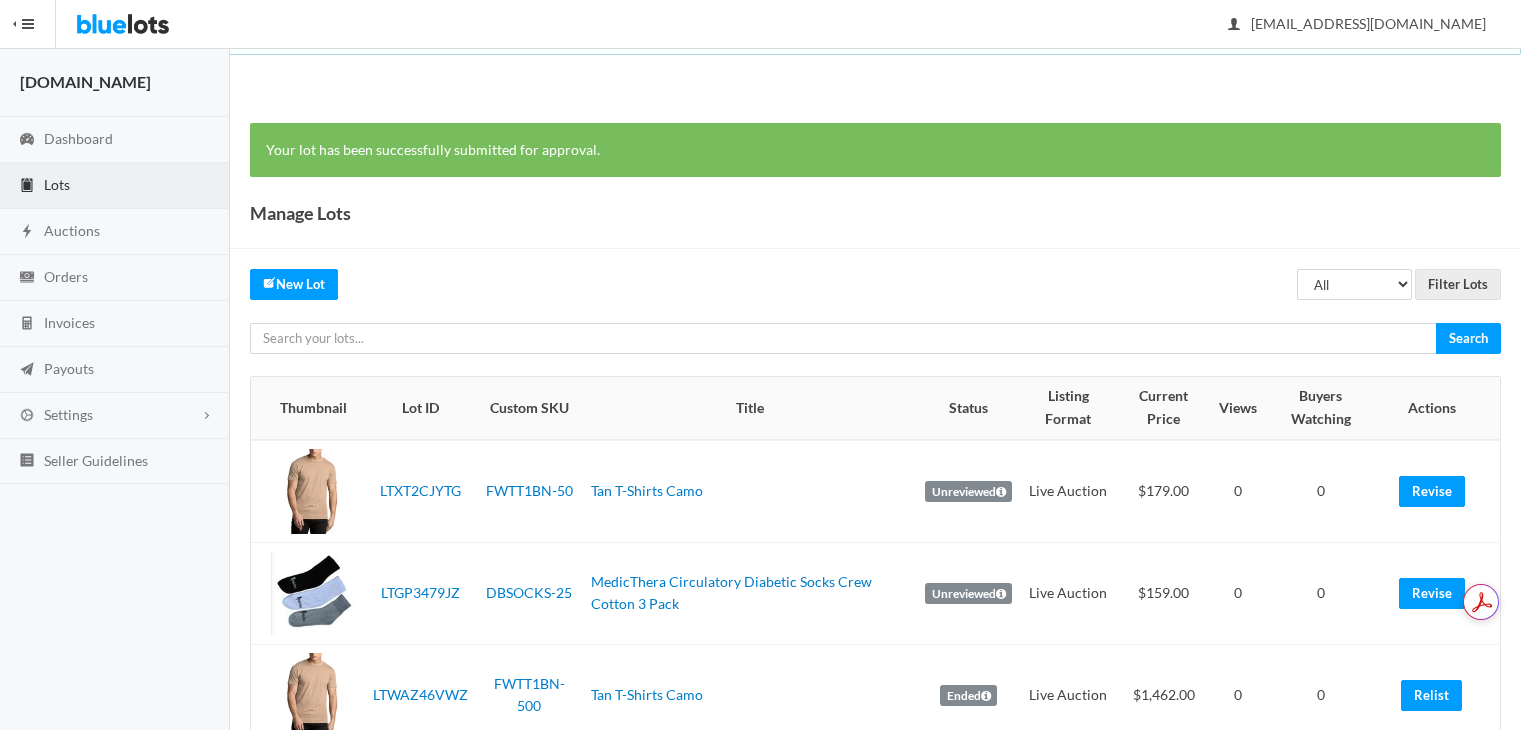 scroll, scrollTop: 0, scrollLeft: 0, axis: both 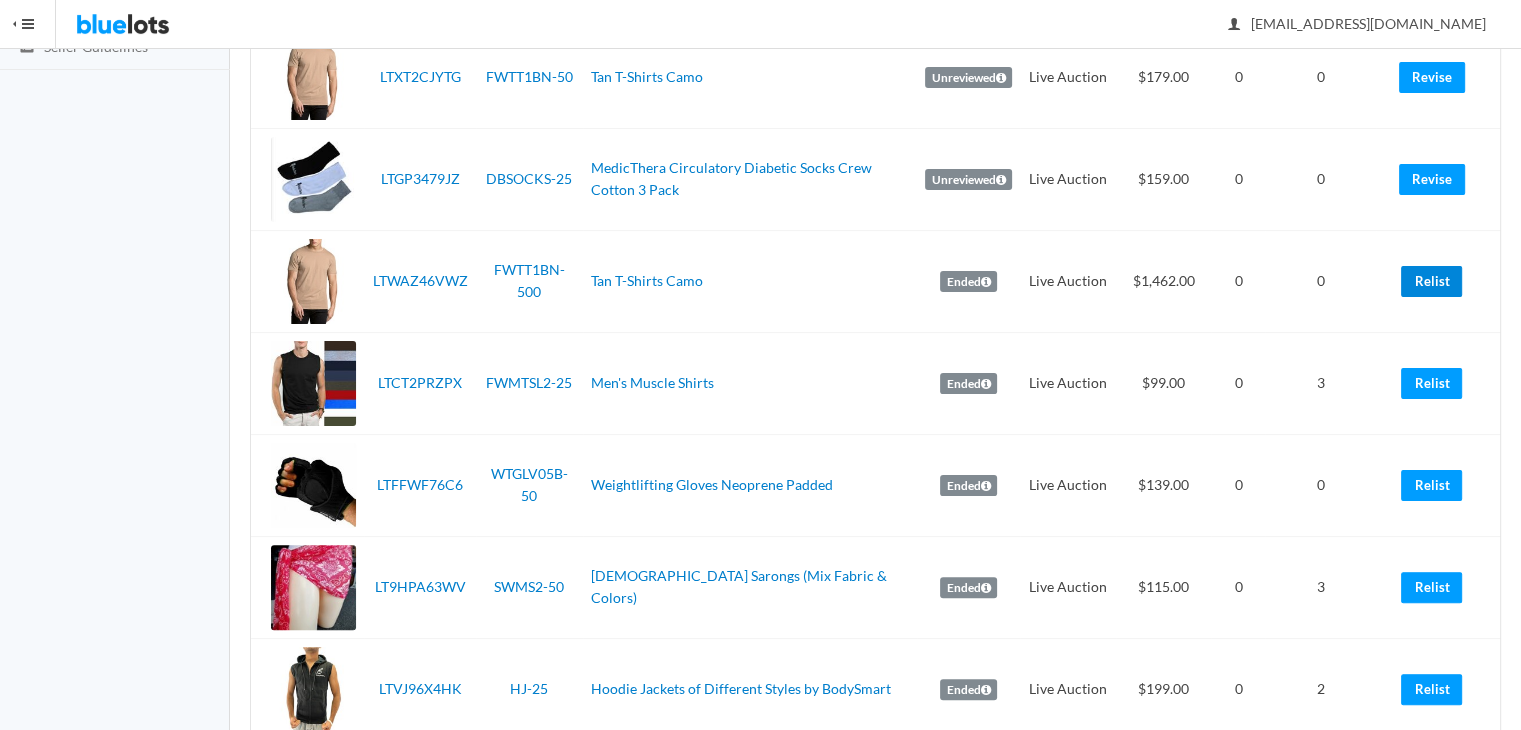 click on "Relist" at bounding box center [1431, 281] 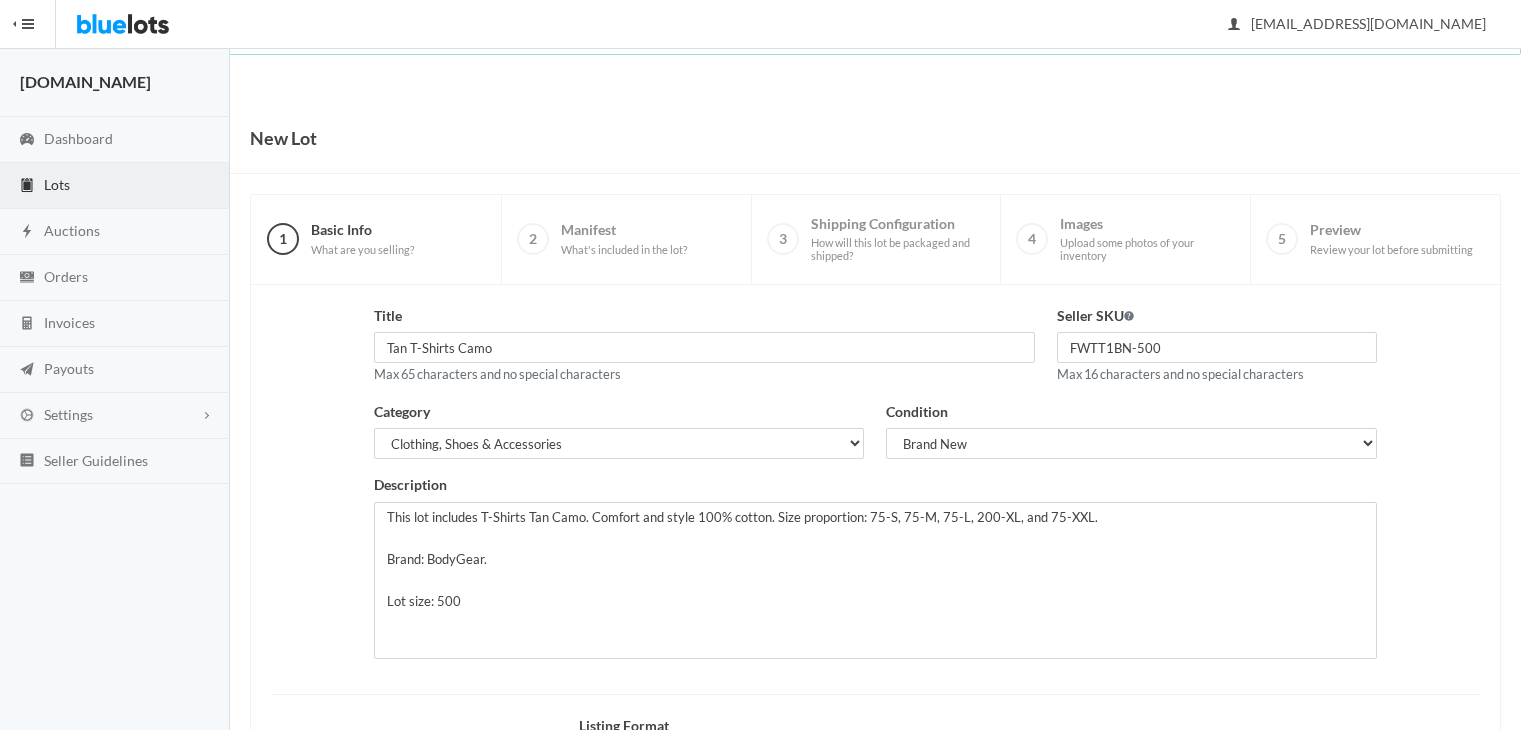 scroll, scrollTop: 0, scrollLeft: 0, axis: both 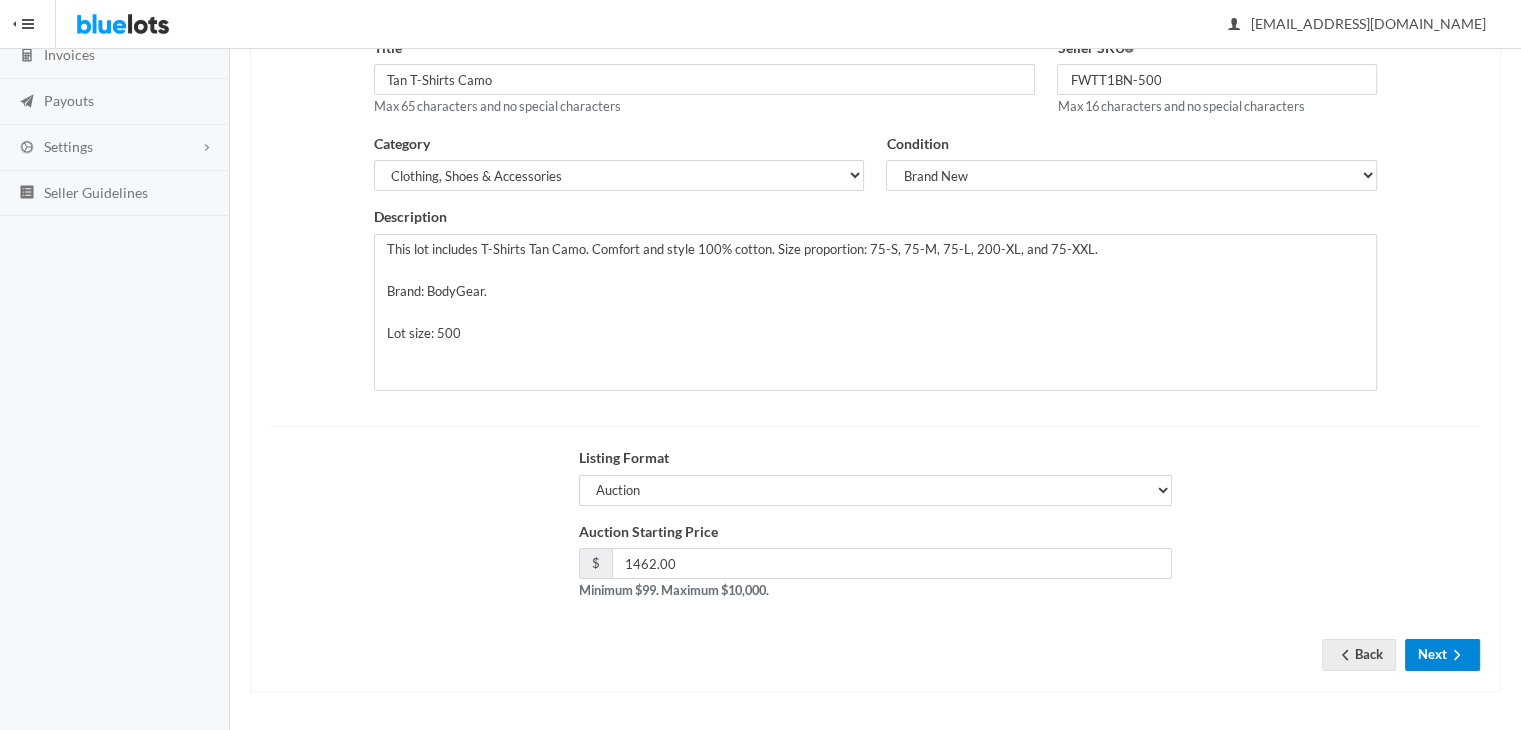 click on "Next" at bounding box center (1442, 654) 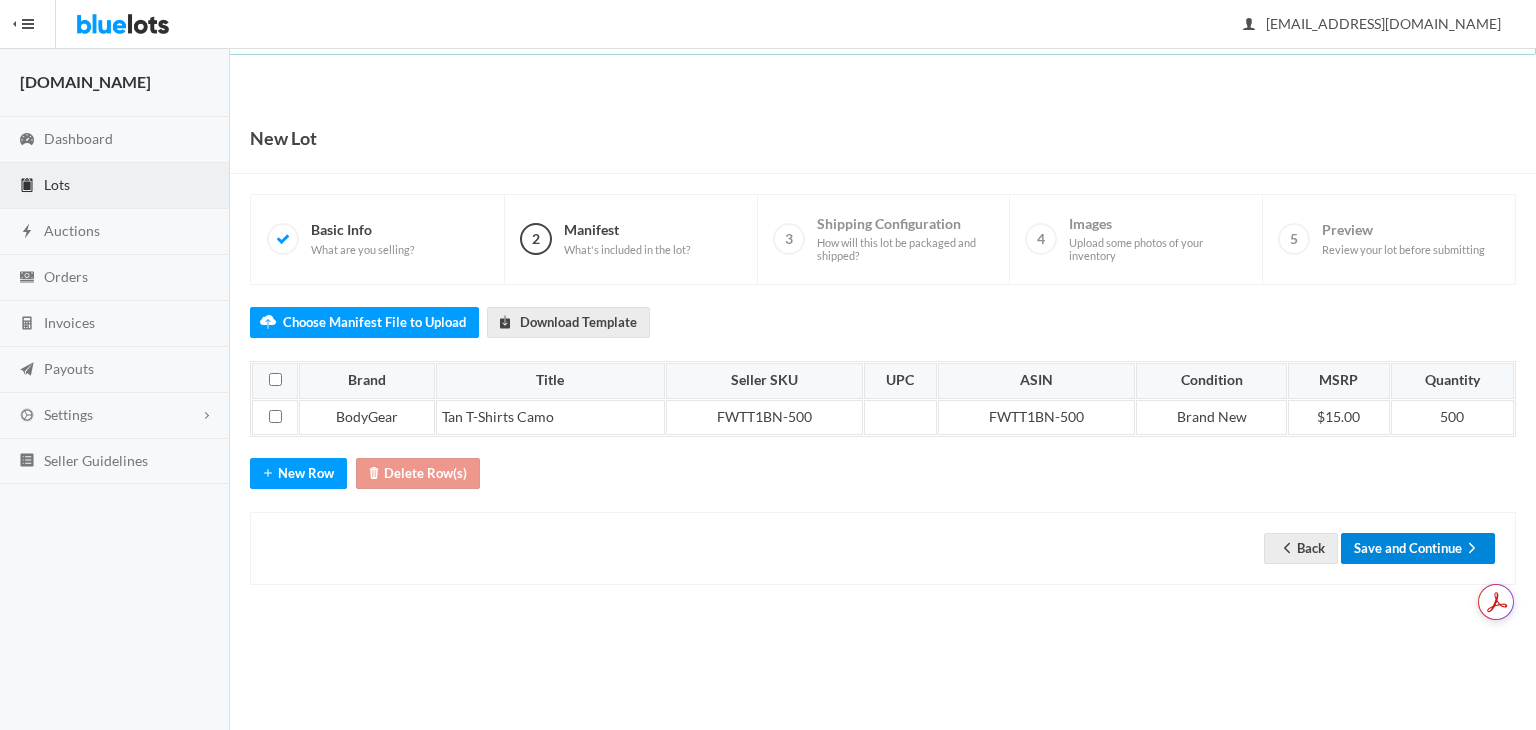 scroll, scrollTop: 0, scrollLeft: 0, axis: both 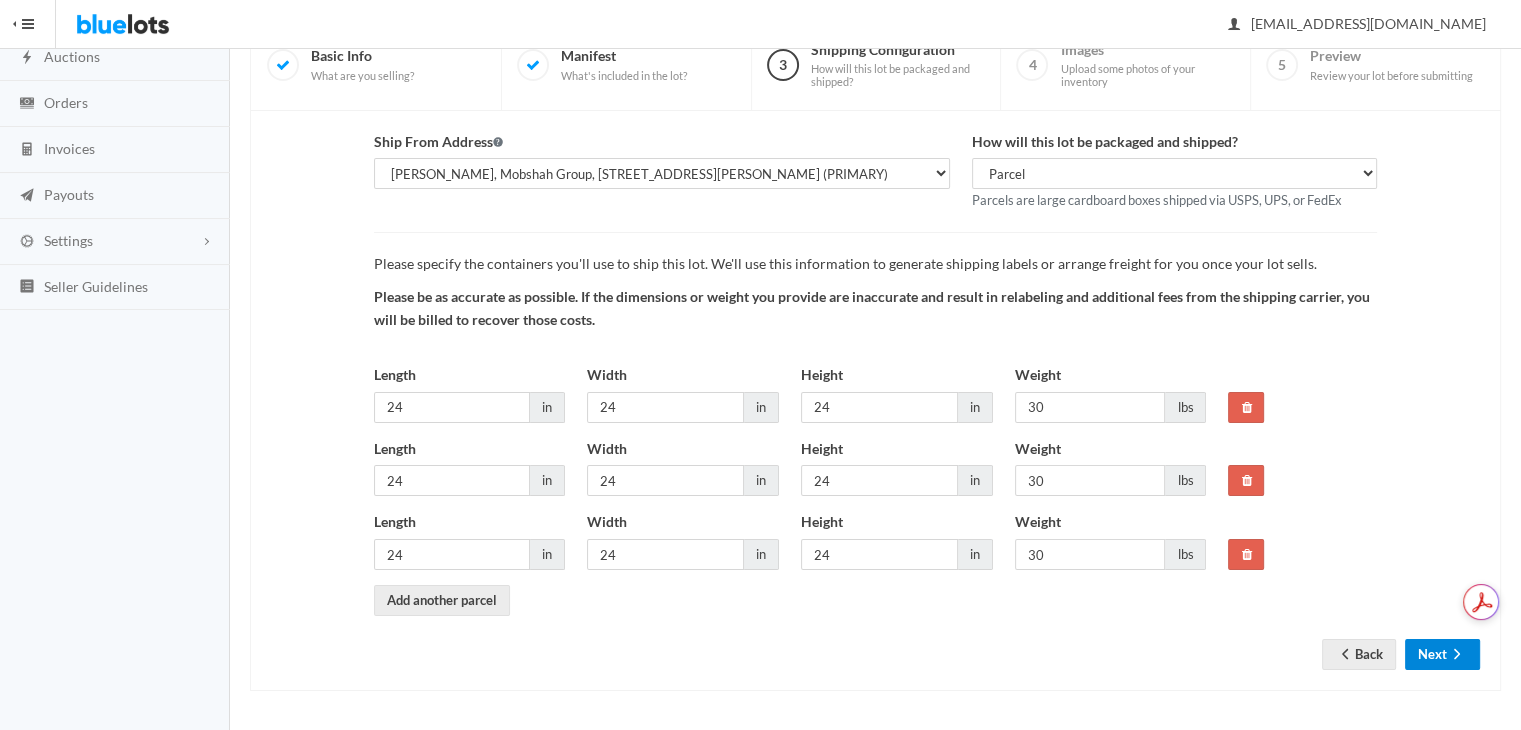 click on "Next" at bounding box center [1442, 654] 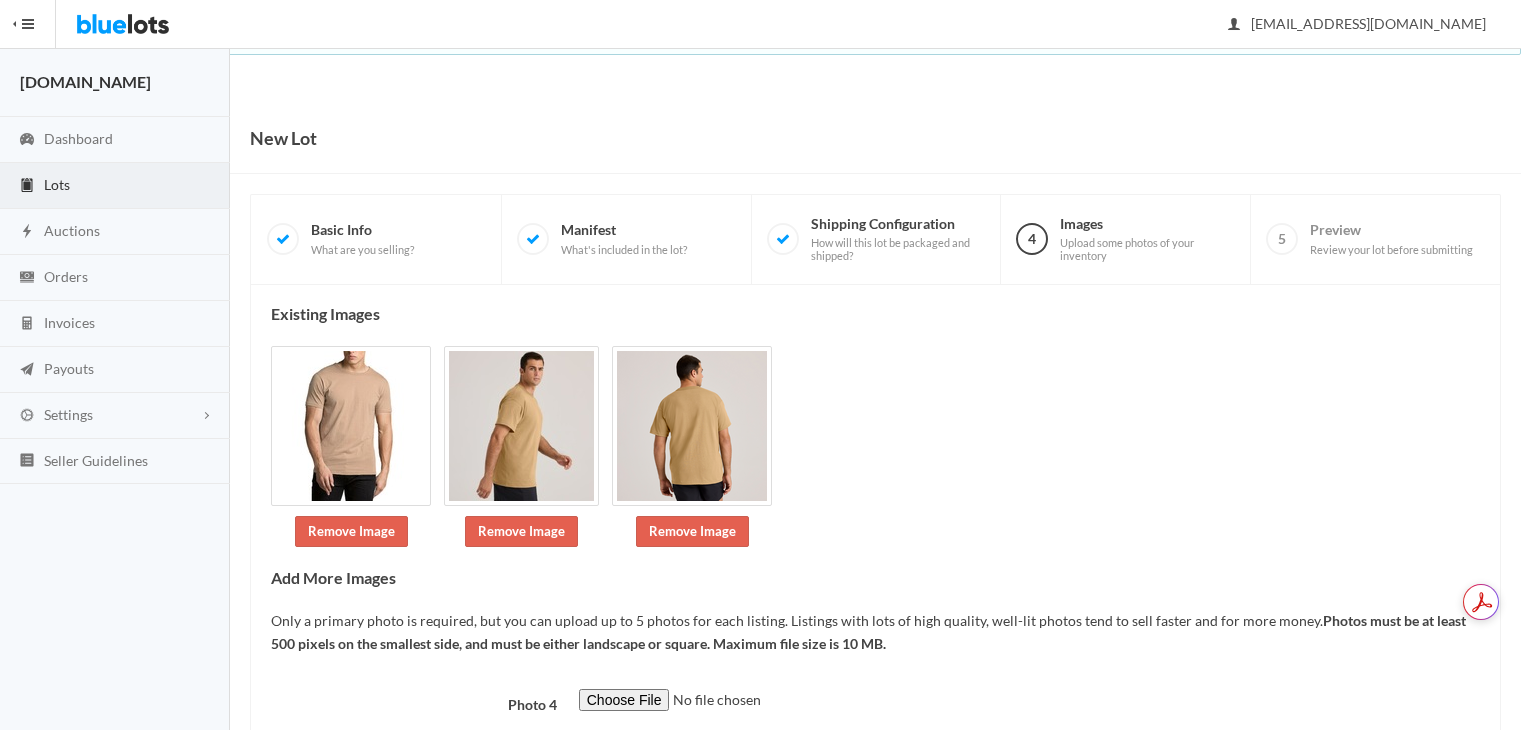 scroll, scrollTop: 0, scrollLeft: 0, axis: both 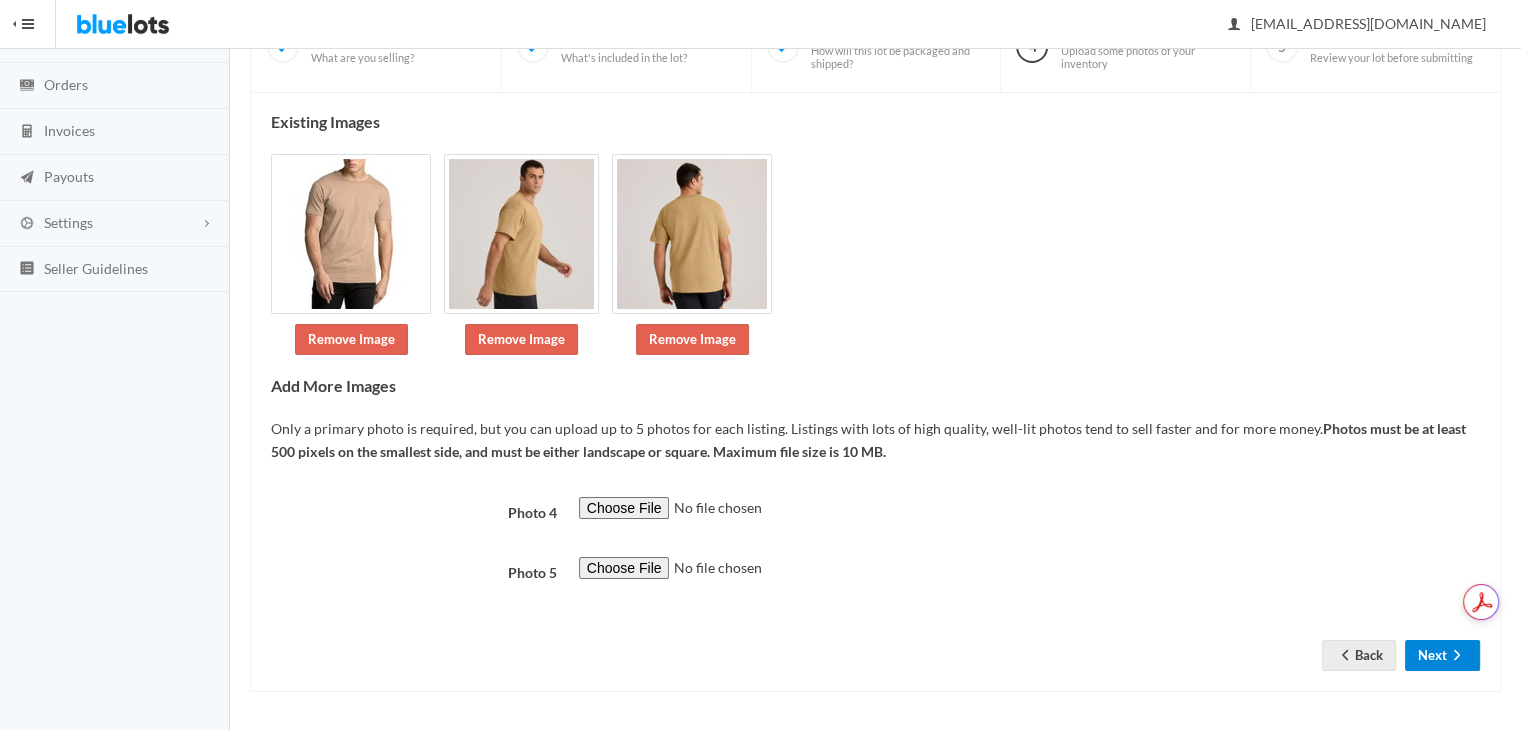 click on "Next" at bounding box center (1442, 655) 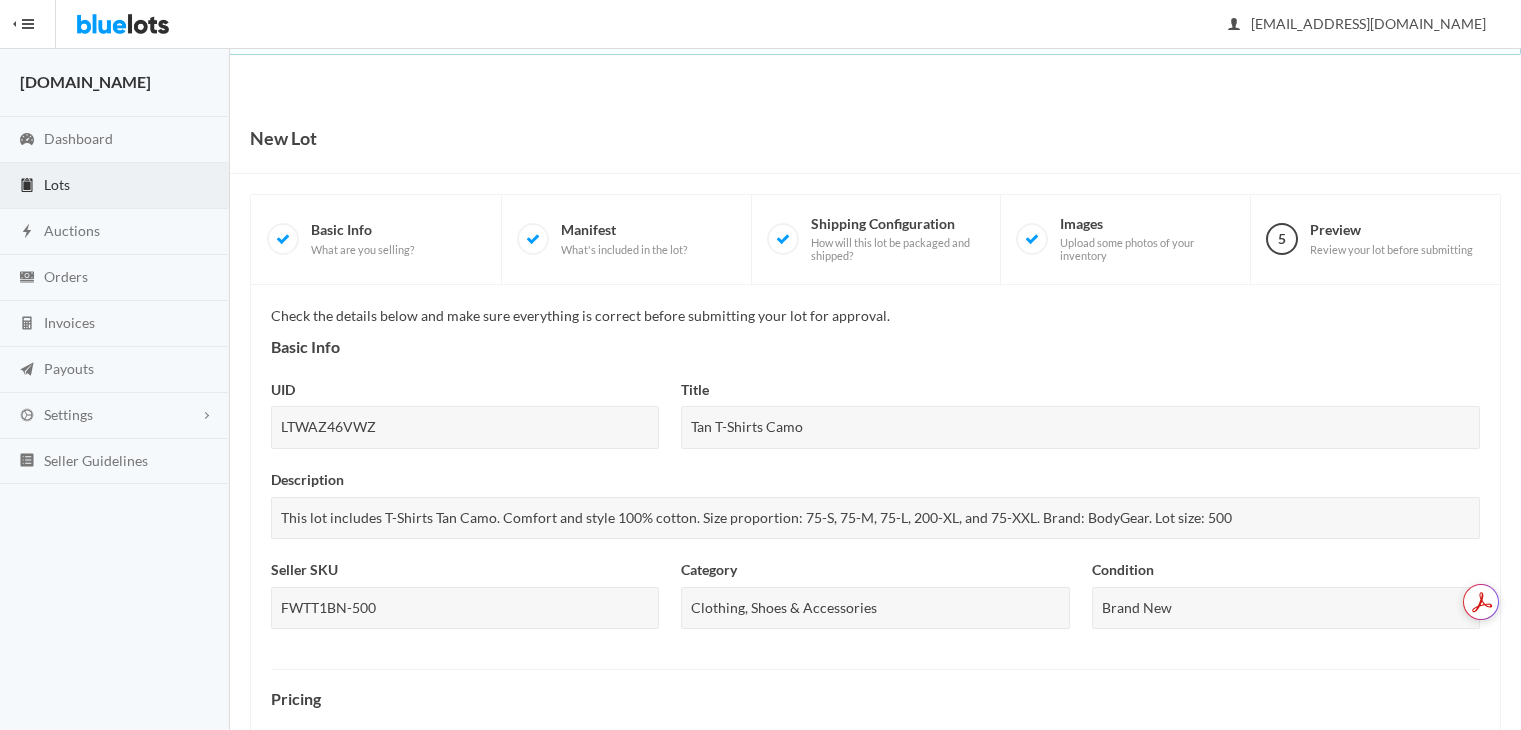 scroll, scrollTop: 0, scrollLeft: 0, axis: both 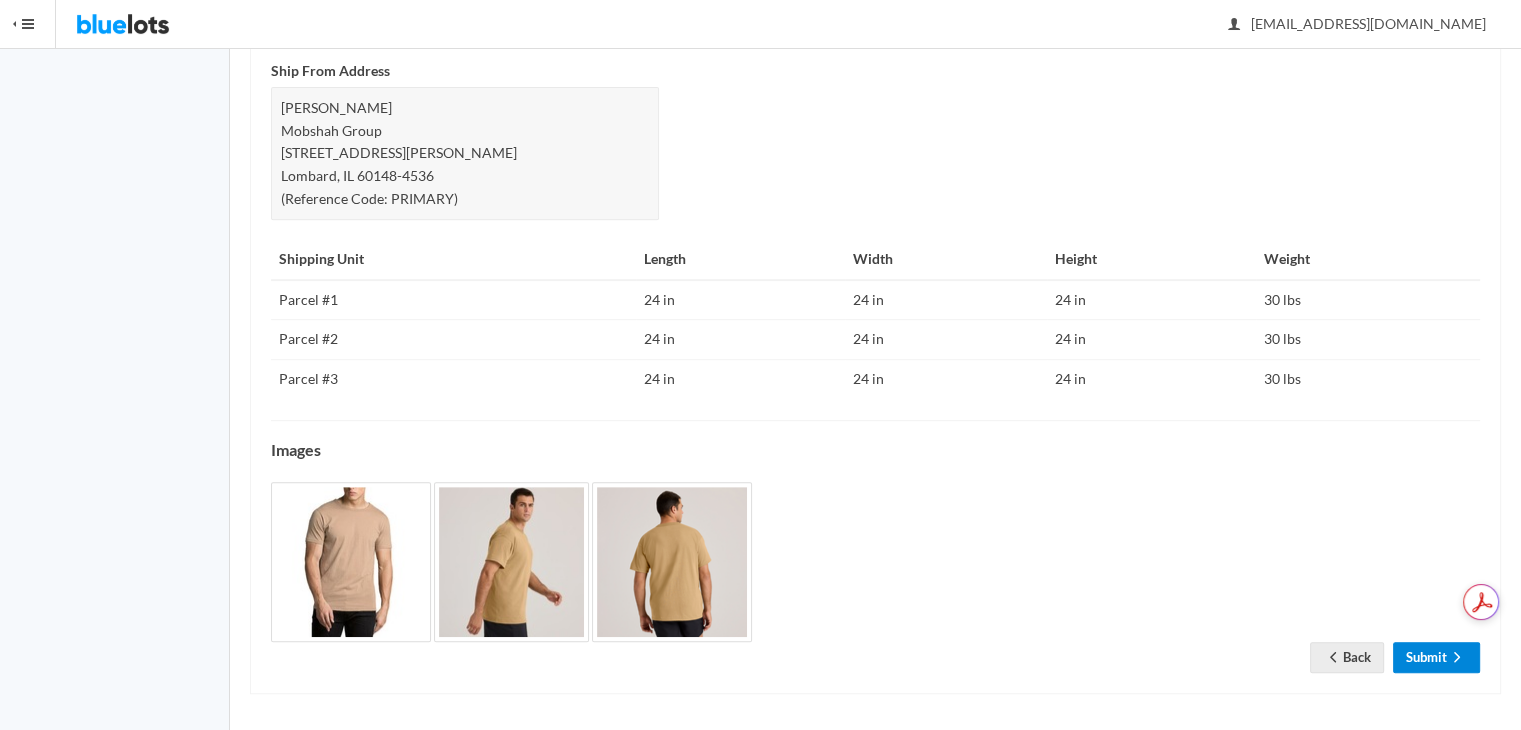 click on "Submit" at bounding box center (1436, 657) 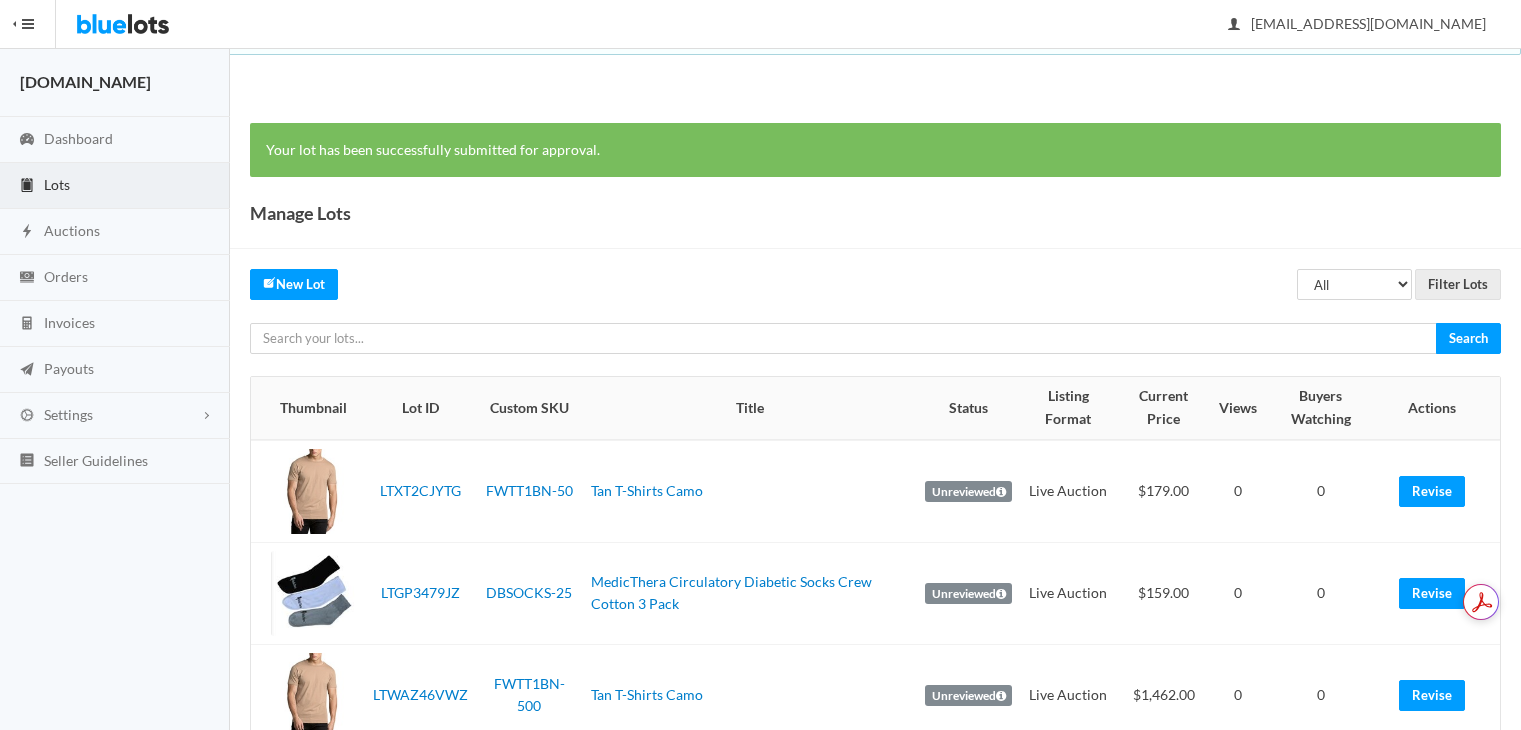 scroll, scrollTop: 0, scrollLeft: 0, axis: both 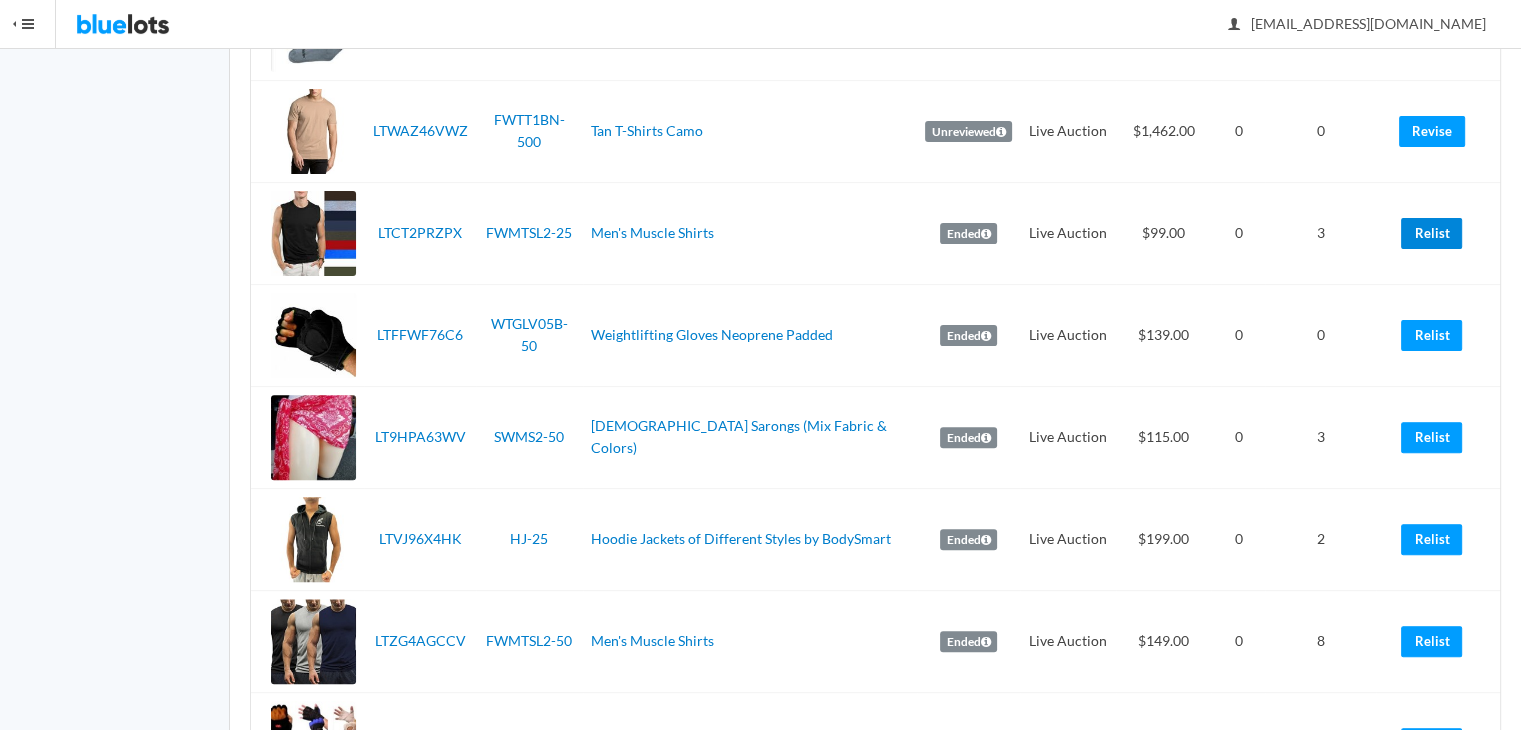 click on "Relist" at bounding box center [1431, 233] 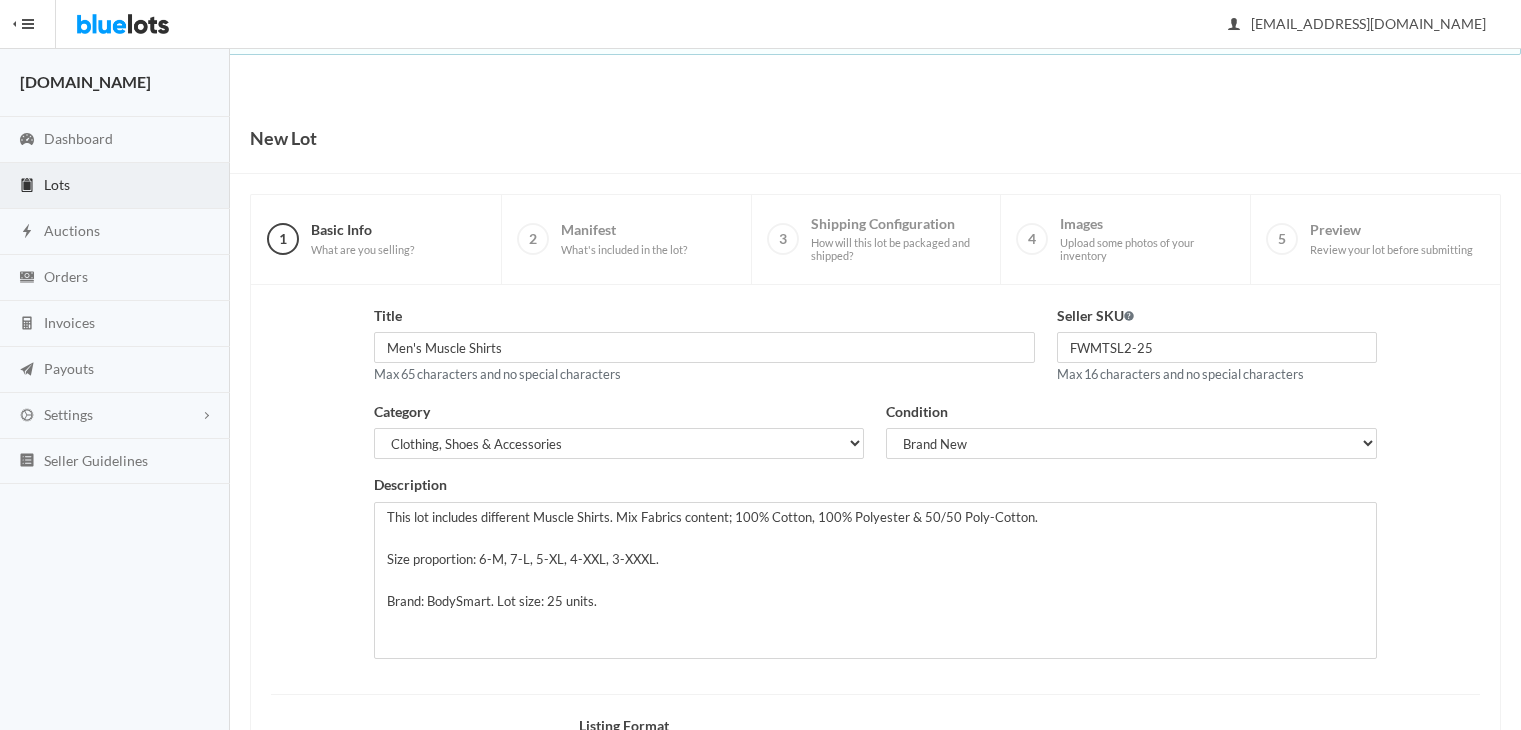 scroll, scrollTop: 0, scrollLeft: 0, axis: both 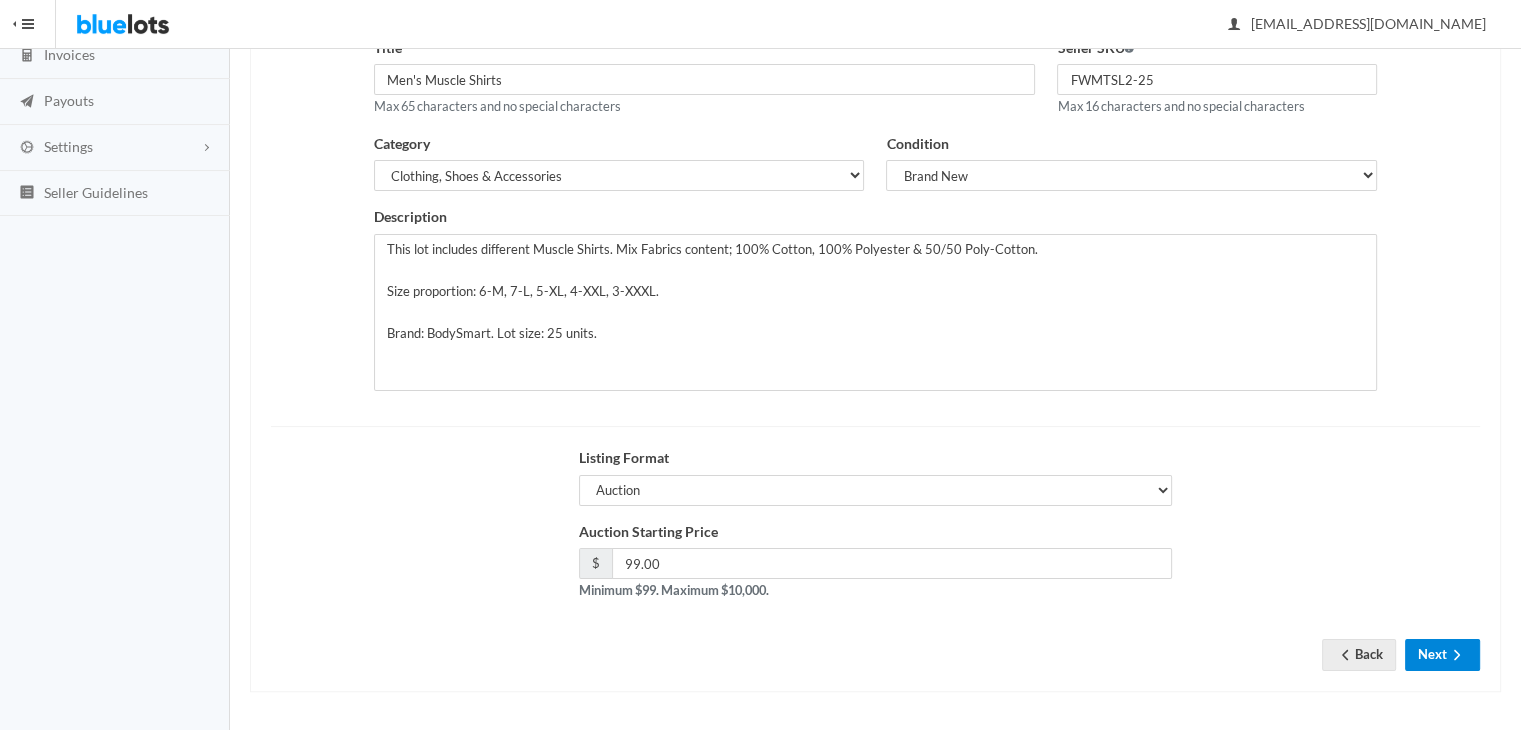 click on "Next" at bounding box center (1442, 654) 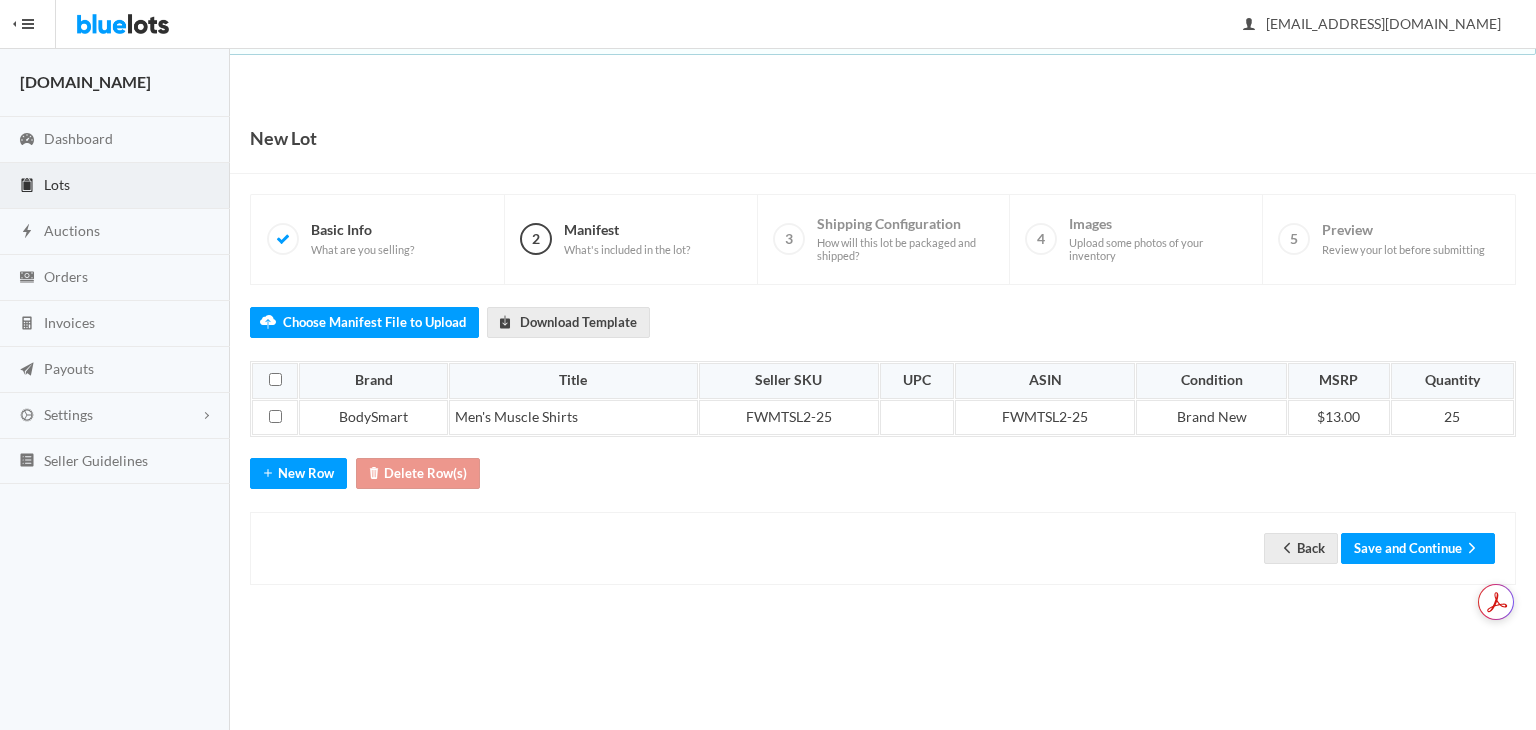 scroll, scrollTop: 0, scrollLeft: 0, axis: both 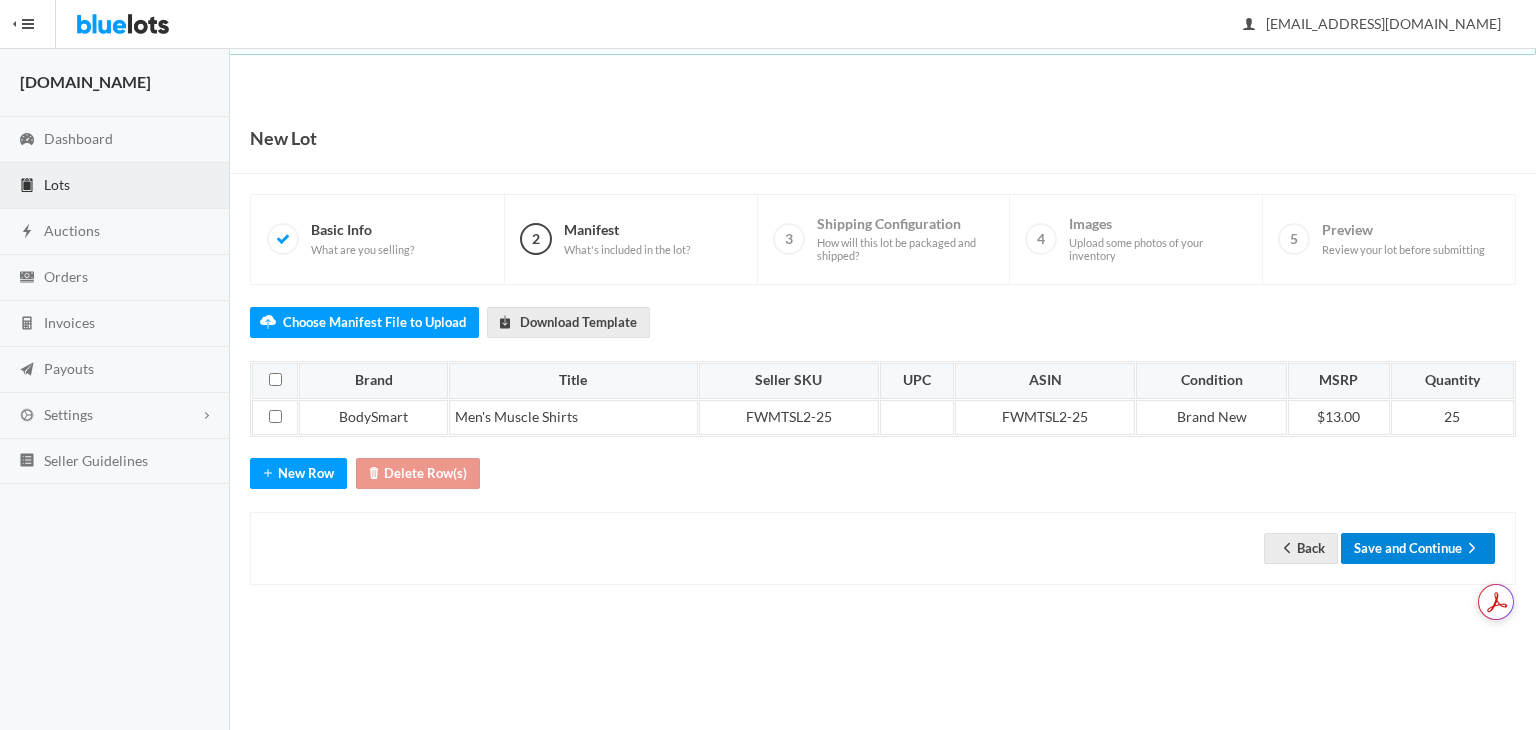 click on "Save and Continue" at bounding box center (1418, 548) 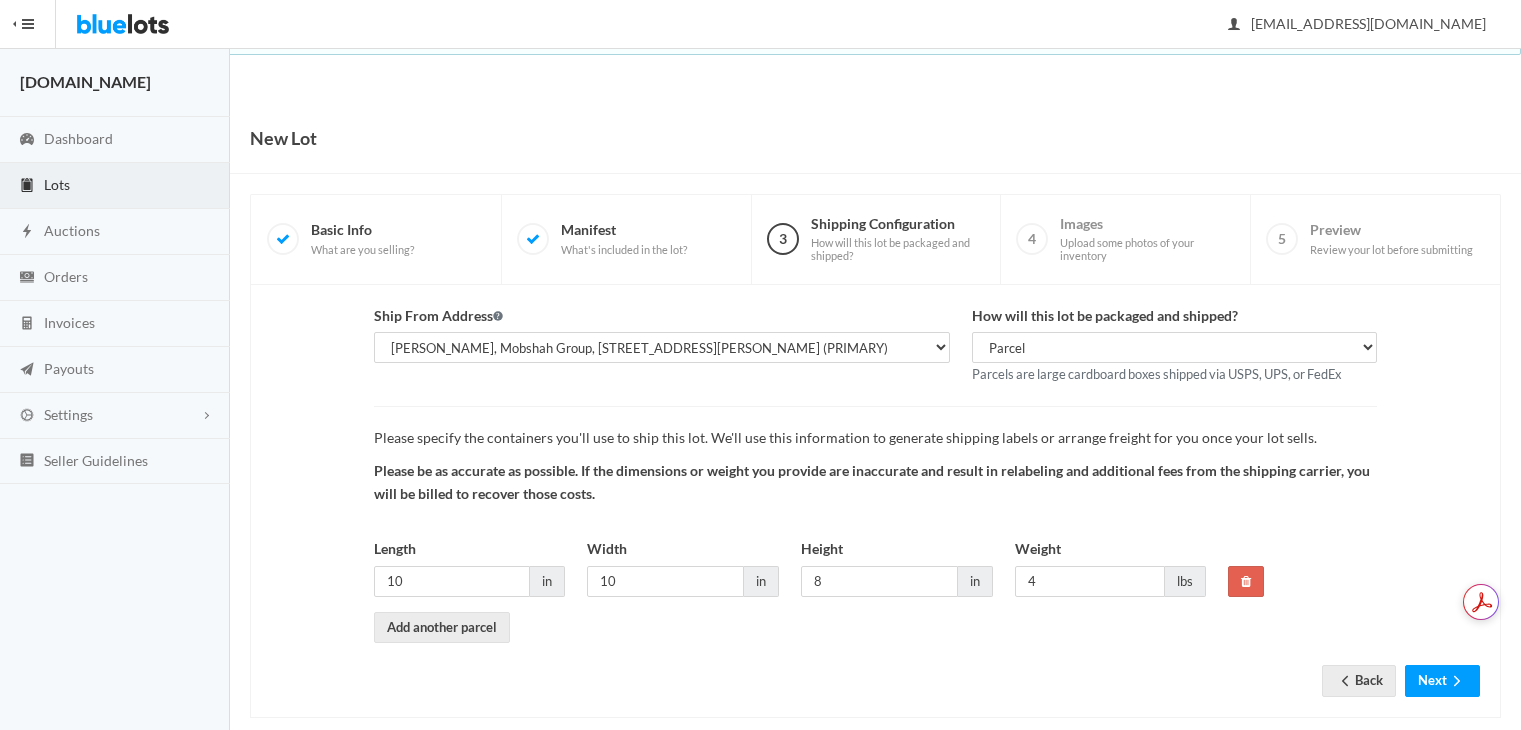 scroll, scrollTop: 0, scrollLeft: 0, axis: both 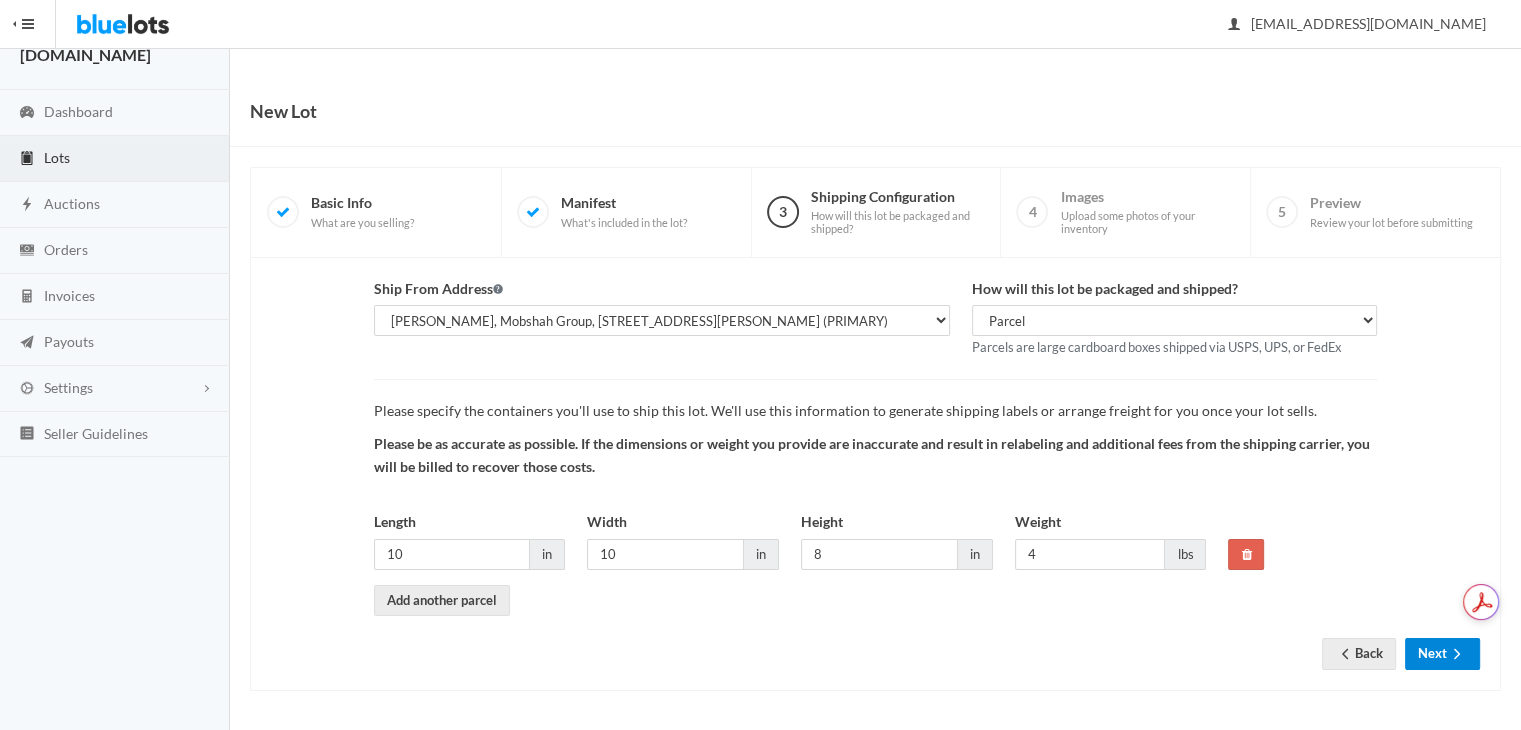 click 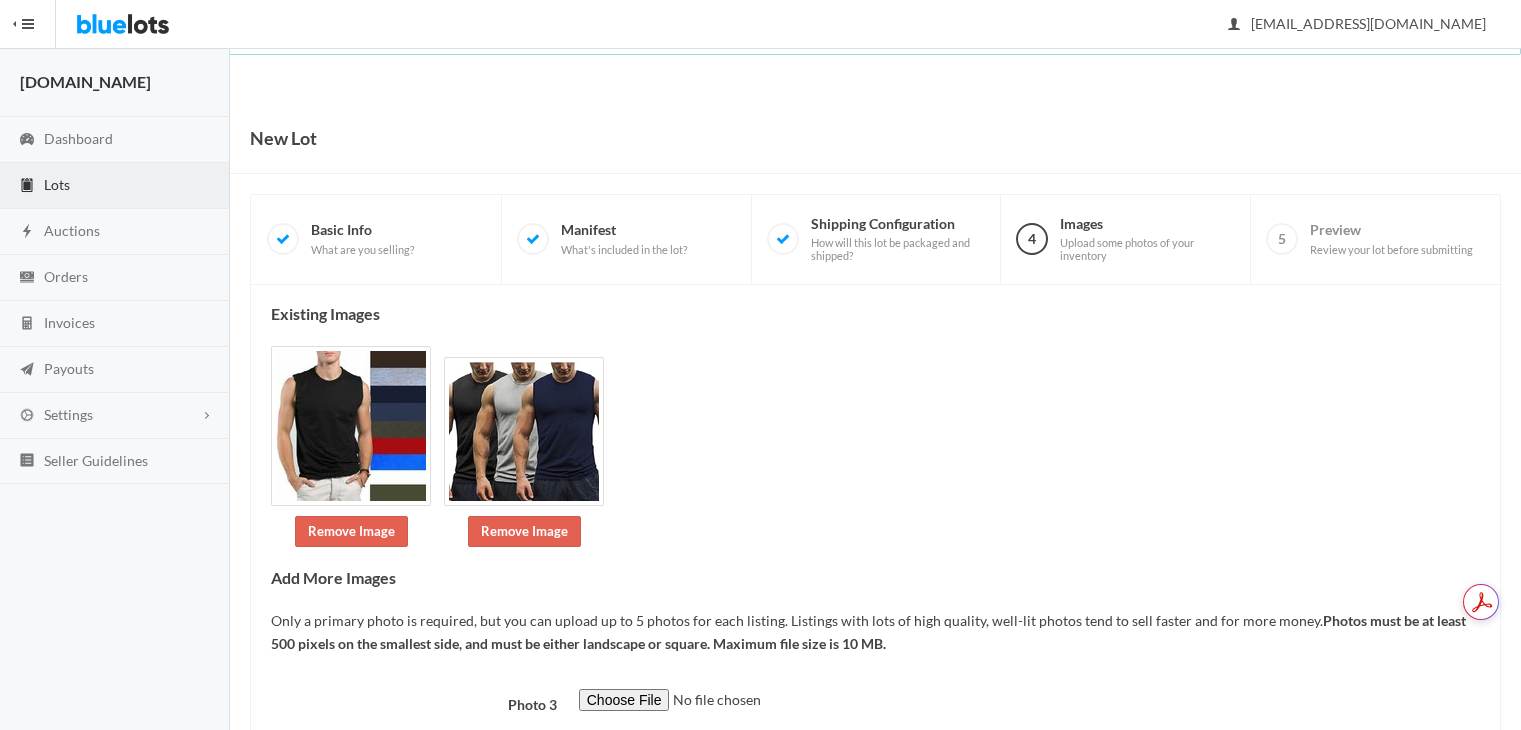 scroll, scrollTop: 0, scrollLeft: 0, axis: both 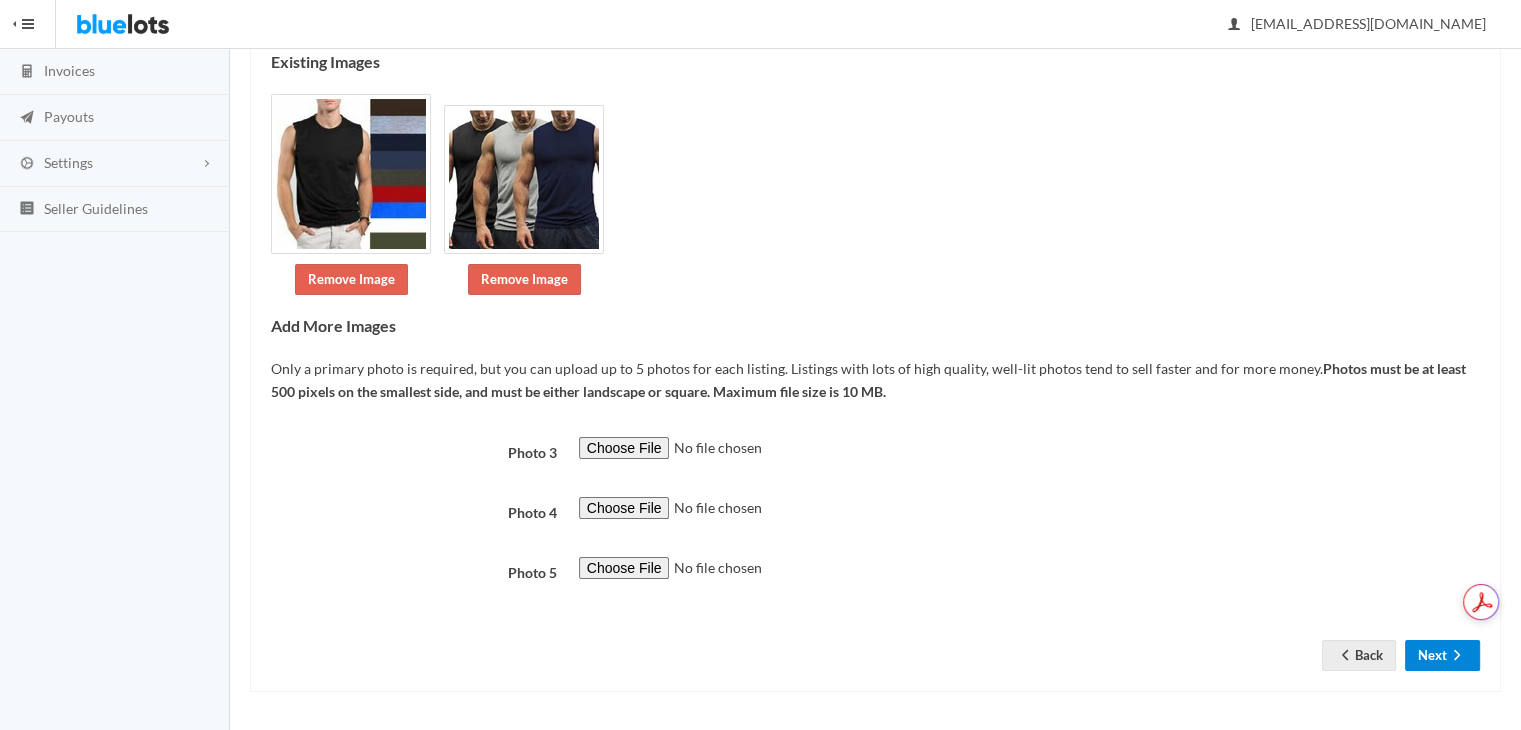click on "Next" at bounding box center [1442, 655] 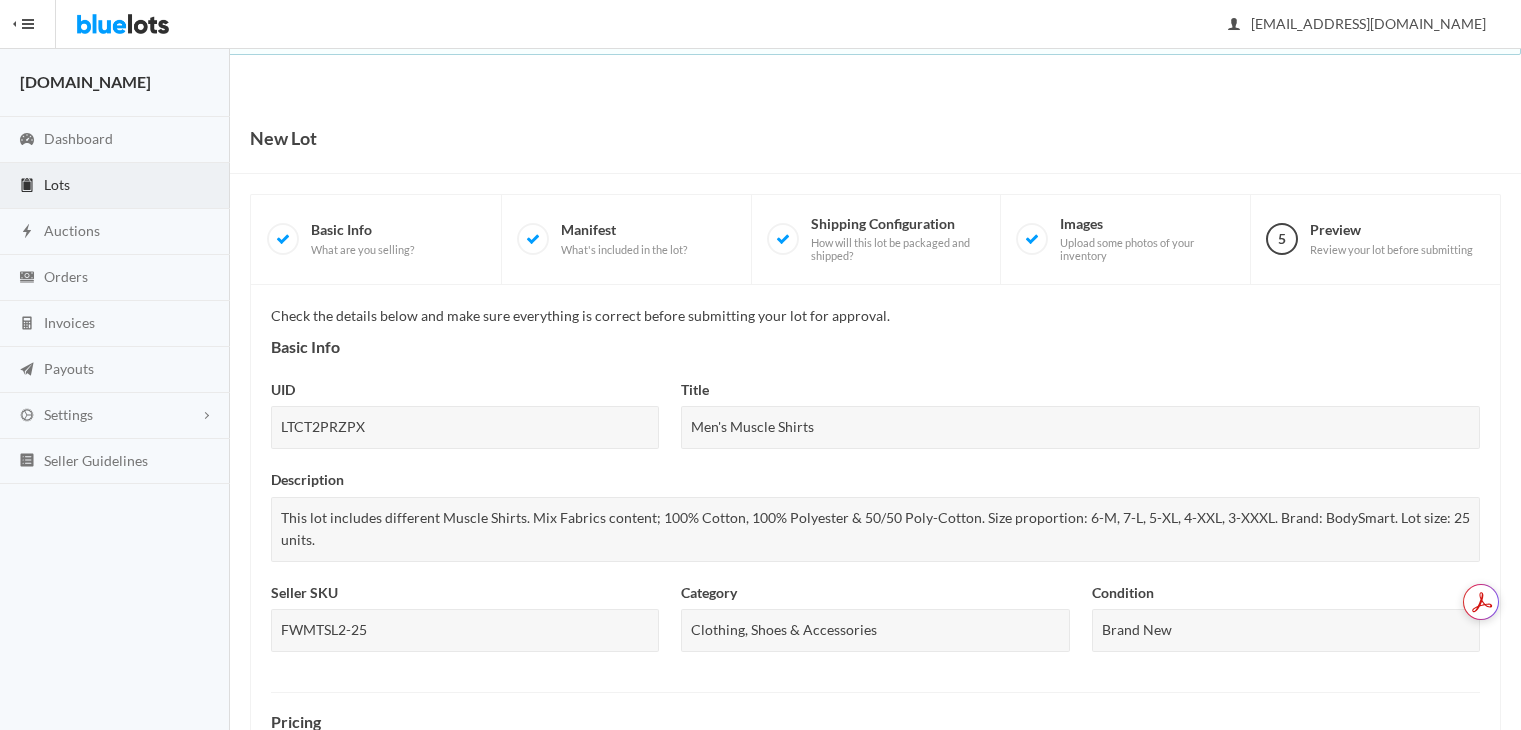 scroll, scrollTop: 0, scrollLeft: 0, axis: both 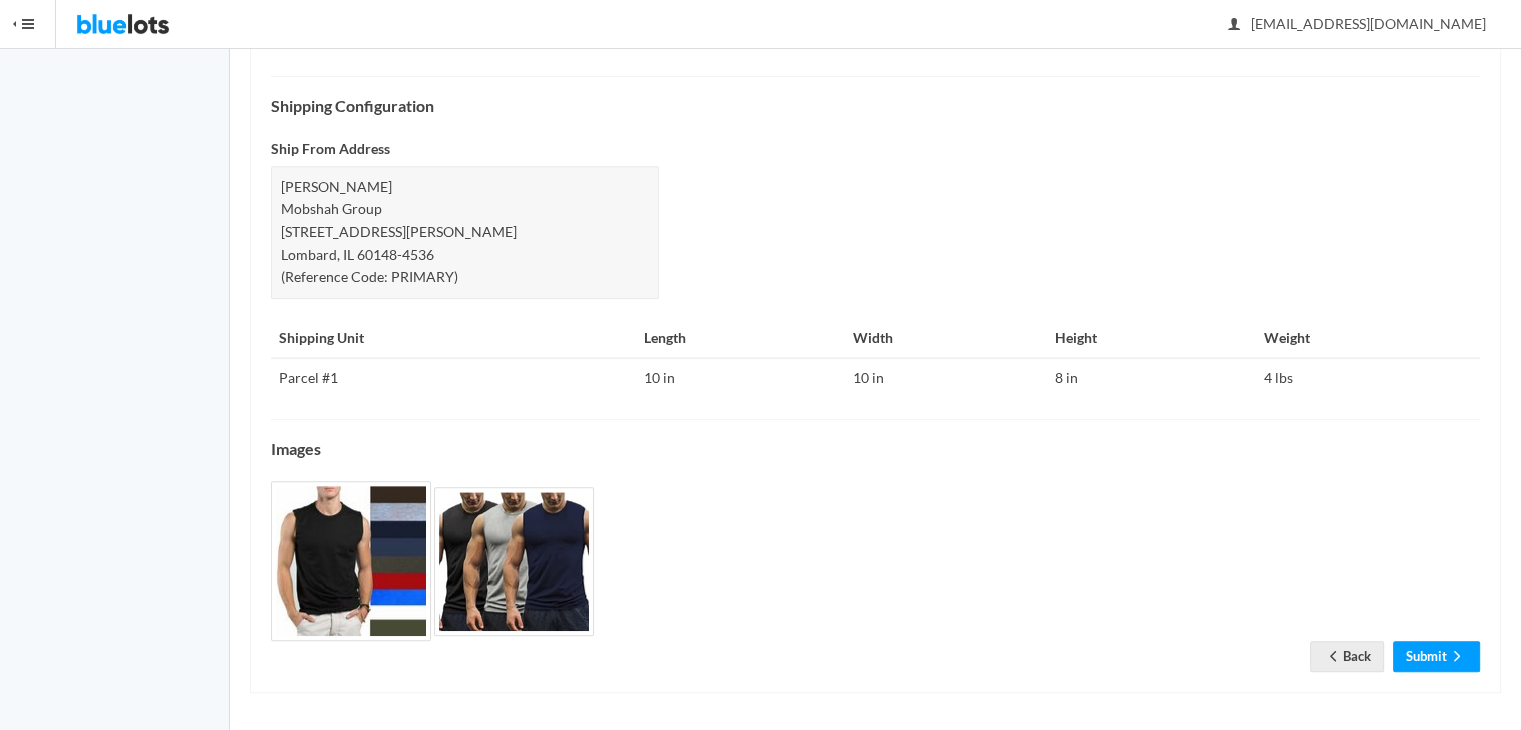 drag, startPoint x: 0, startPoint y: 0, endPoint x: 1535, endPoint y: 661, distance: 1671.2708 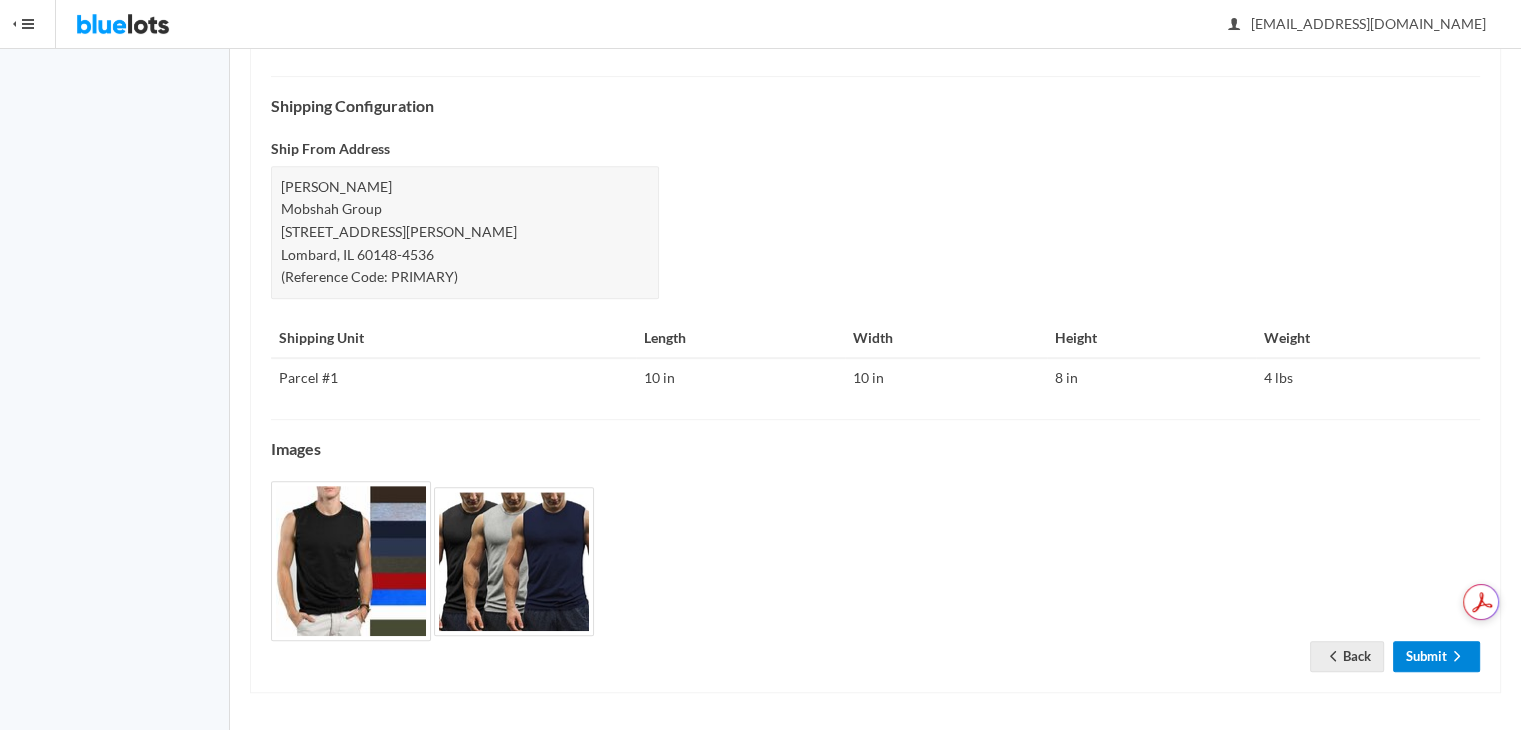 click on "Submit" at bounding box center (1436, 656) 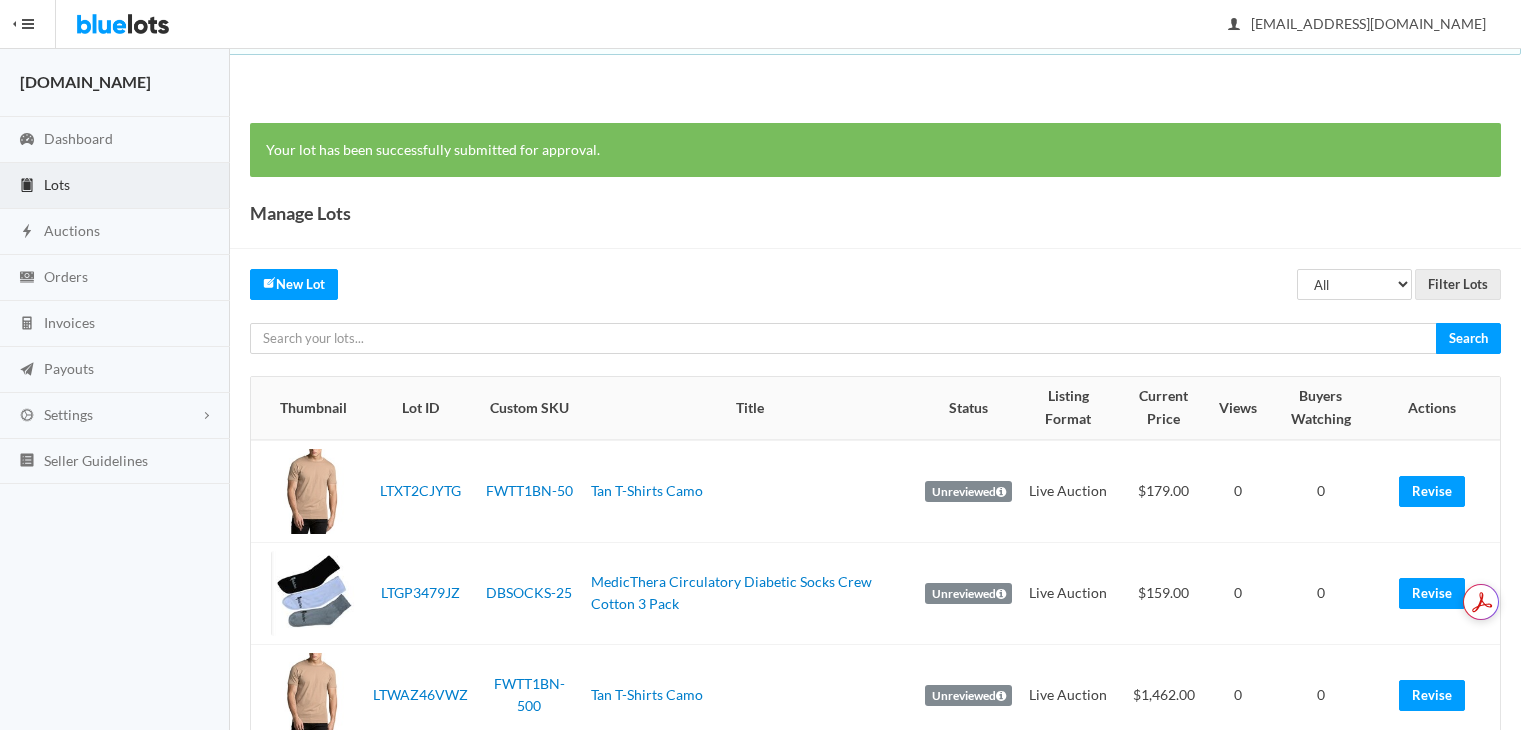 scroll, scrollTop: 0, scrollLeft: 0, axis: both 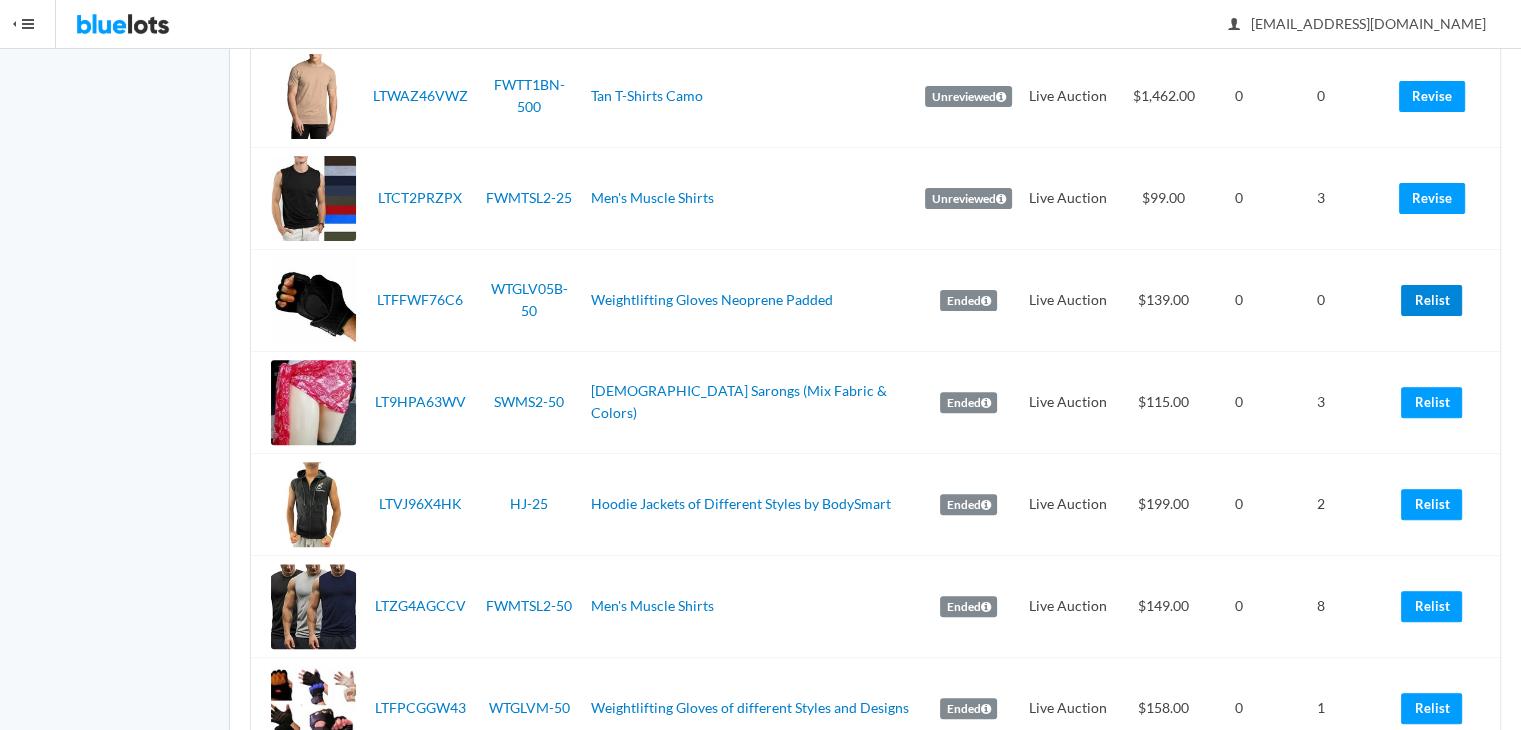 click on "Relist" at bounding box center [1431, 300] 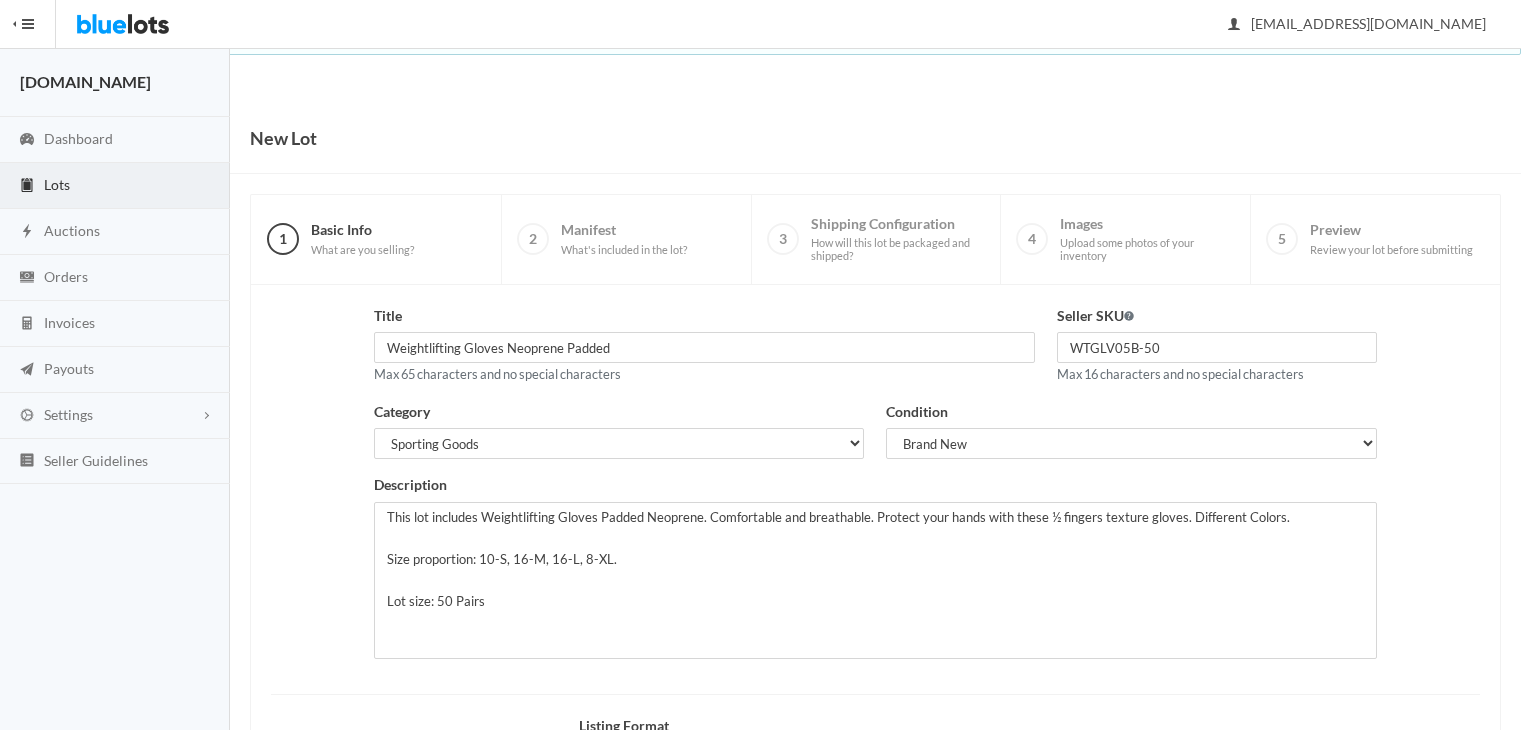 scroll, scrollTop: 0, scrollLeft: 0, axis: both 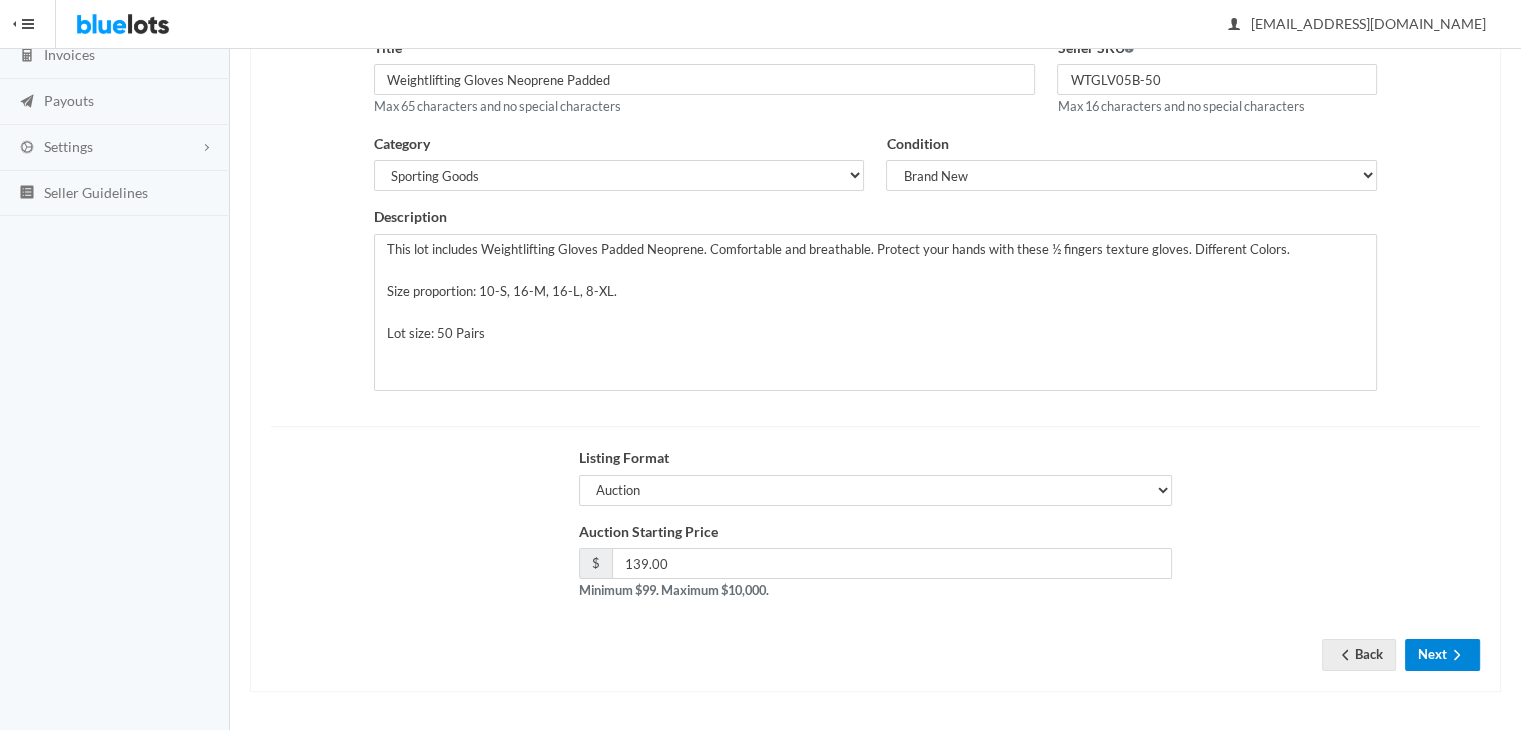 click on "Next" at bounding box center (1442, 654) 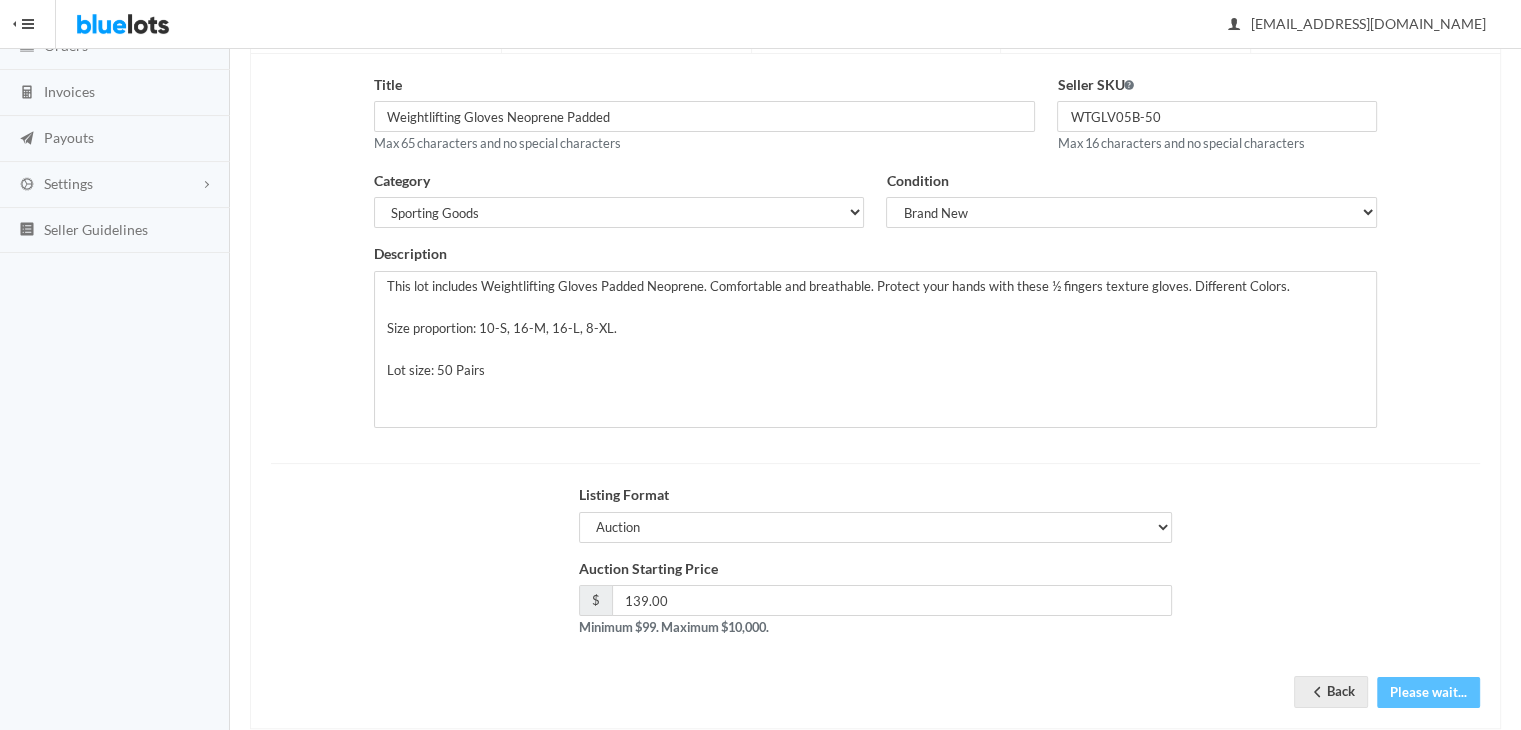 scroll, scrollTop: 225, scrollLeft: 0, axis: vertical 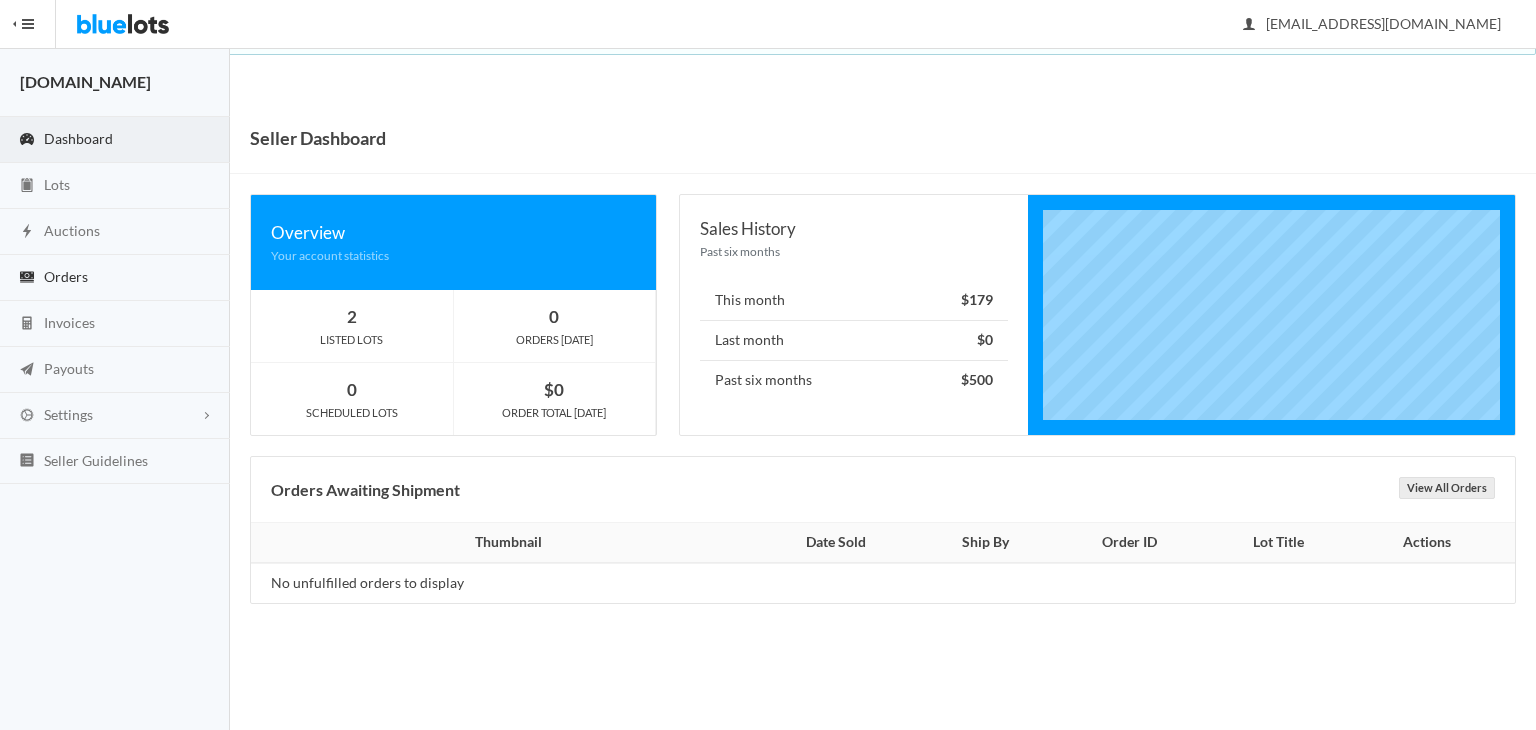 click on "Orders" at bounding box center [115, 278] 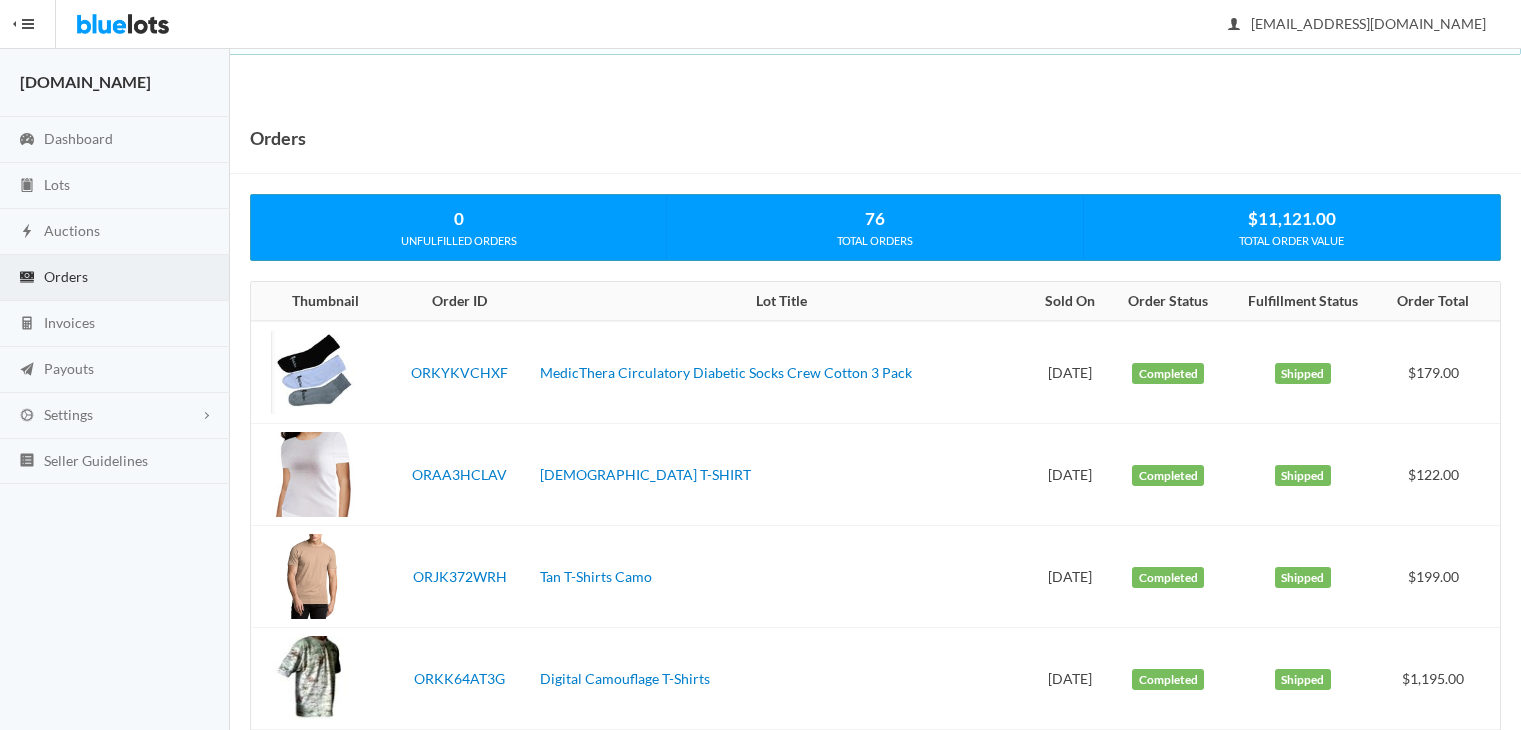 scroll, scrollTop: 0, scrollLeft: 0, axis: both 